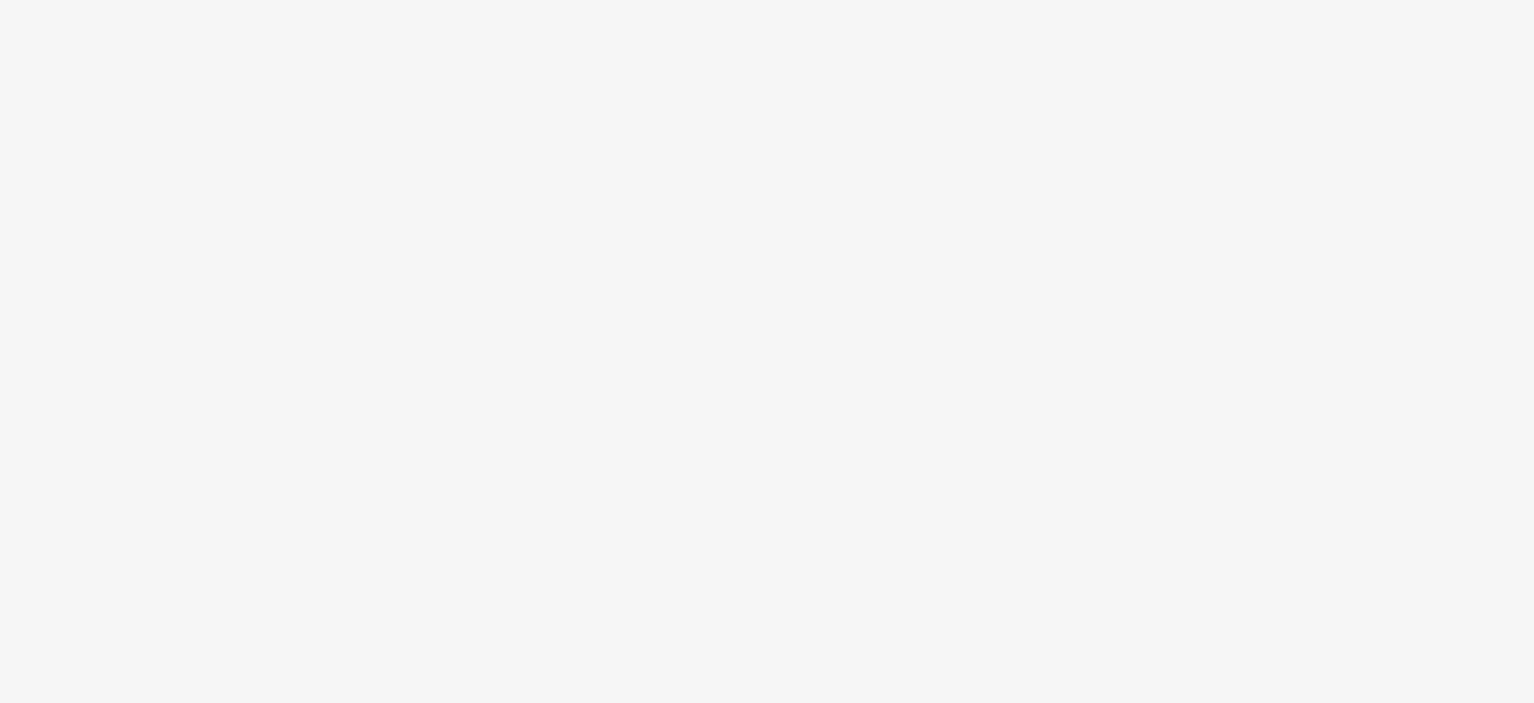 scroll, scrollTop: 0, scrollLeft: 0, axis: both 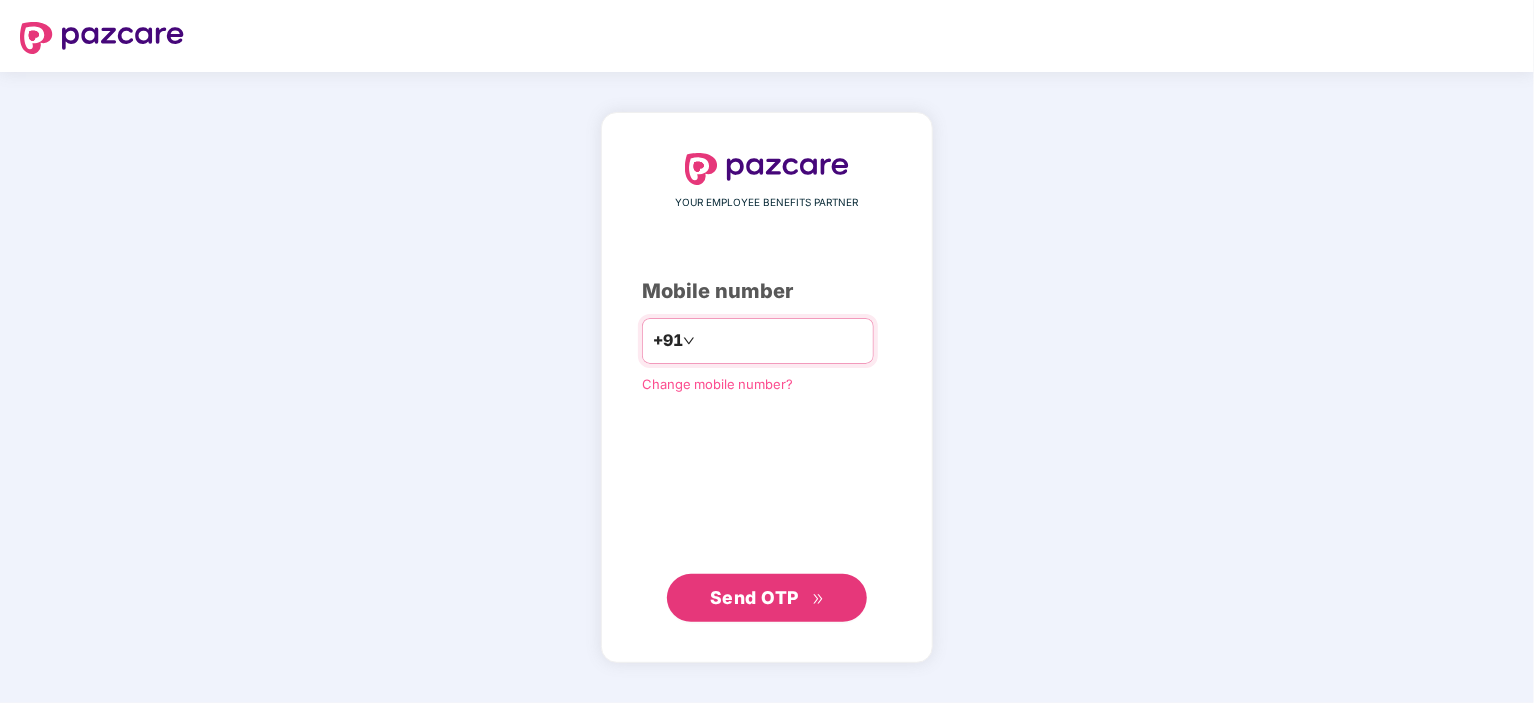 click at bounding box center (781, 341) 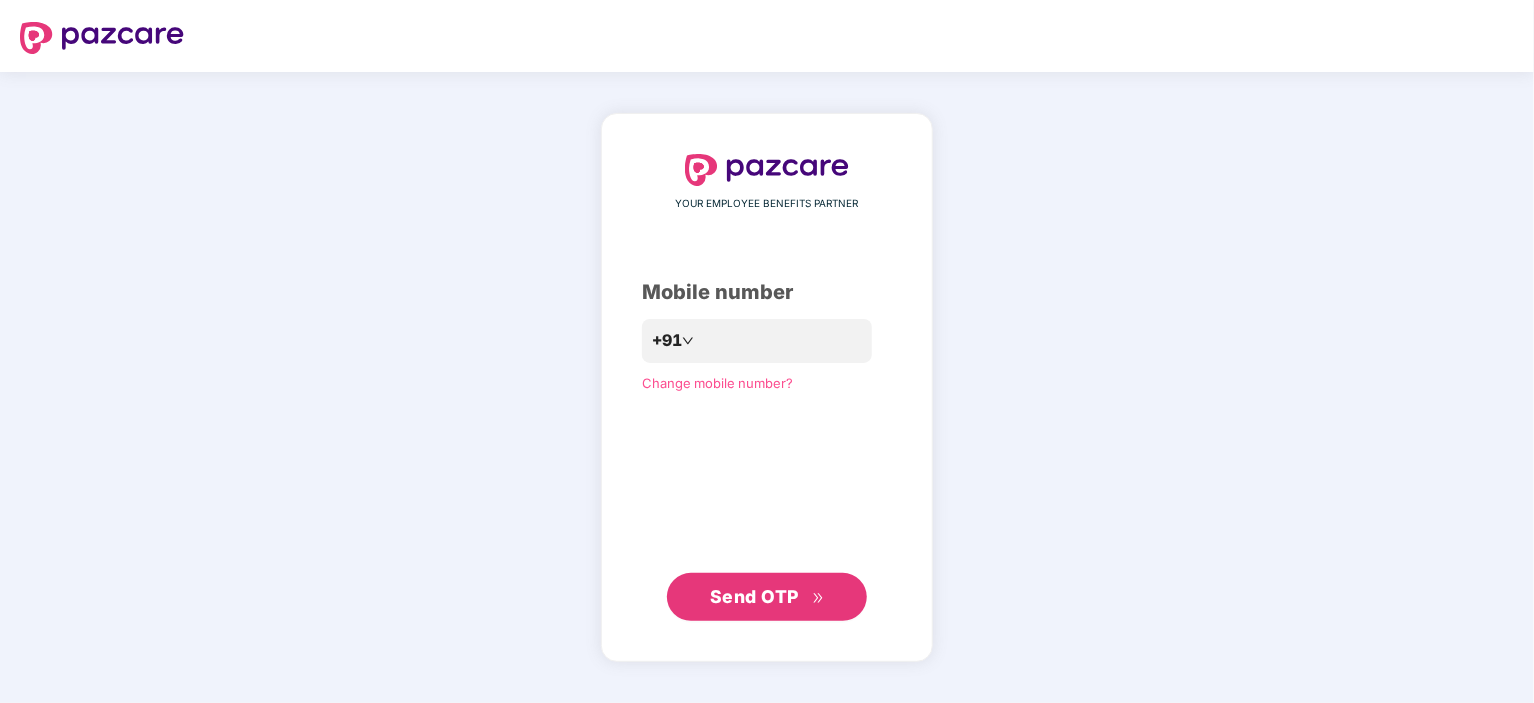 click on "Send OTP" at bounding box center (767, 597) 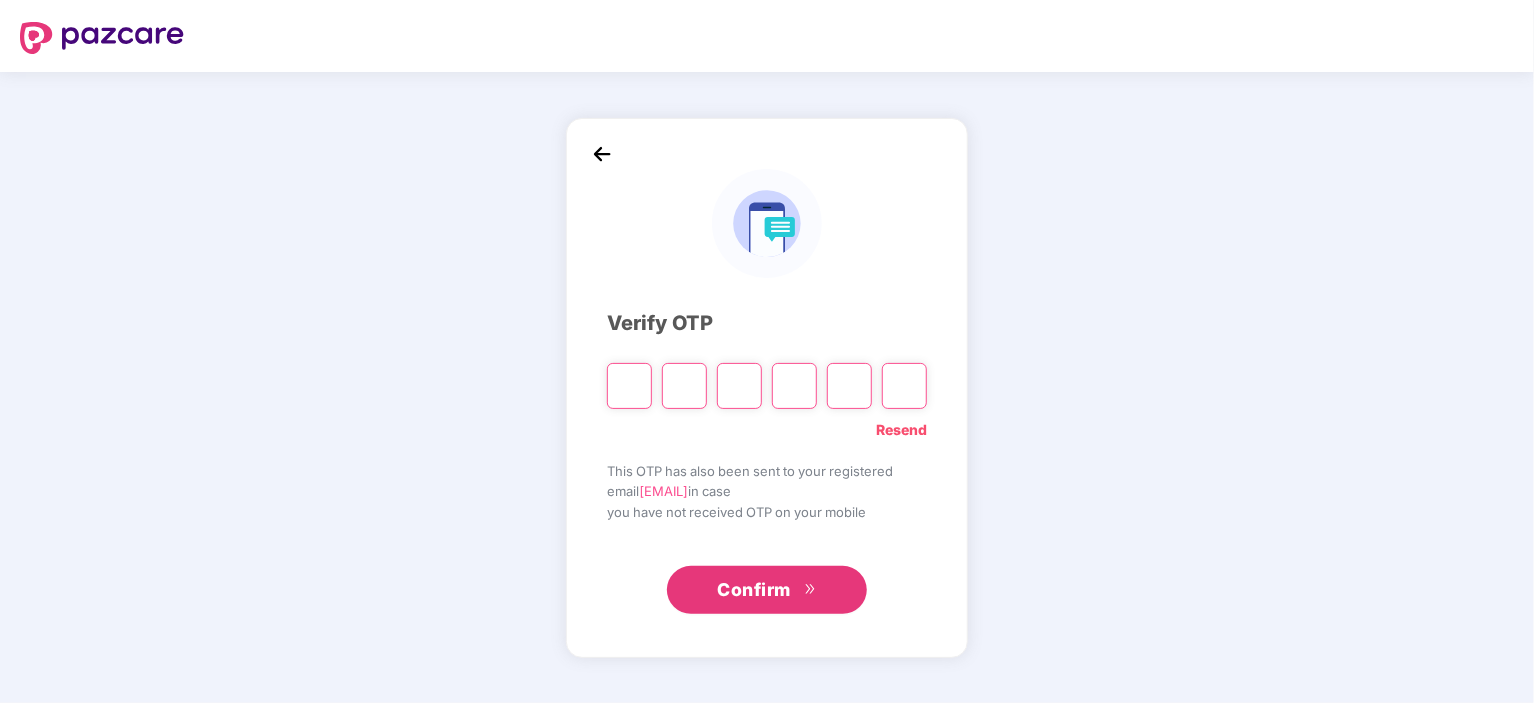 type on "*" 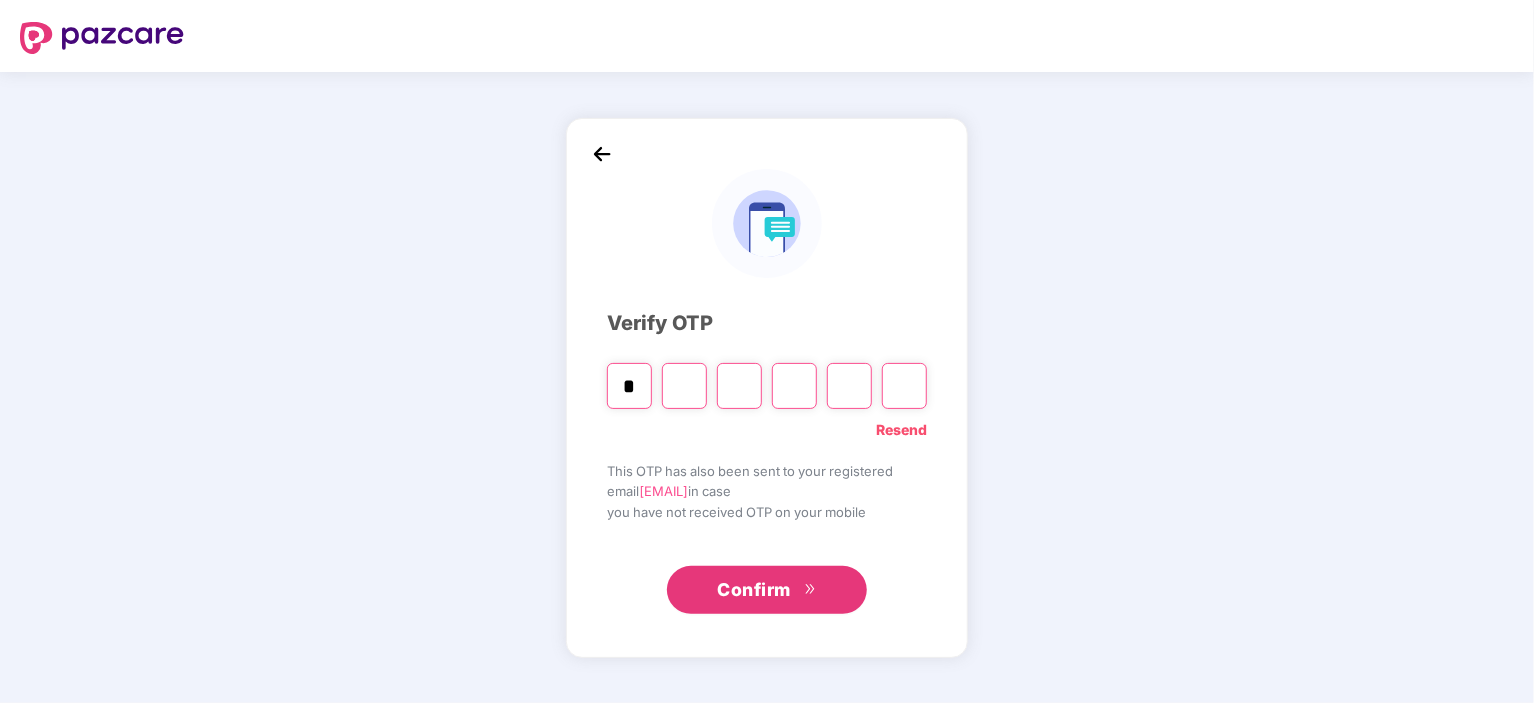 type on "*" 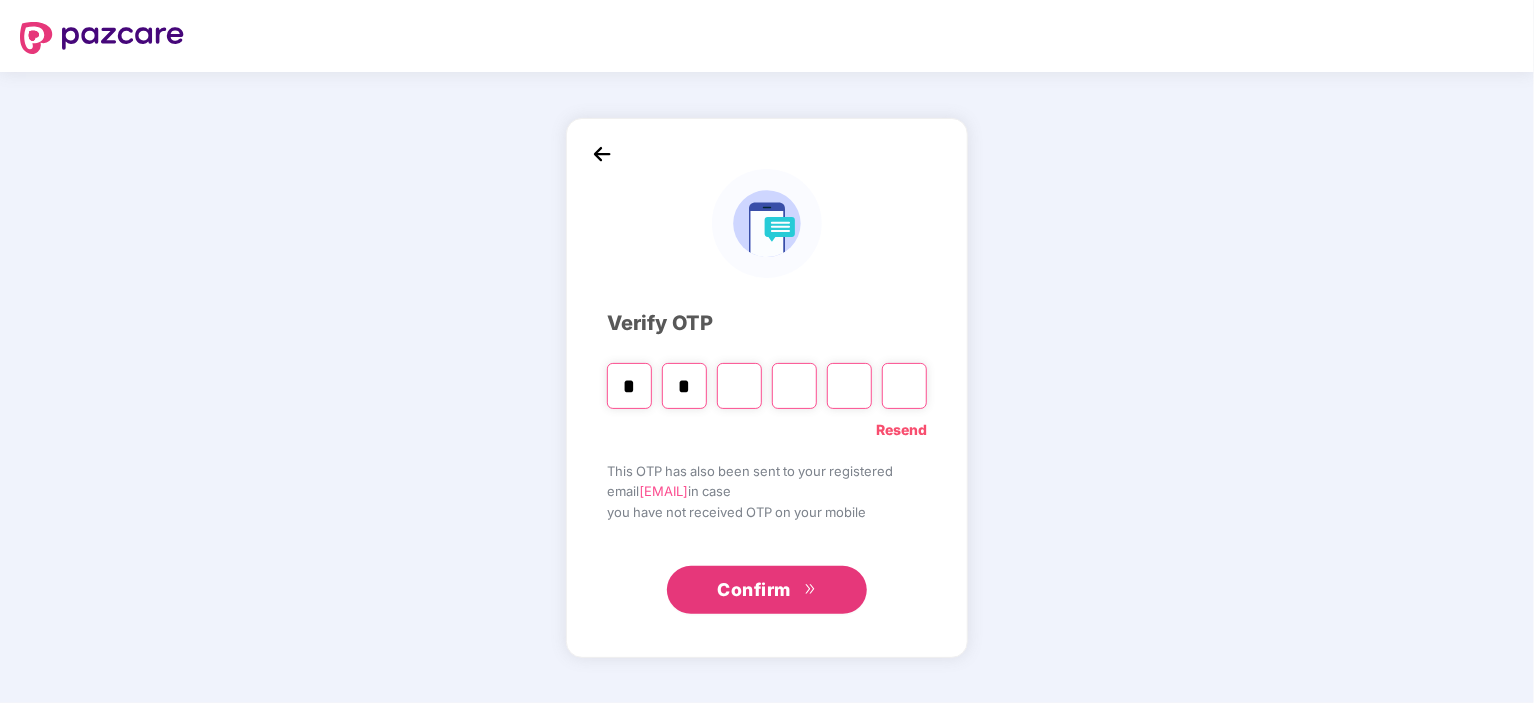 type on "*" 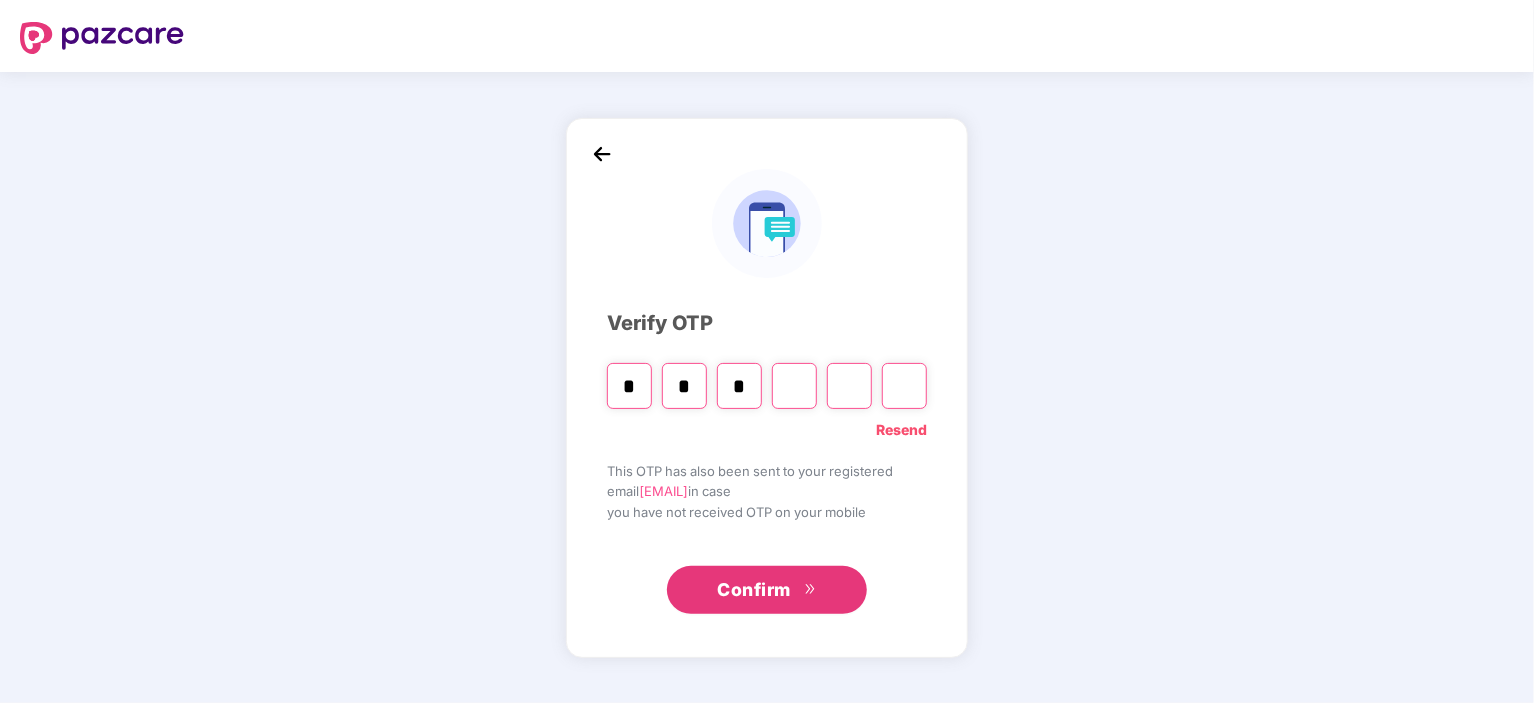 type on "*" 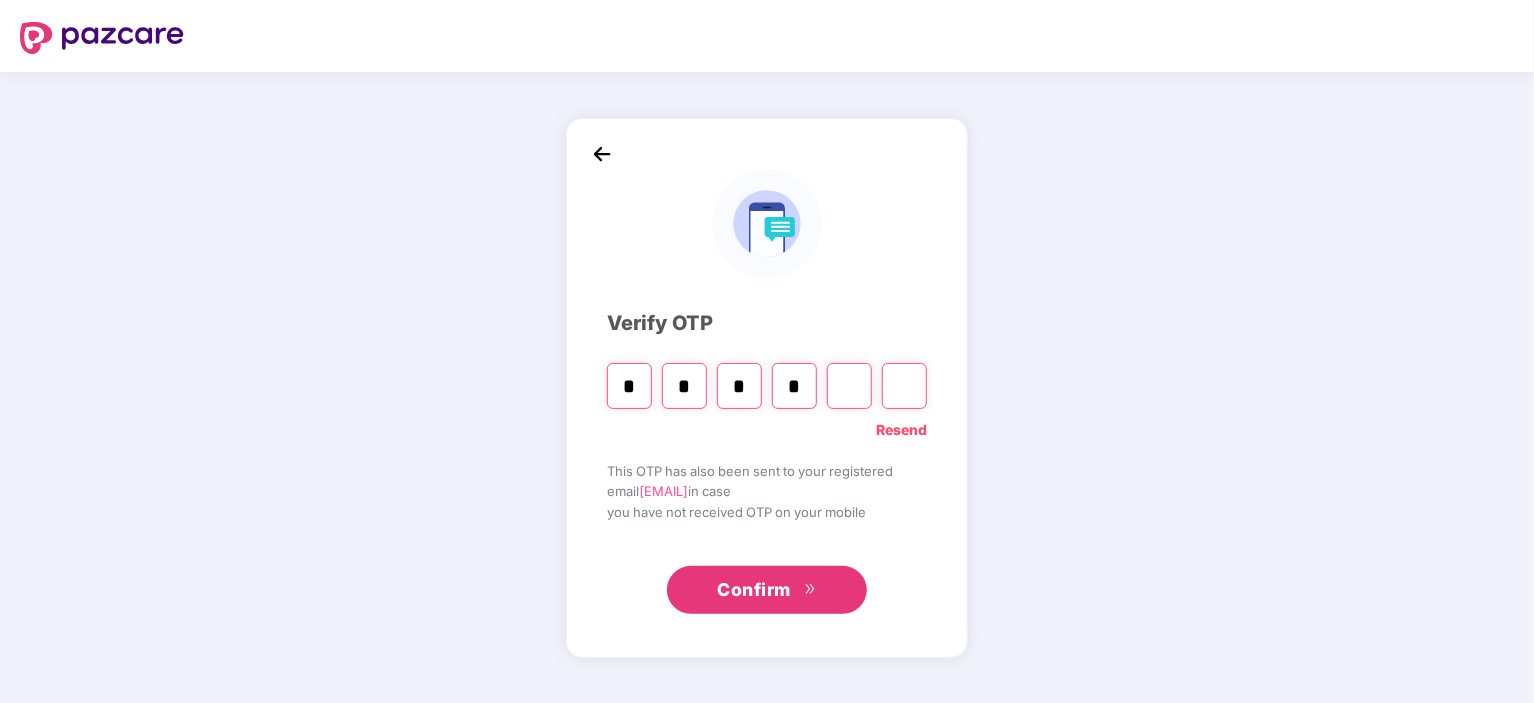type on "*" 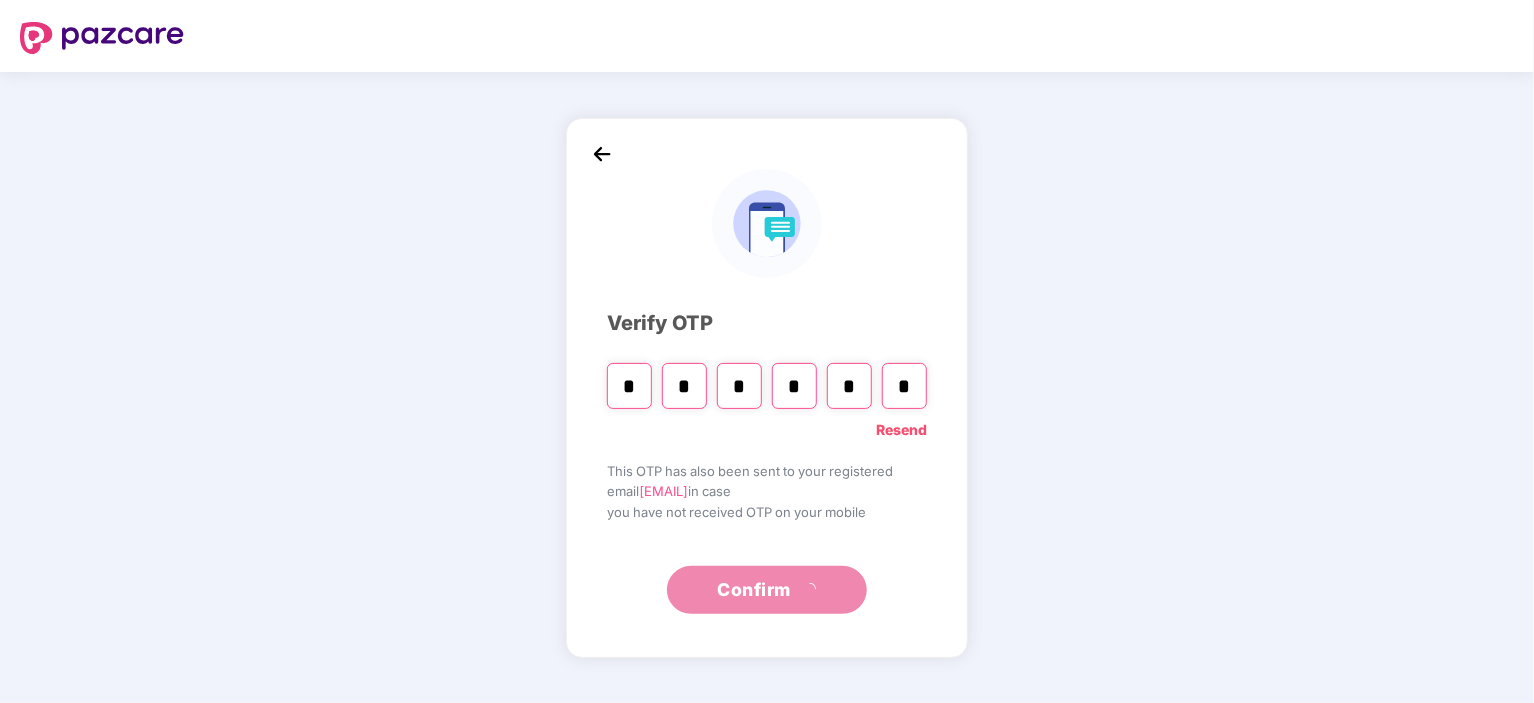 type on "*" 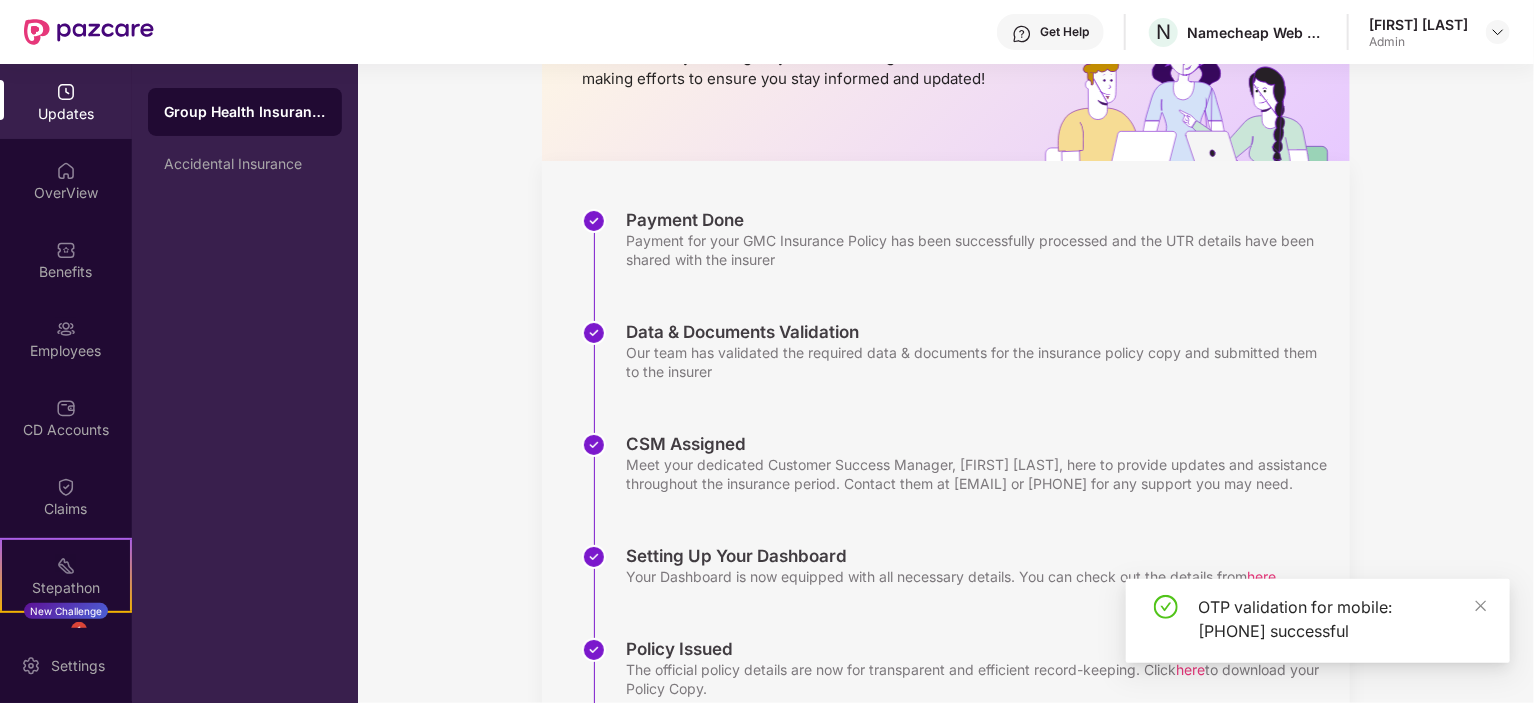 scroll, scrollTop: 169, scrollLeft: 0, axis: vertical 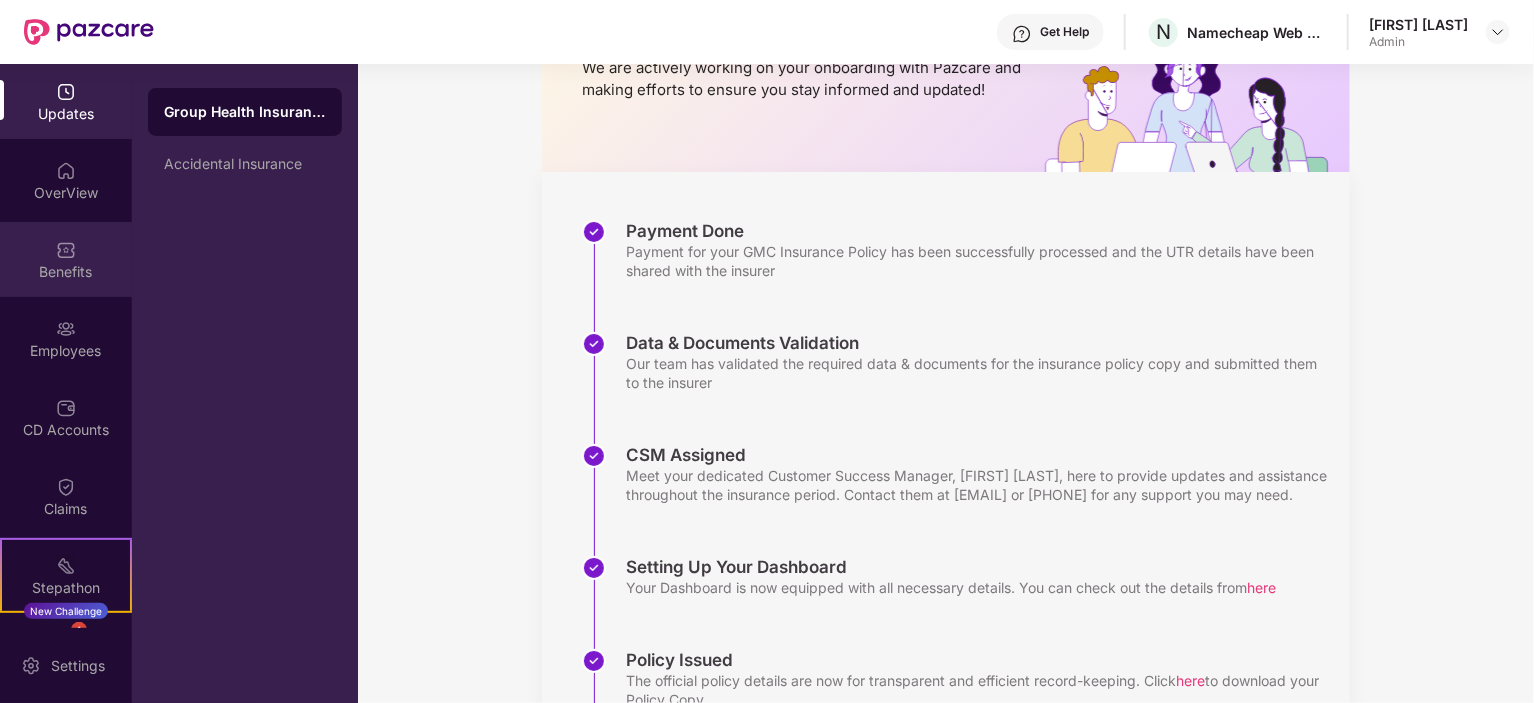 click on "Benefits" at bounding box center (66, 272) 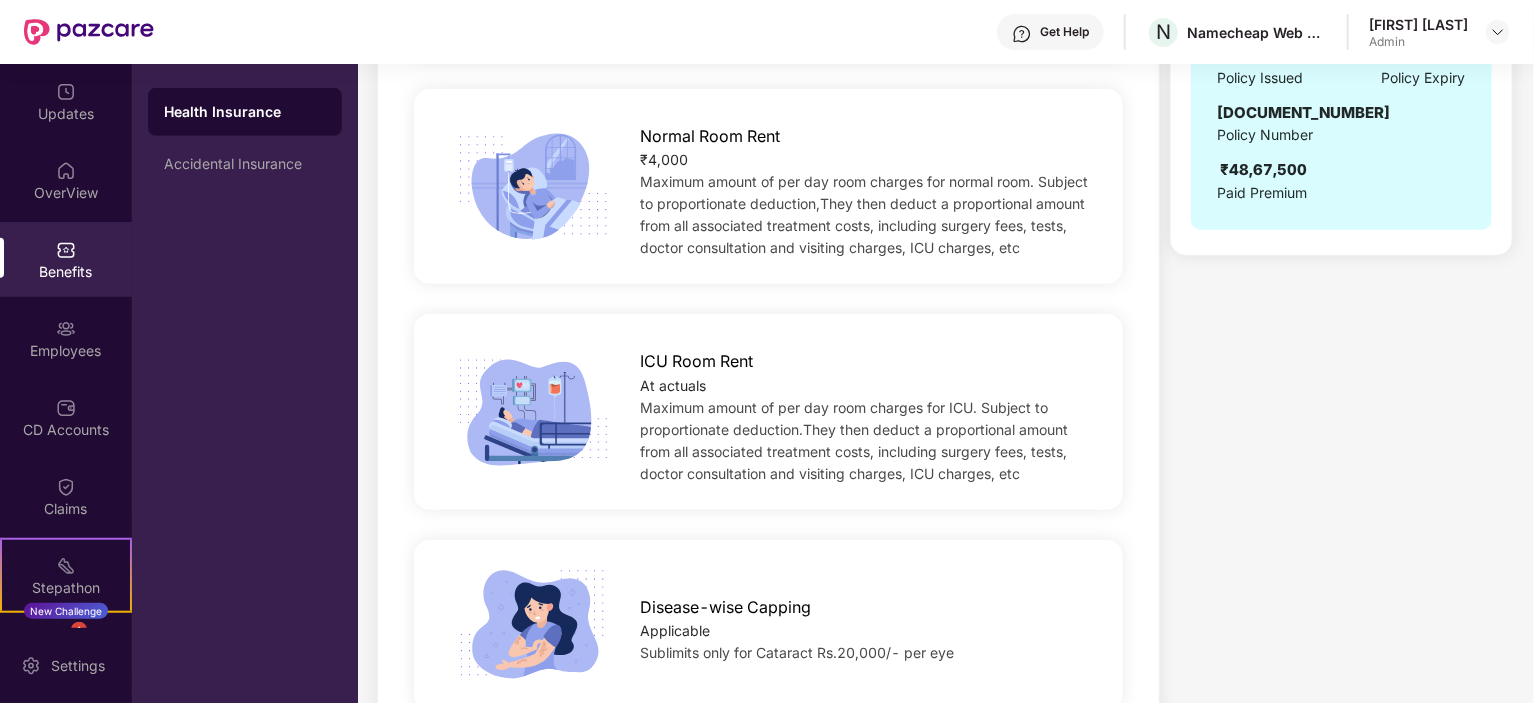 scroll, scrollTop: 560, scrollLeft: 0, axis: vertical 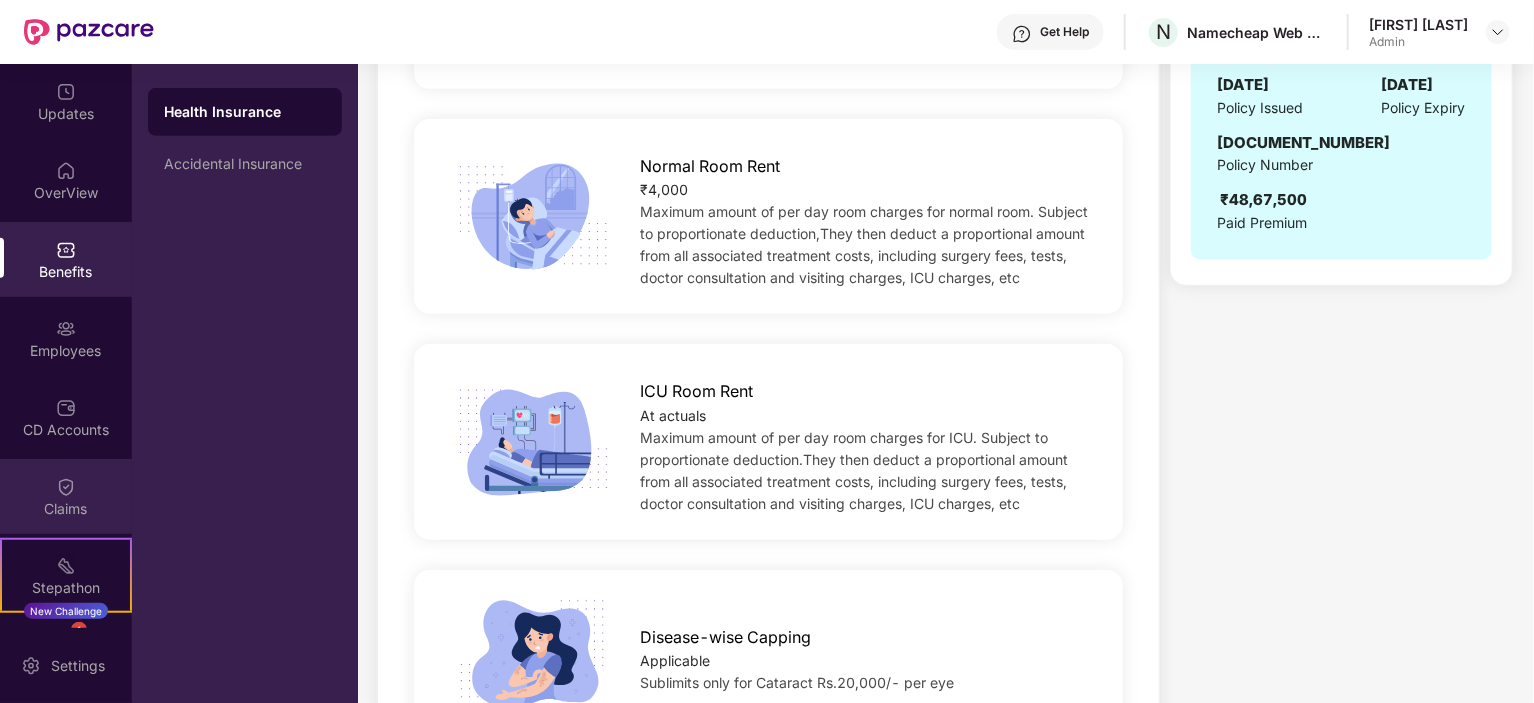click on "Claims" at bounding box center (66, 509) 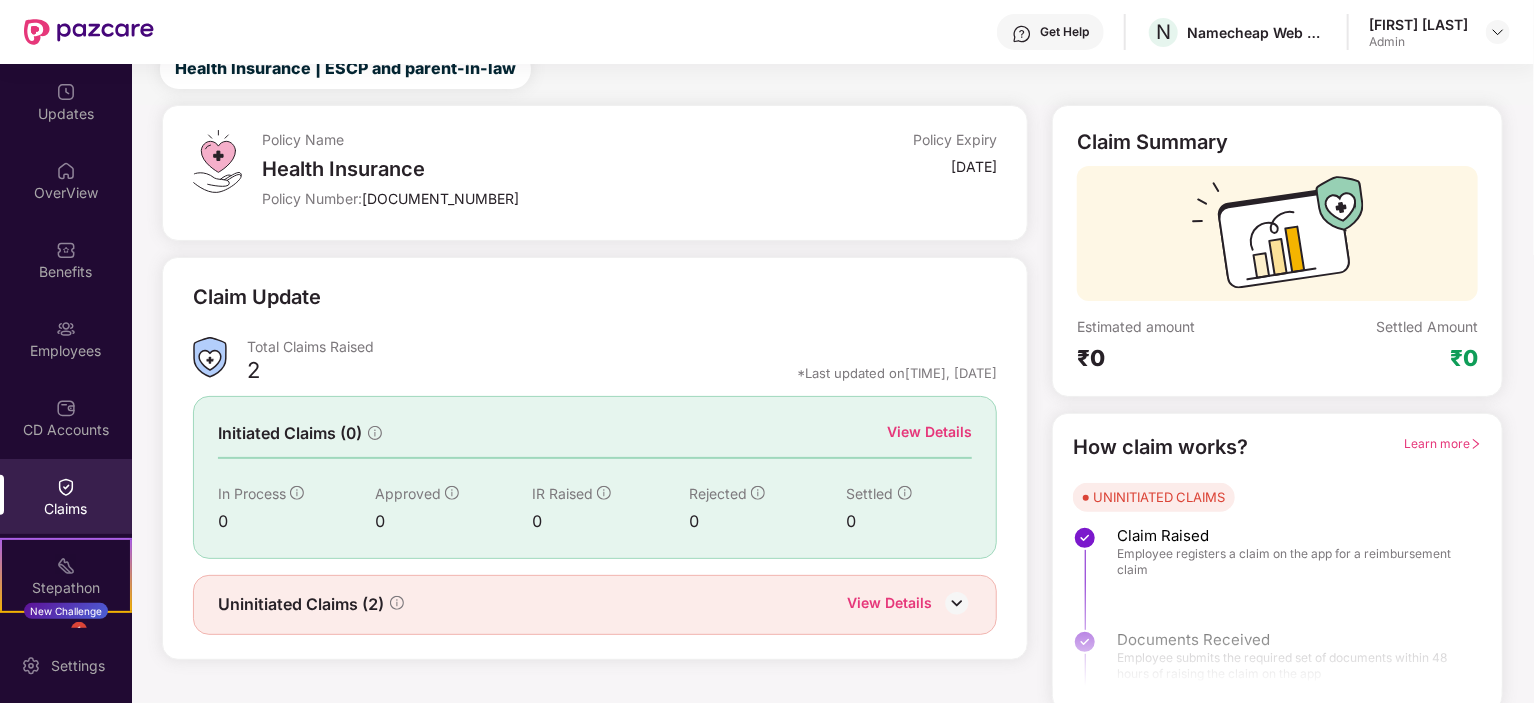 scroll, scrollTop: 79, scrollLeft: 0, axis: vertical 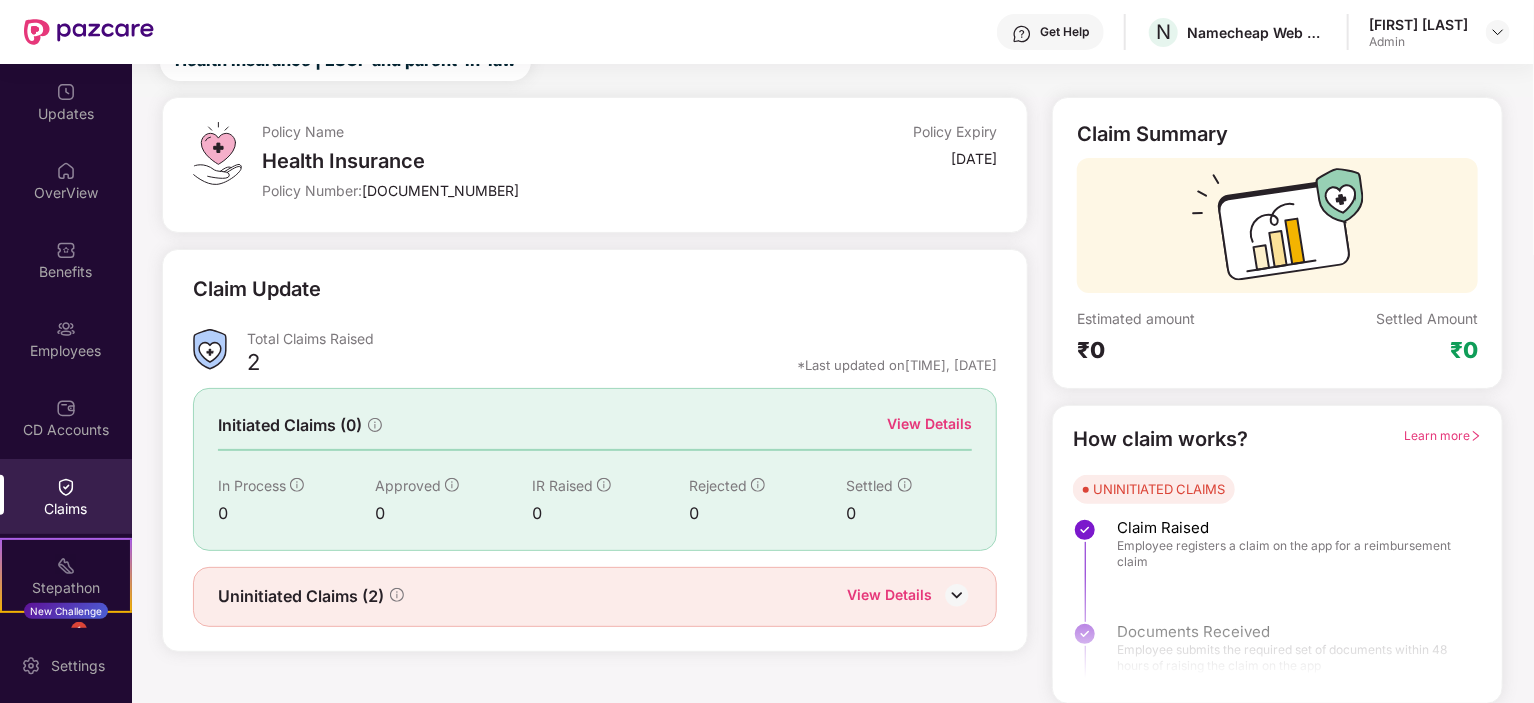 click on "View Details" at bounding box center (909, 597) 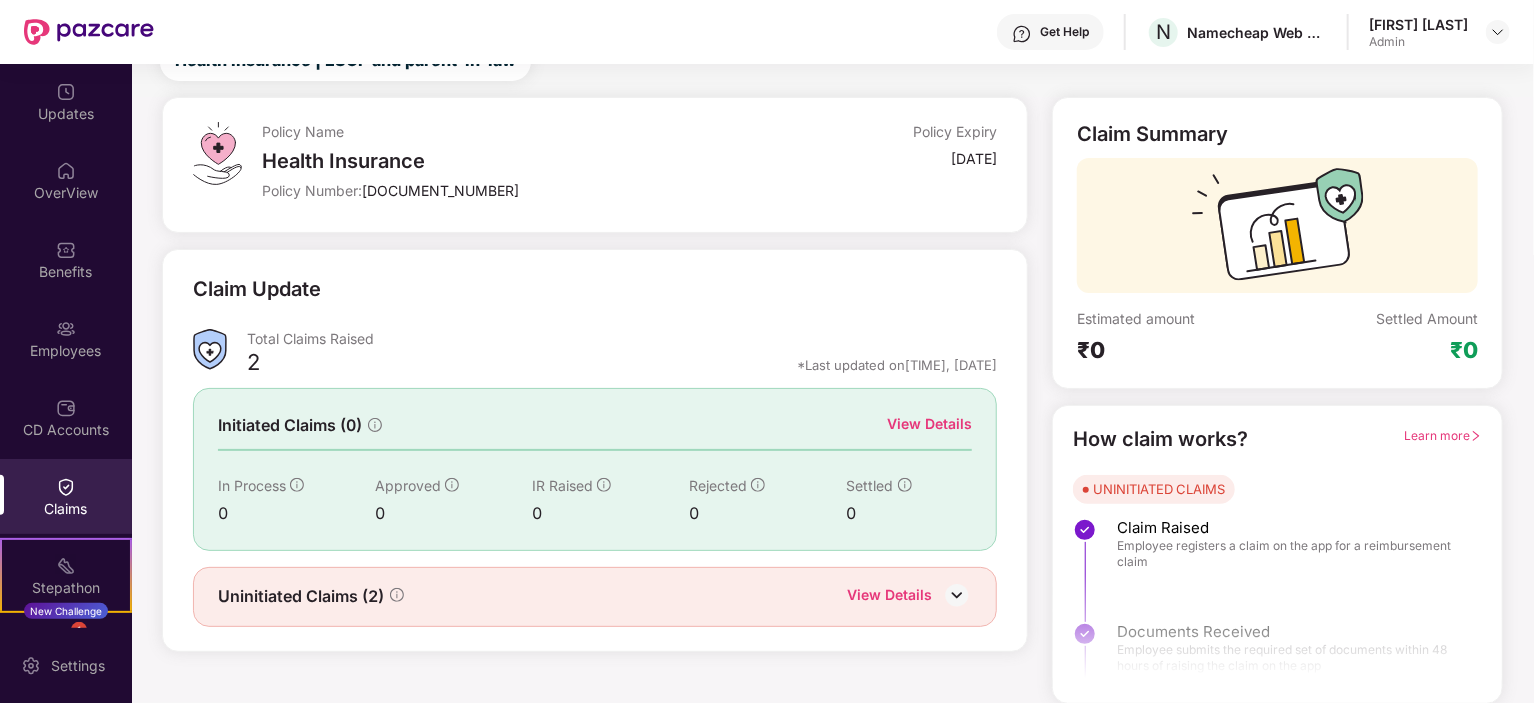 click on "View Details" at bounding box center (909, 597) 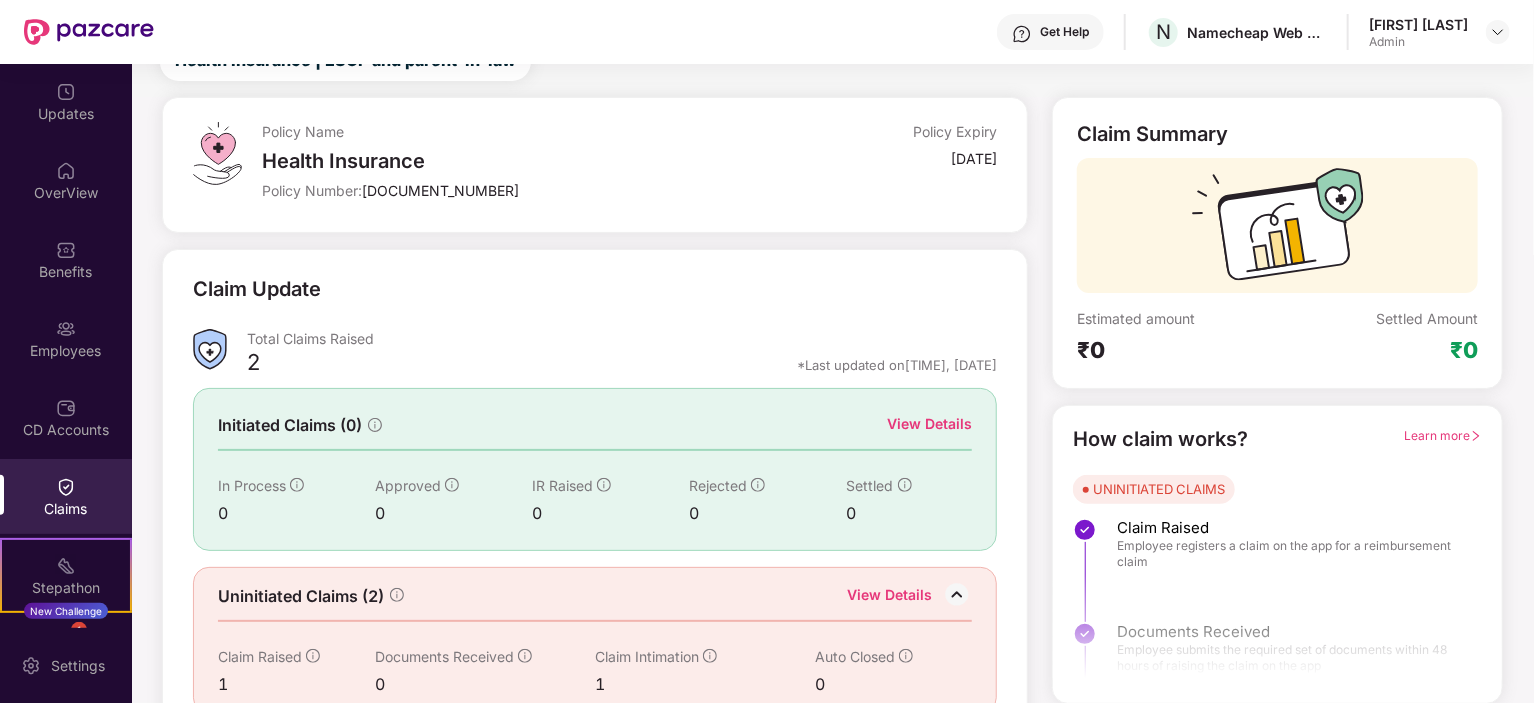 click at bounding box center (957, 595) 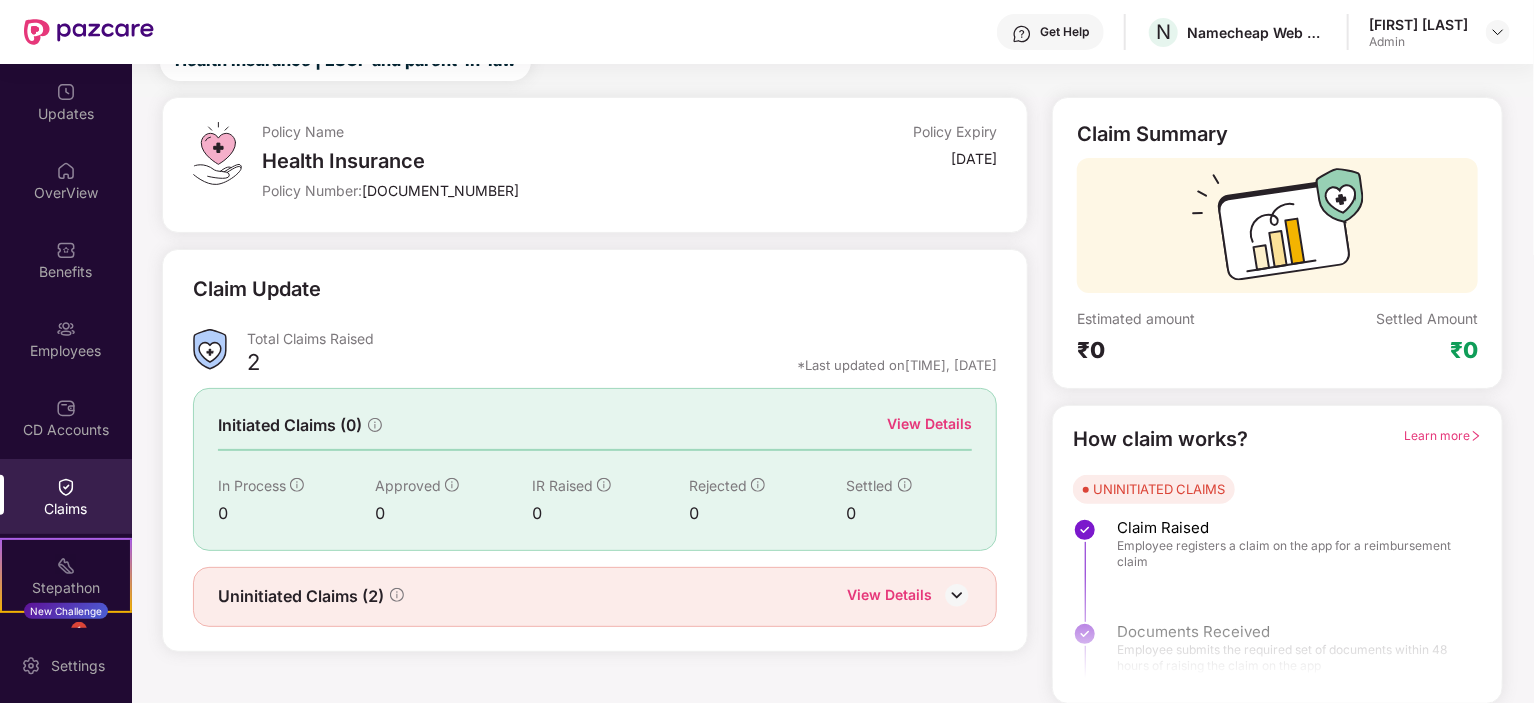 click at bounding box center (957, 595) 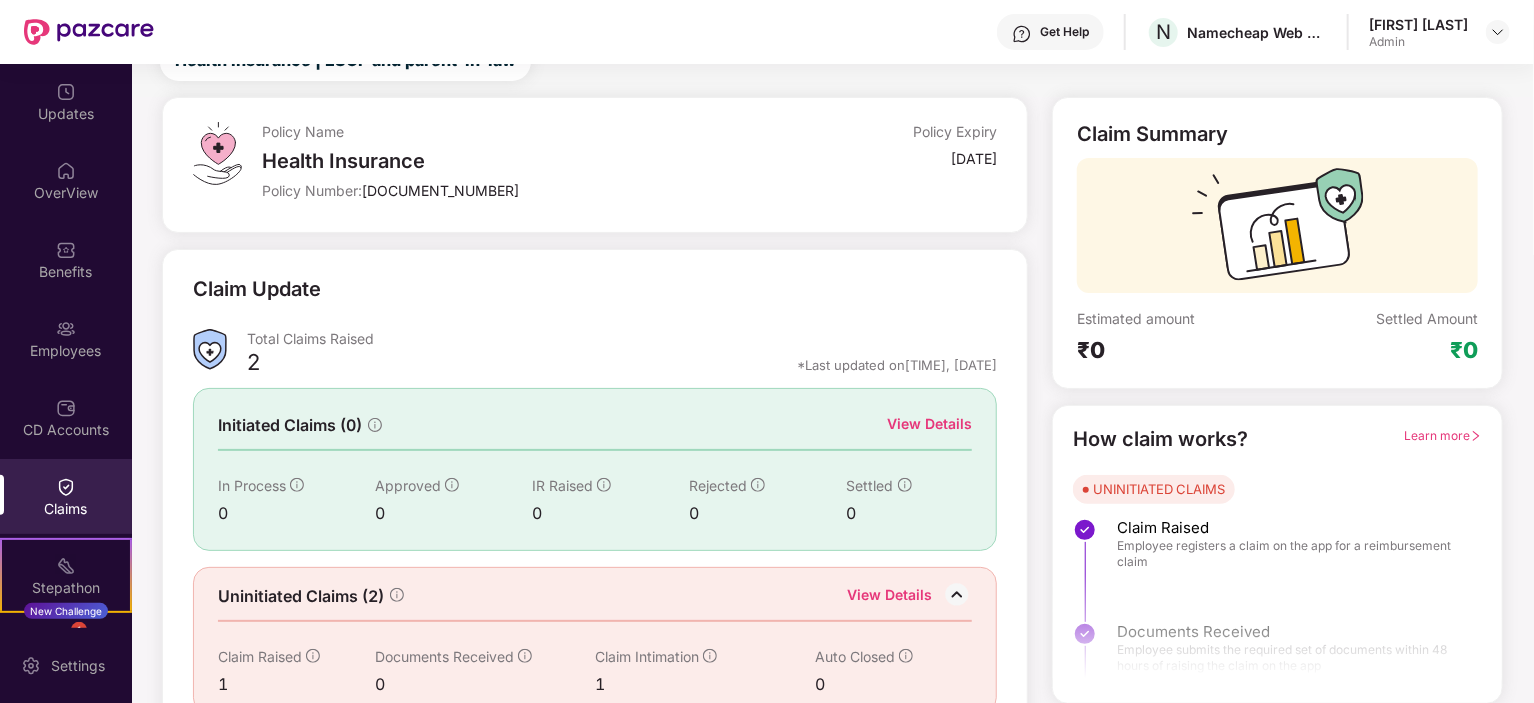 click at bounding box center [957, 595] 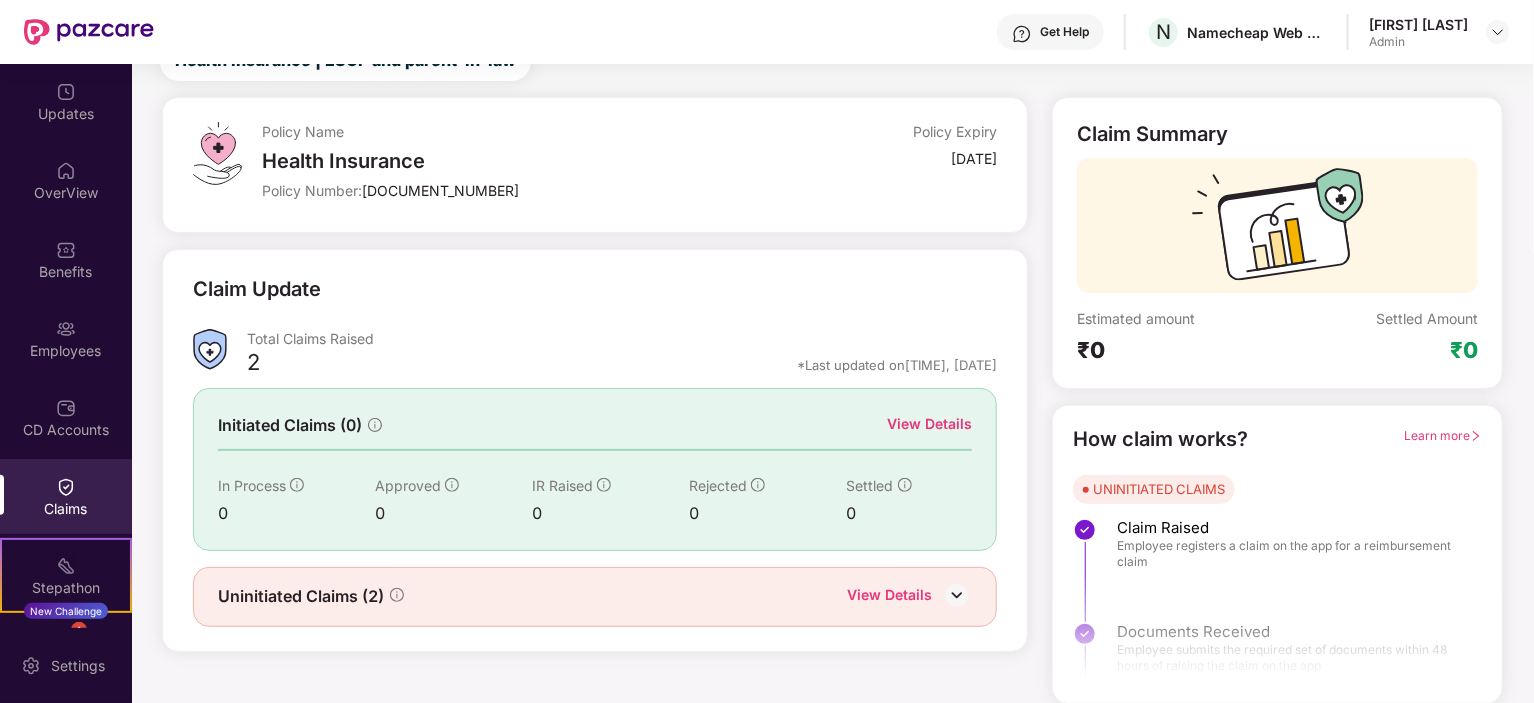 click at bounding box center (957, 595) 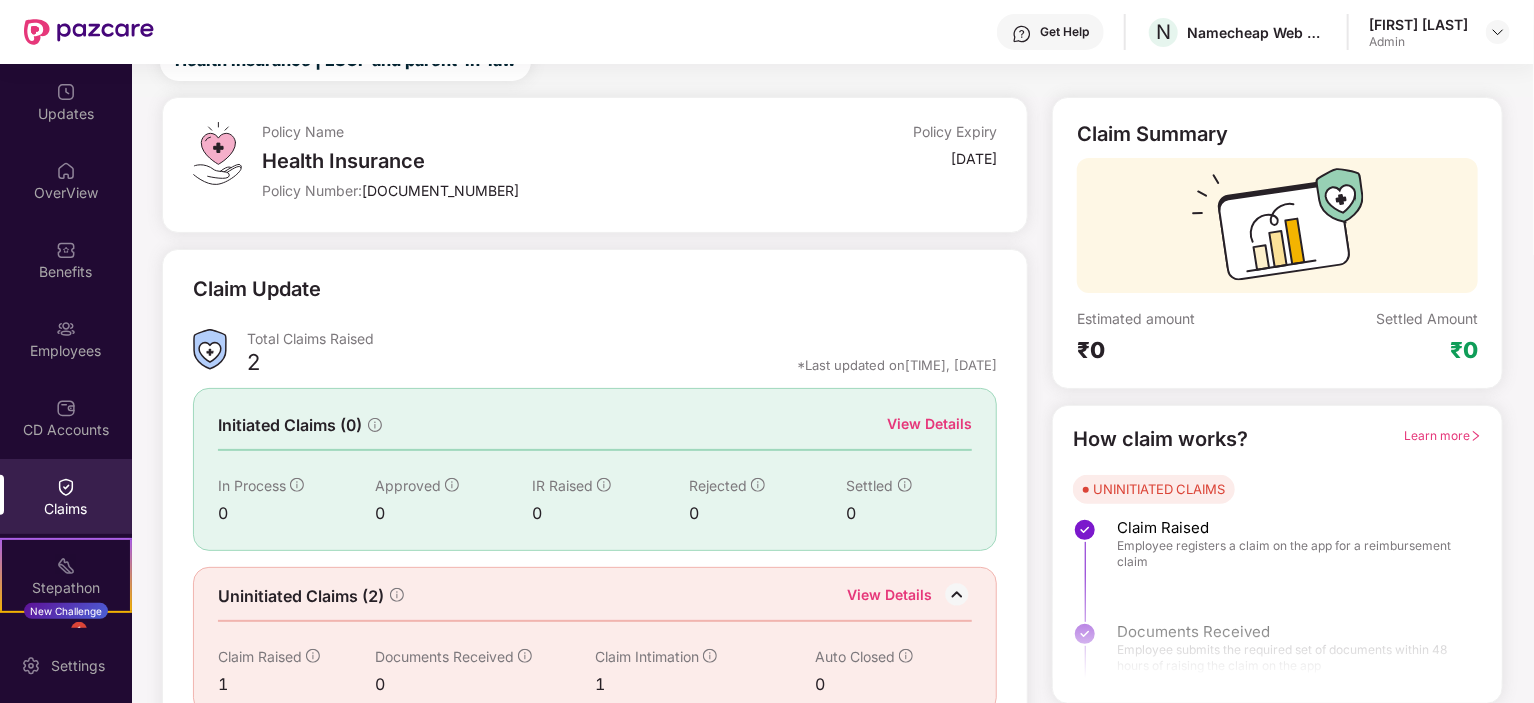 scroll, scrollTop: 112, scrollLeft: 0, axis: vertical 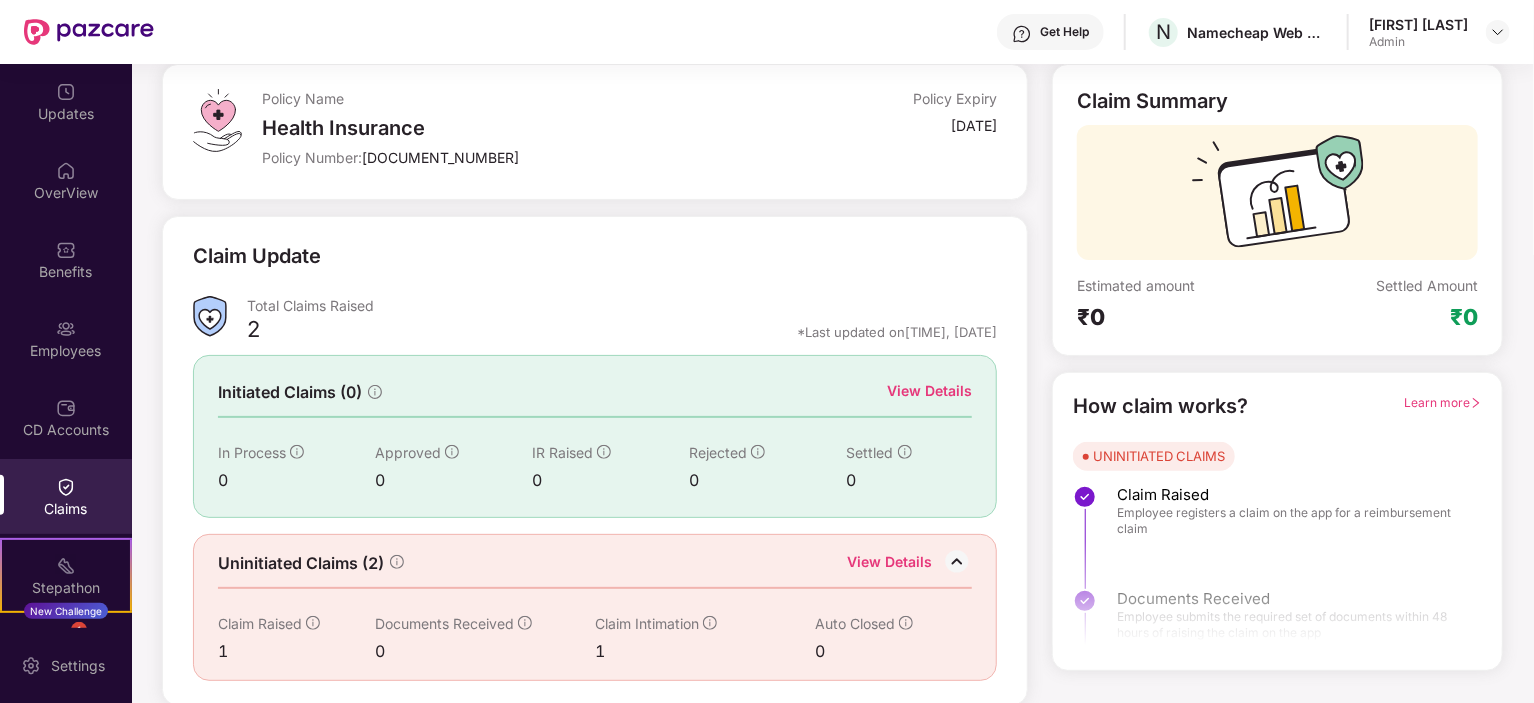 click on "Uninitiated Claims (2) View Details Claim Raised 1 Documents Received 0 Claim Intimation 1 Auto Closed 0" at bounding box center [595, 607] 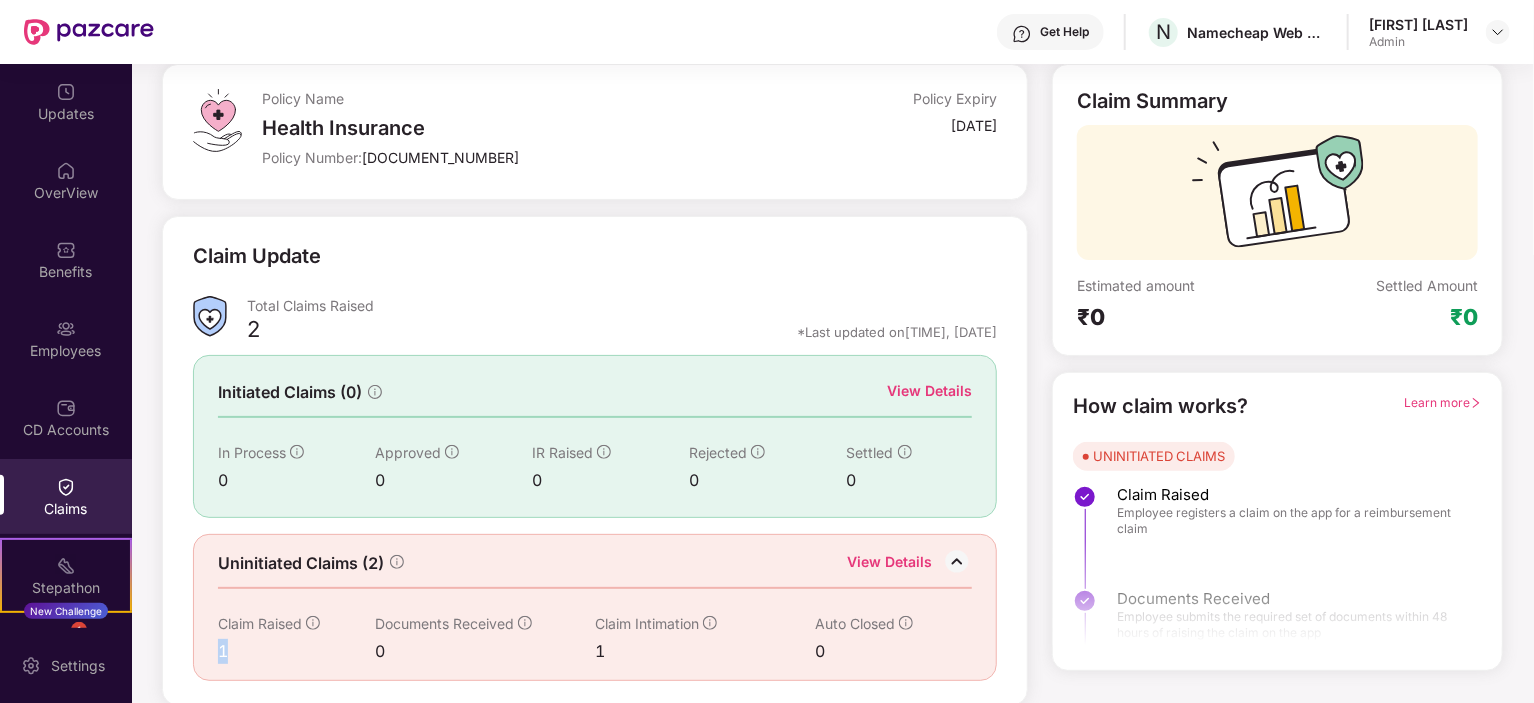 click on "Uninitiated Claims (2) View Details Claim Raised 1 Documents Received 0 Claim Intimation 1 Auto Closed 0" at bounding box center (595, 607) 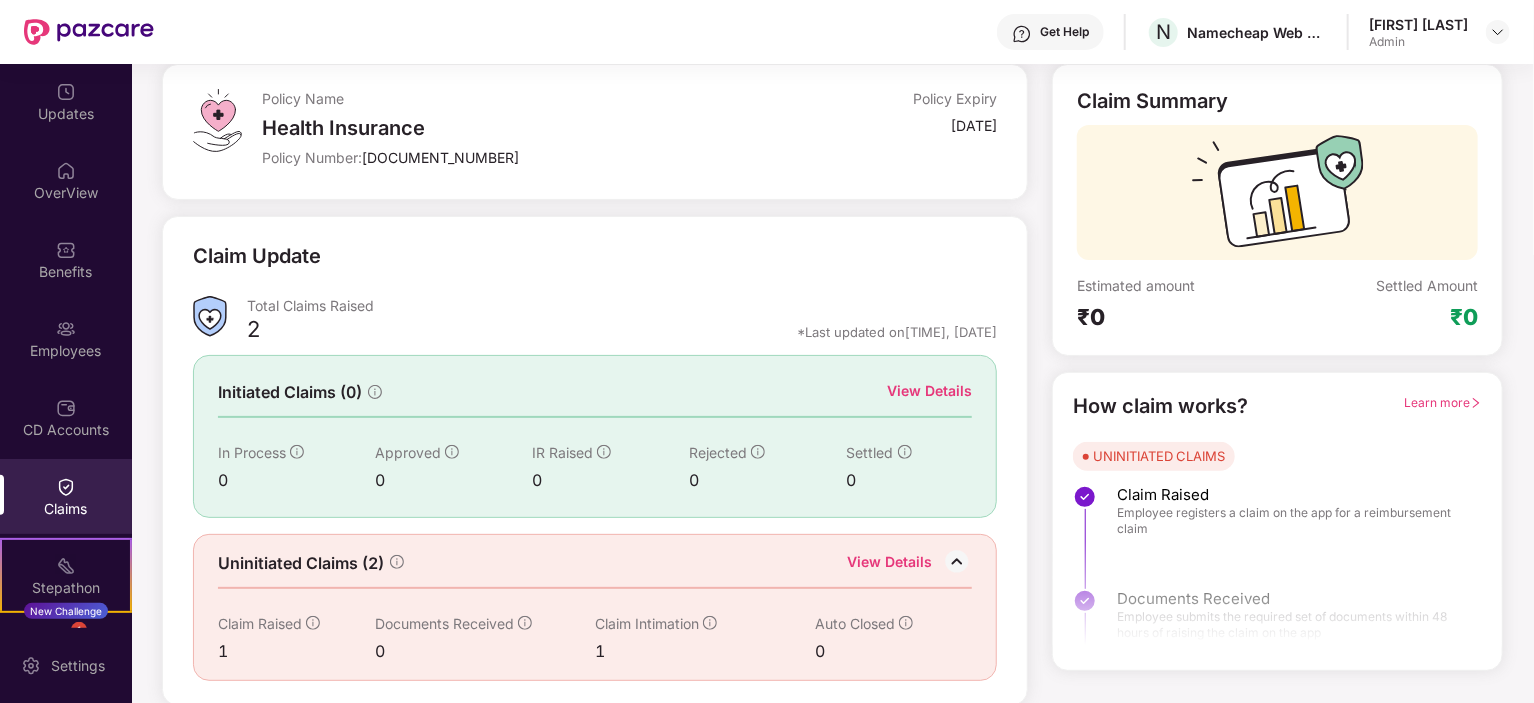 click on "View Details" at bounding box center (929, 391) 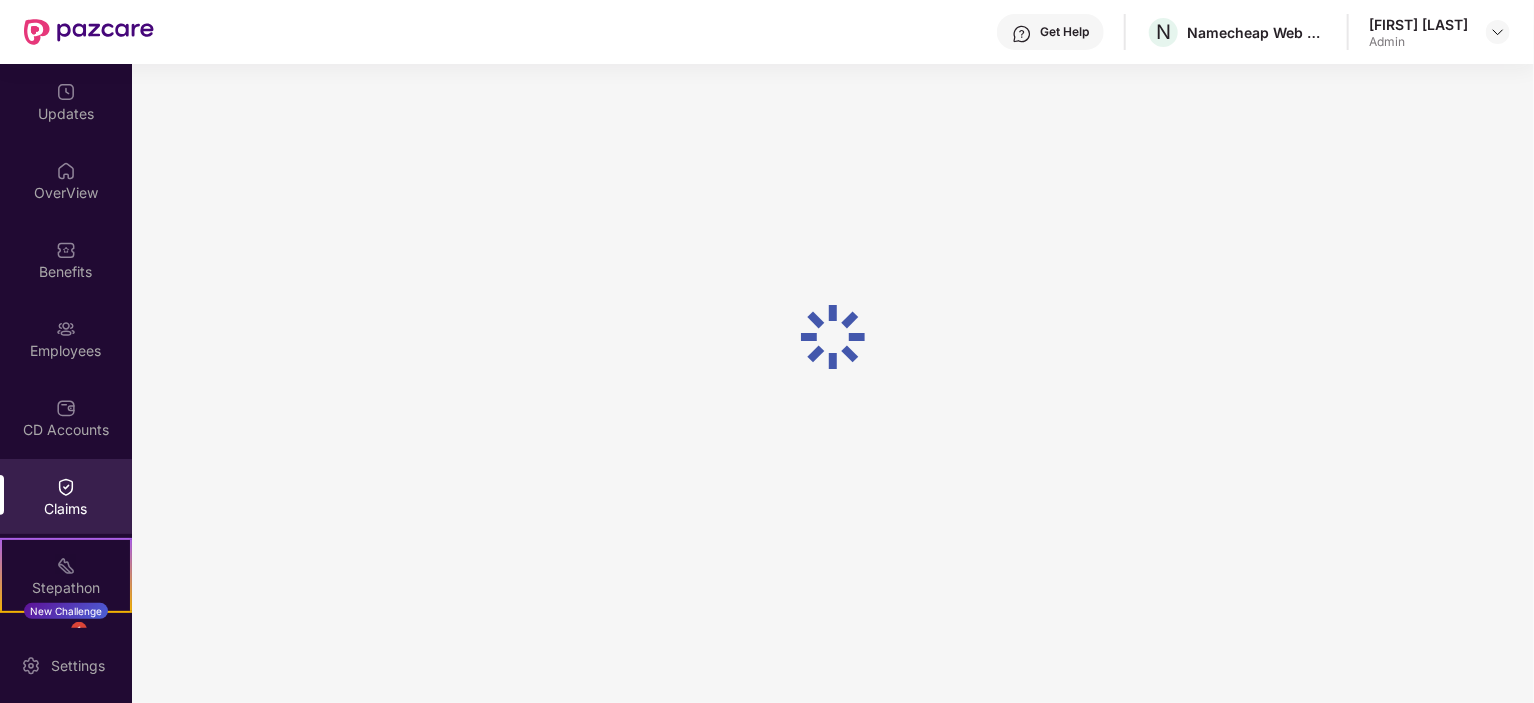 scroll, scrollTop: 64, scrollLeft: 0, axis: vertical 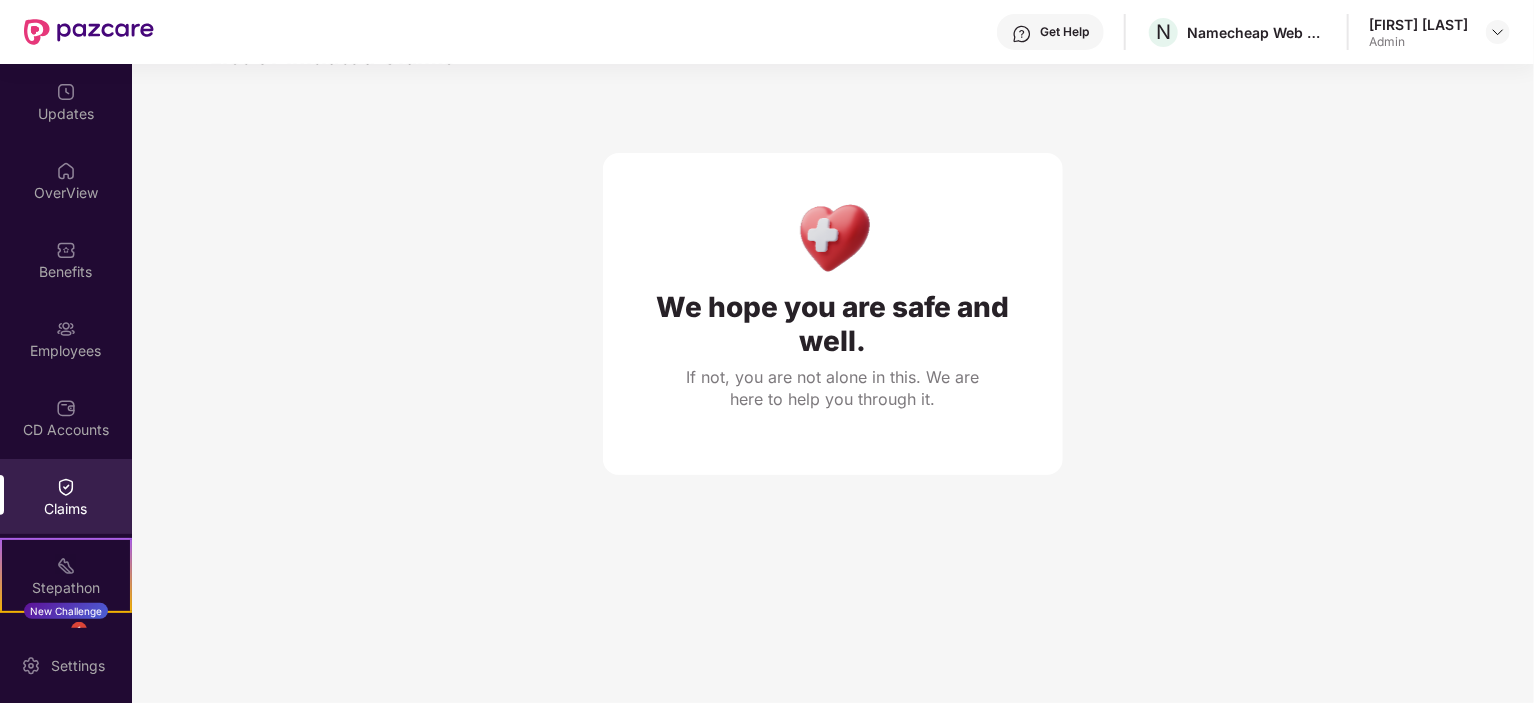 click at bounding box center [66, 487] 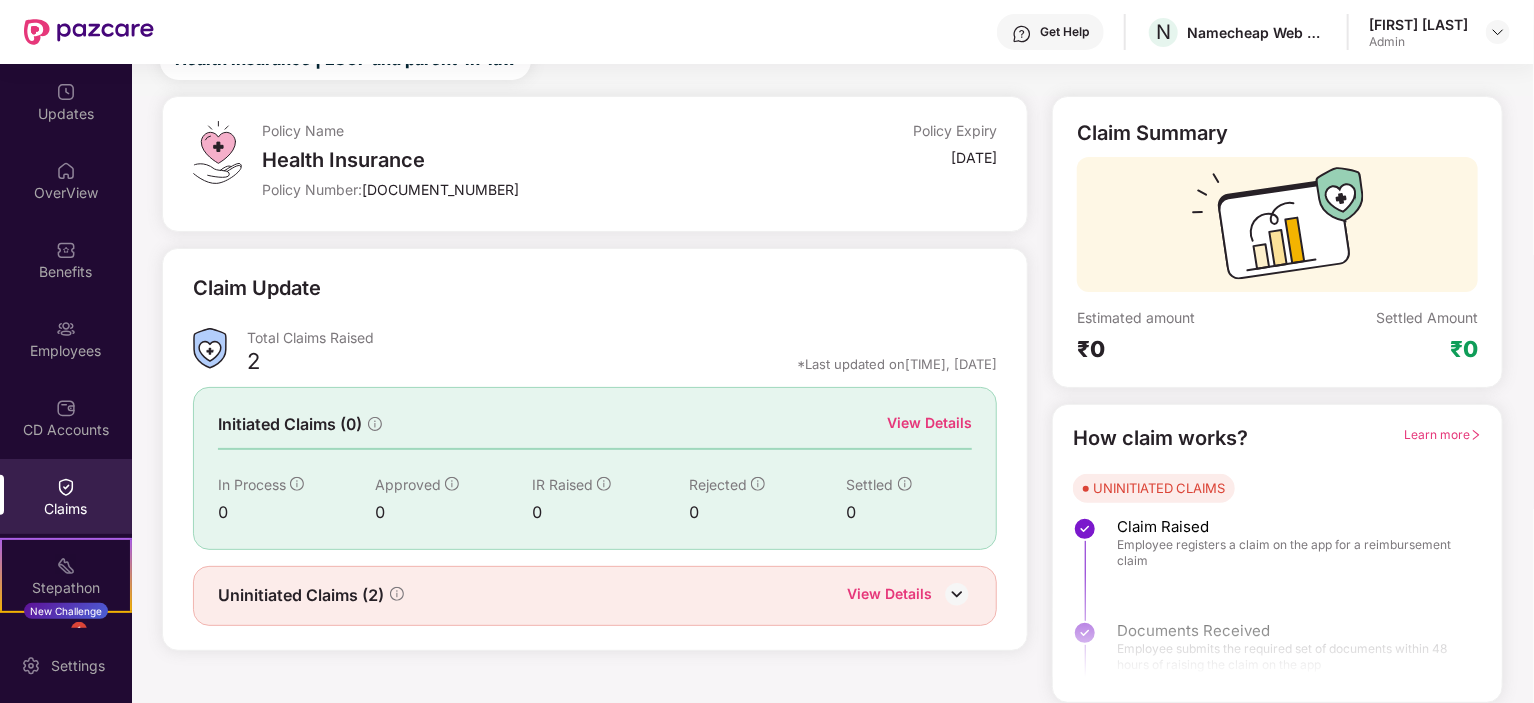 scroll, scrollTop: 79, scrollLeft: 0, axis: vertical 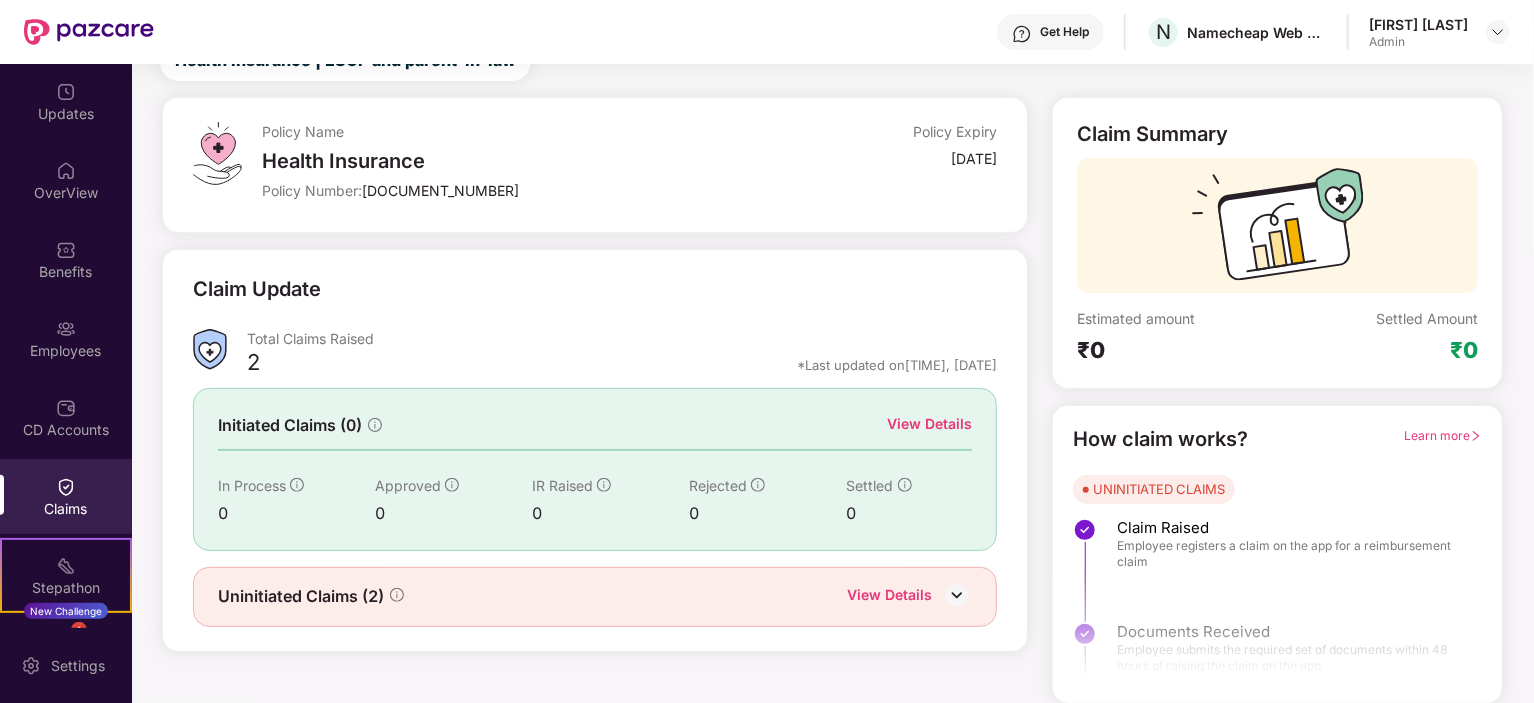 click at bounding box center [1277, 619] 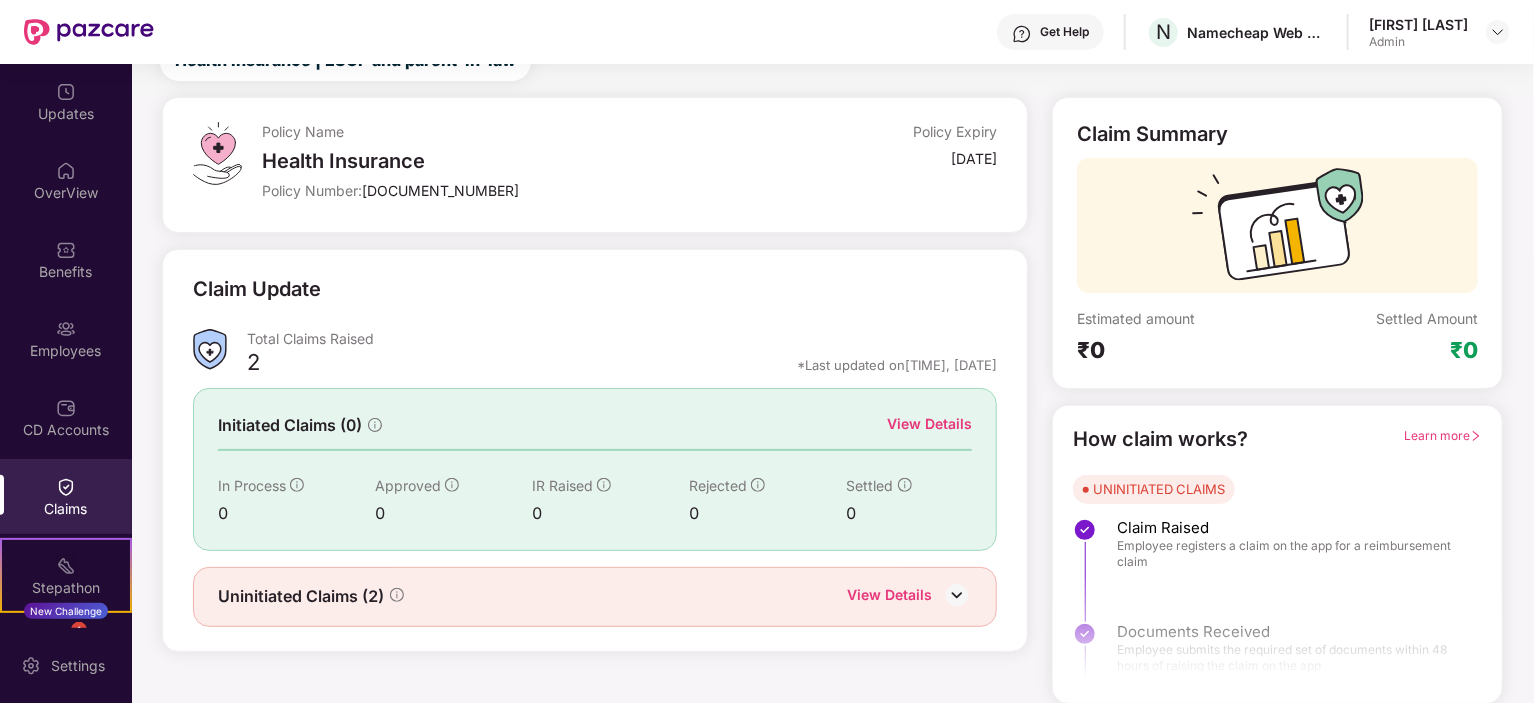 click at bounding box center (957, 595) 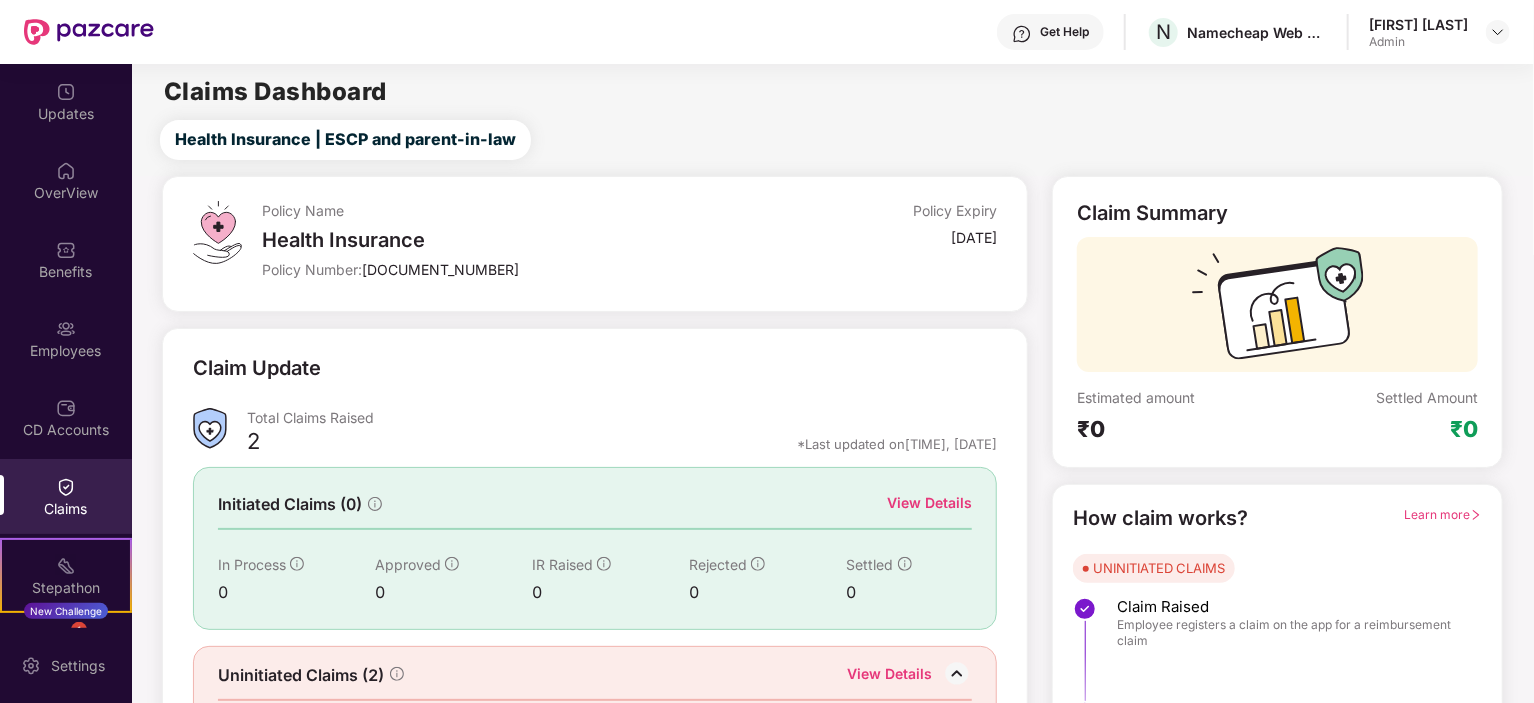 scroll, scrollTop: 112, scrollLeft: 0, axis: vertical 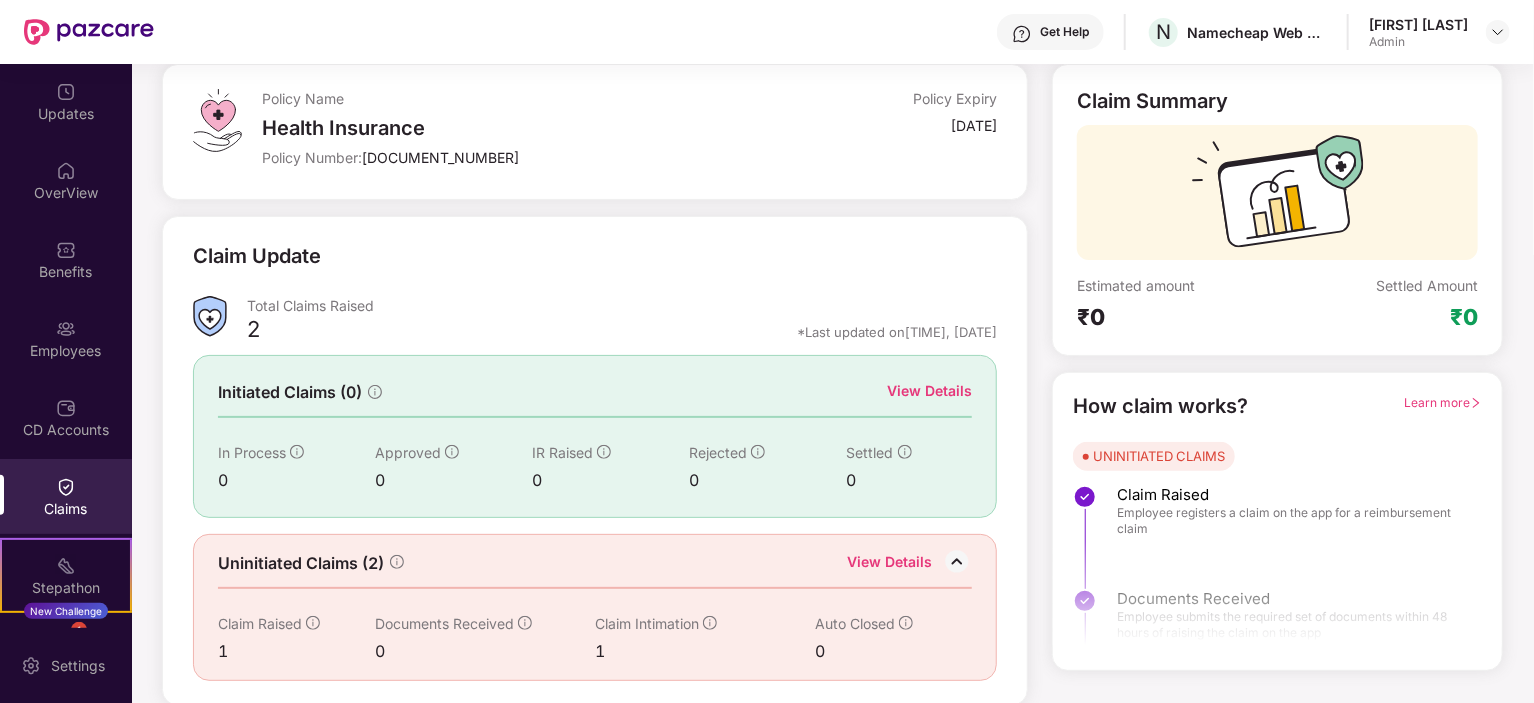 click on "View Details" at bounding box center [929, 391] 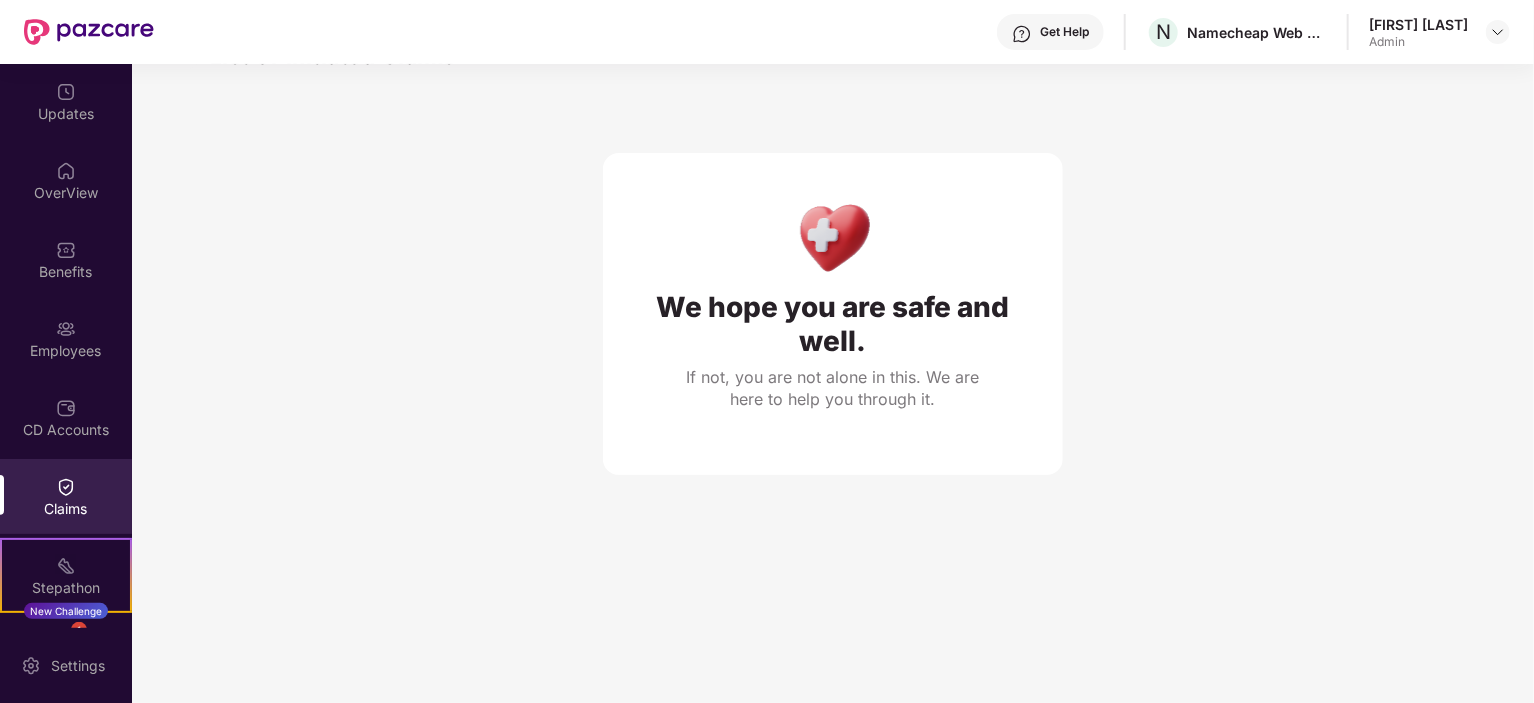 scroll, scrollTop: 64, scrollLeft: 0, axis: vertical 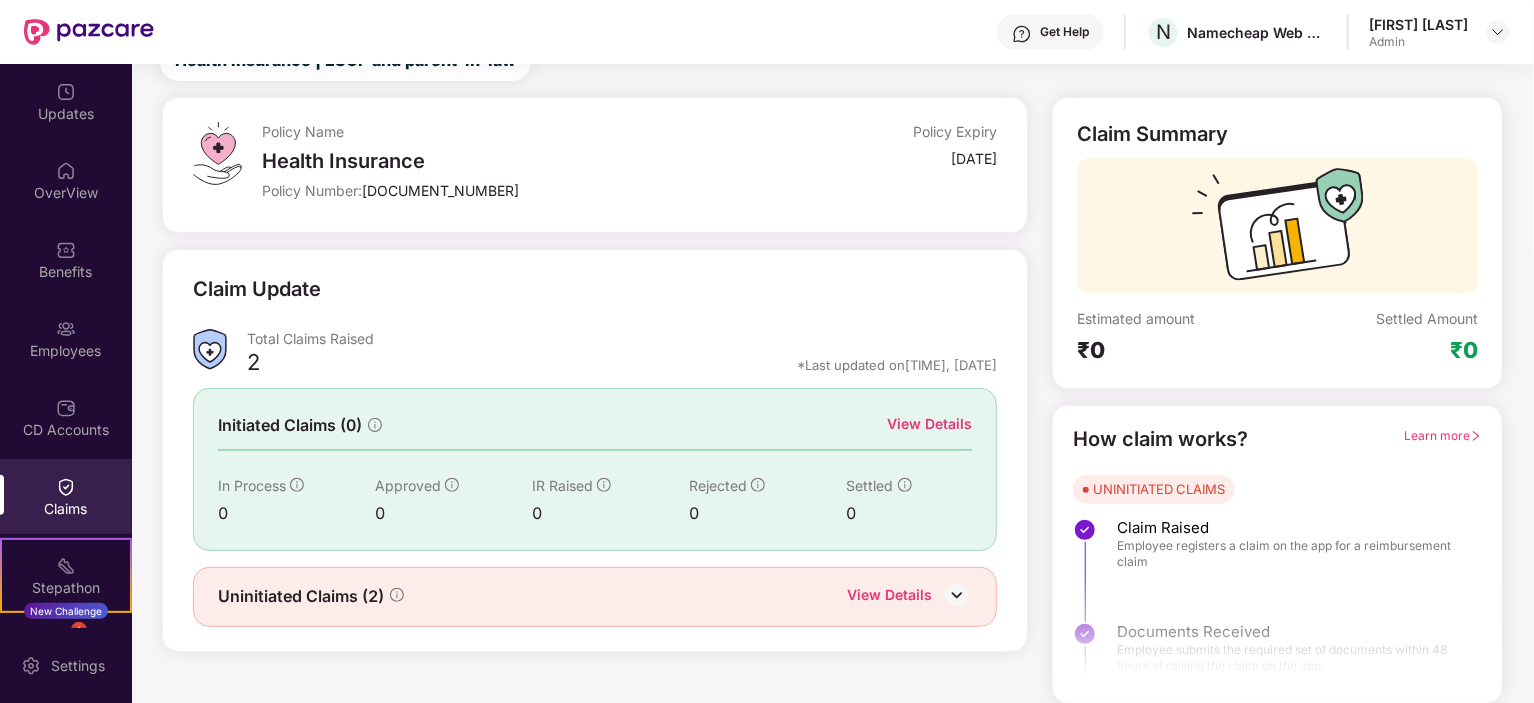 click at bounding box center [957, 595] 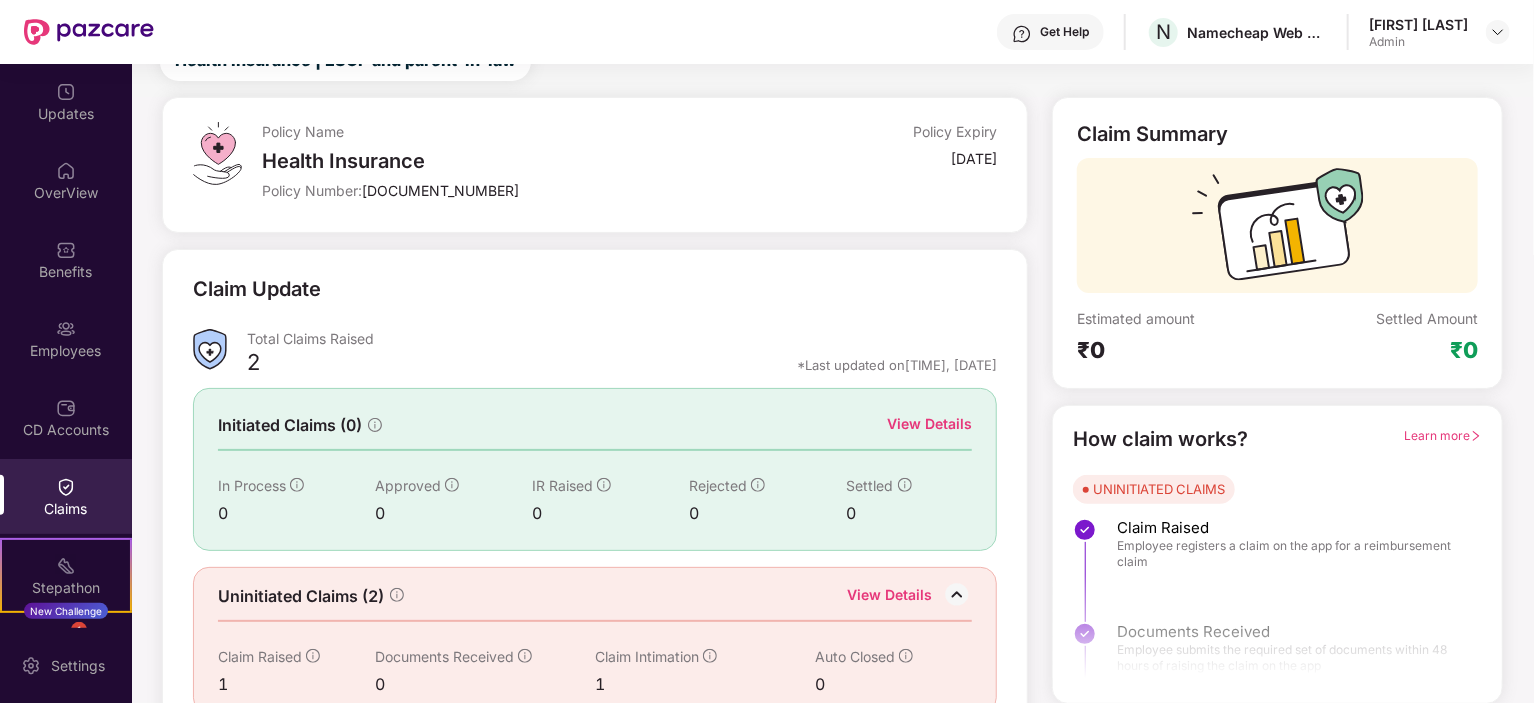 scroll, scrollTop: 112, scrollLeft: 0, axis: vertical 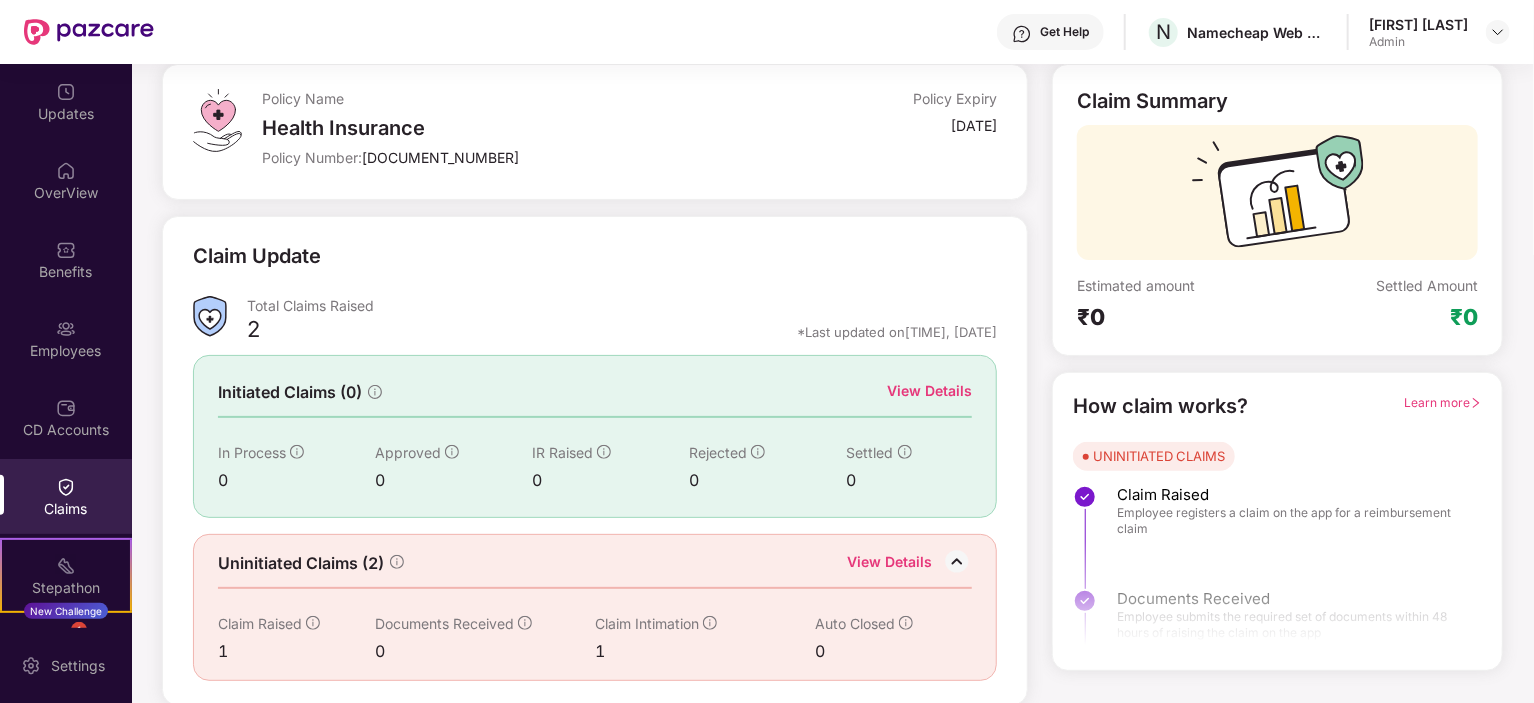 click at bounding box center (957, 562) 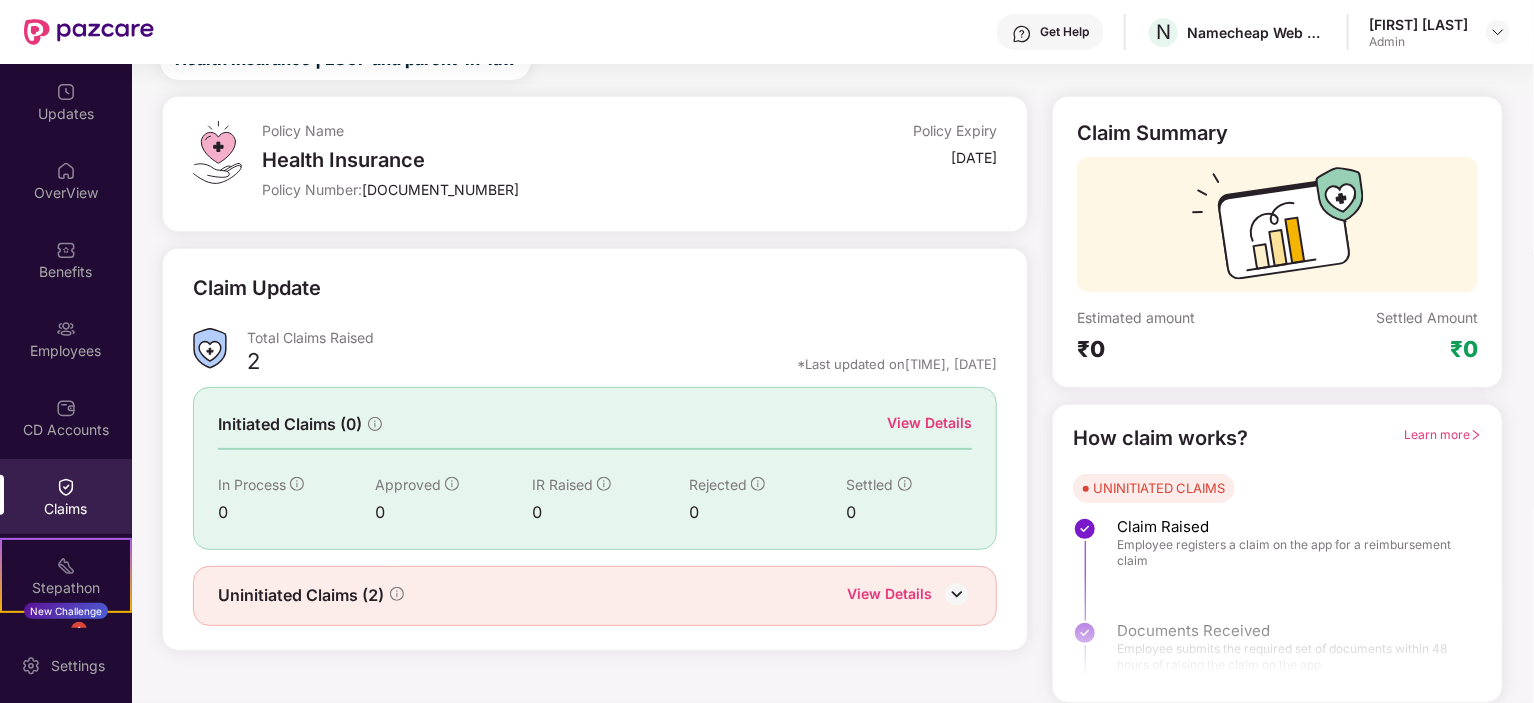 scroll, scrollTop: 79, scrollLeft: 0, axis: vertical 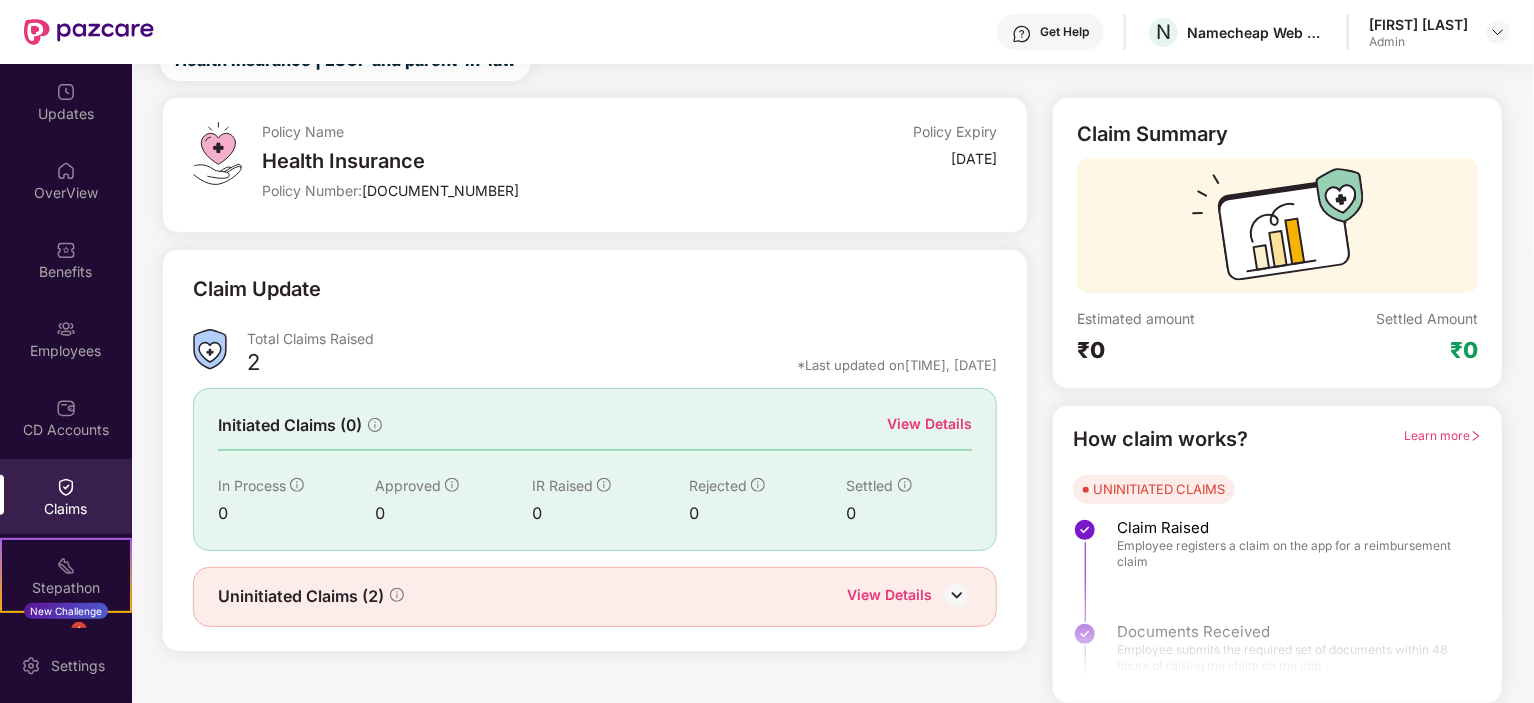 click on "View Details" at bounding box center [929, 424] 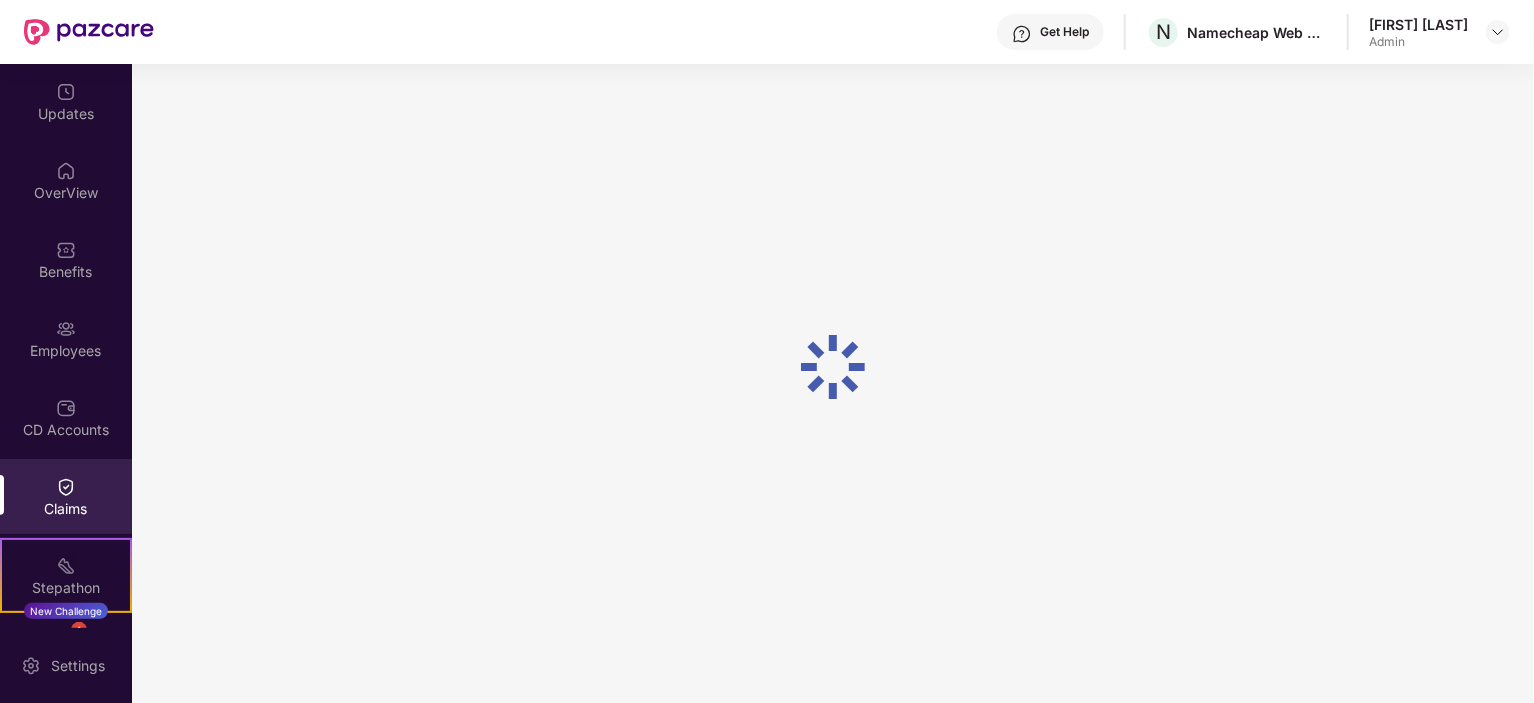 scroll, scrollTop: 79, scrollLeft: 0, axis: vertical 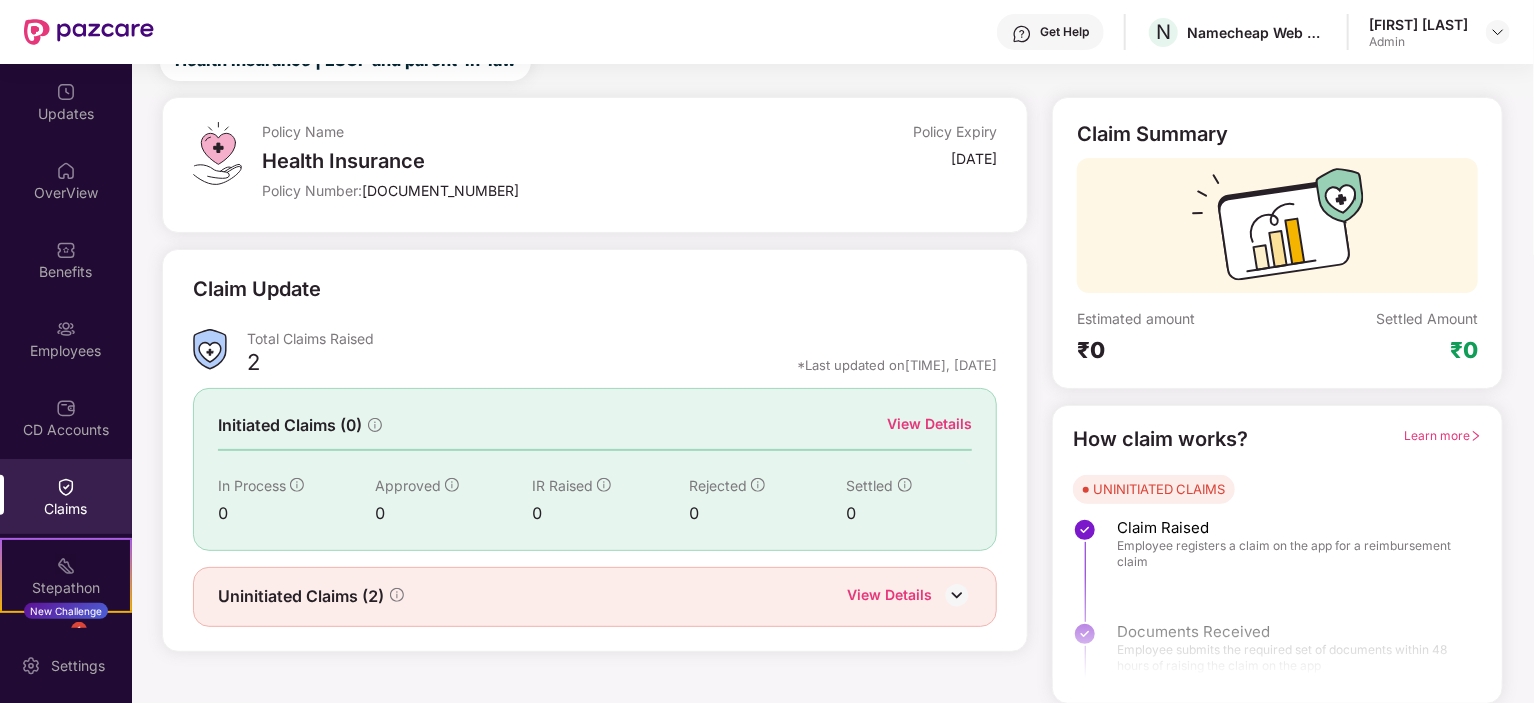 click on "Claim Update" at bounding box center [595, 301] 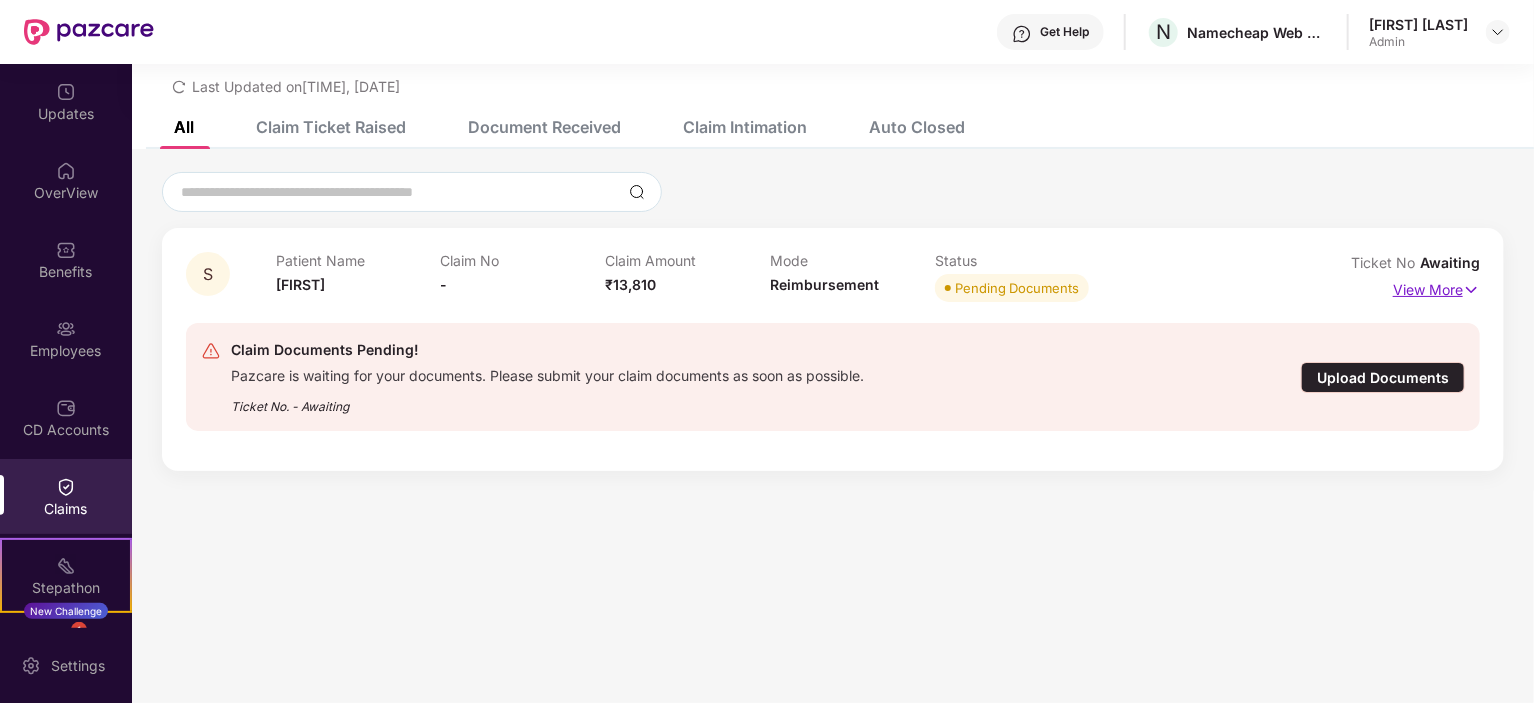 click at bounding box center (1471, 290) 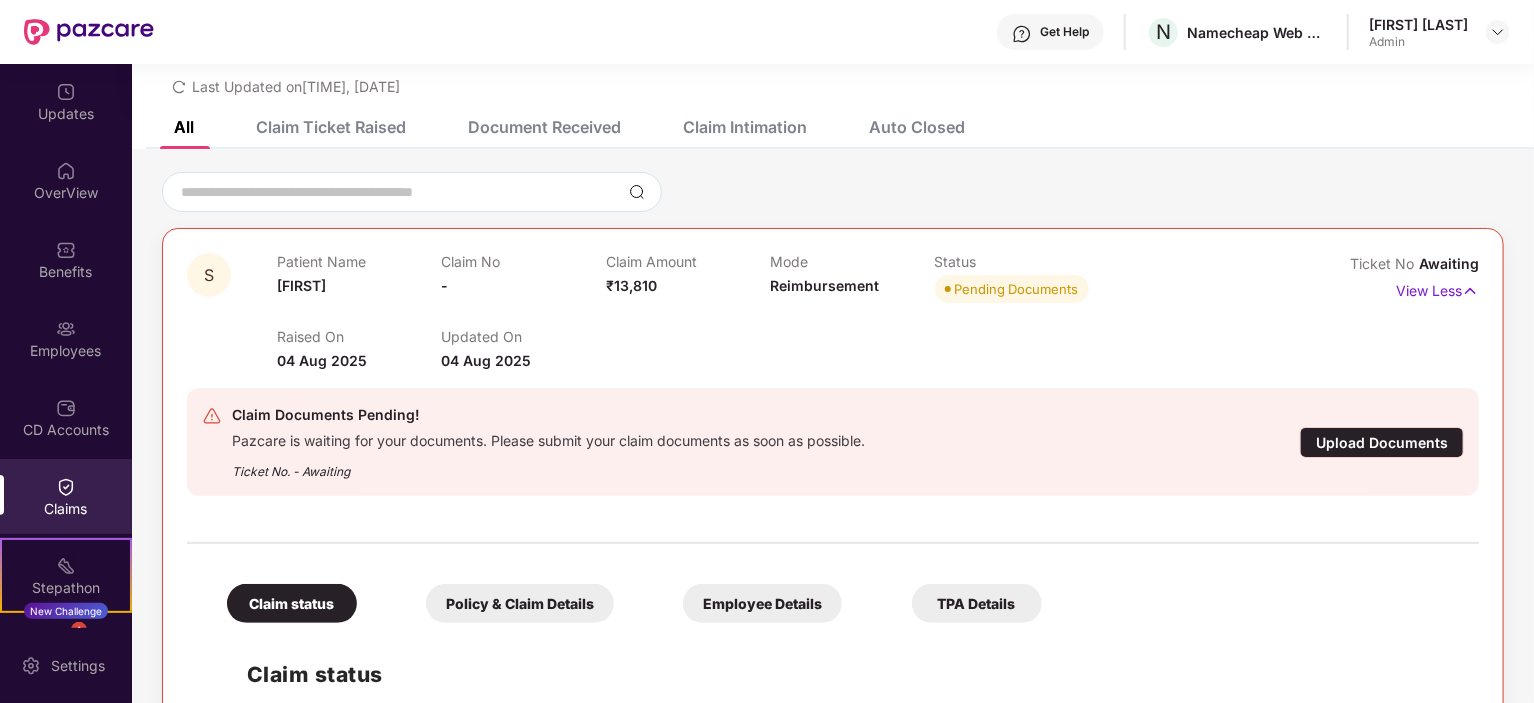 click on "Claim Ticket Raised" at bounding box center (316, 127) 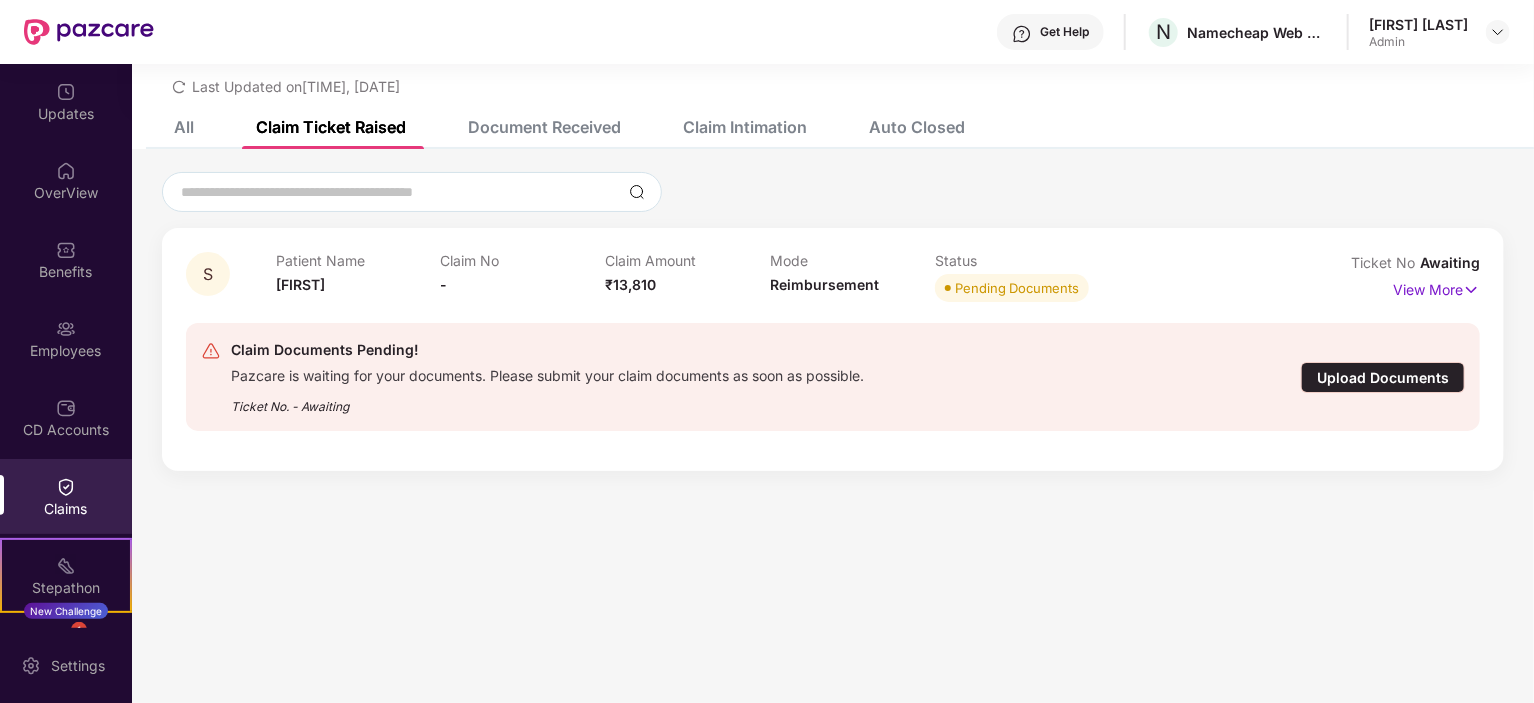 click on "Document Received" at bounding box center [544, 127] 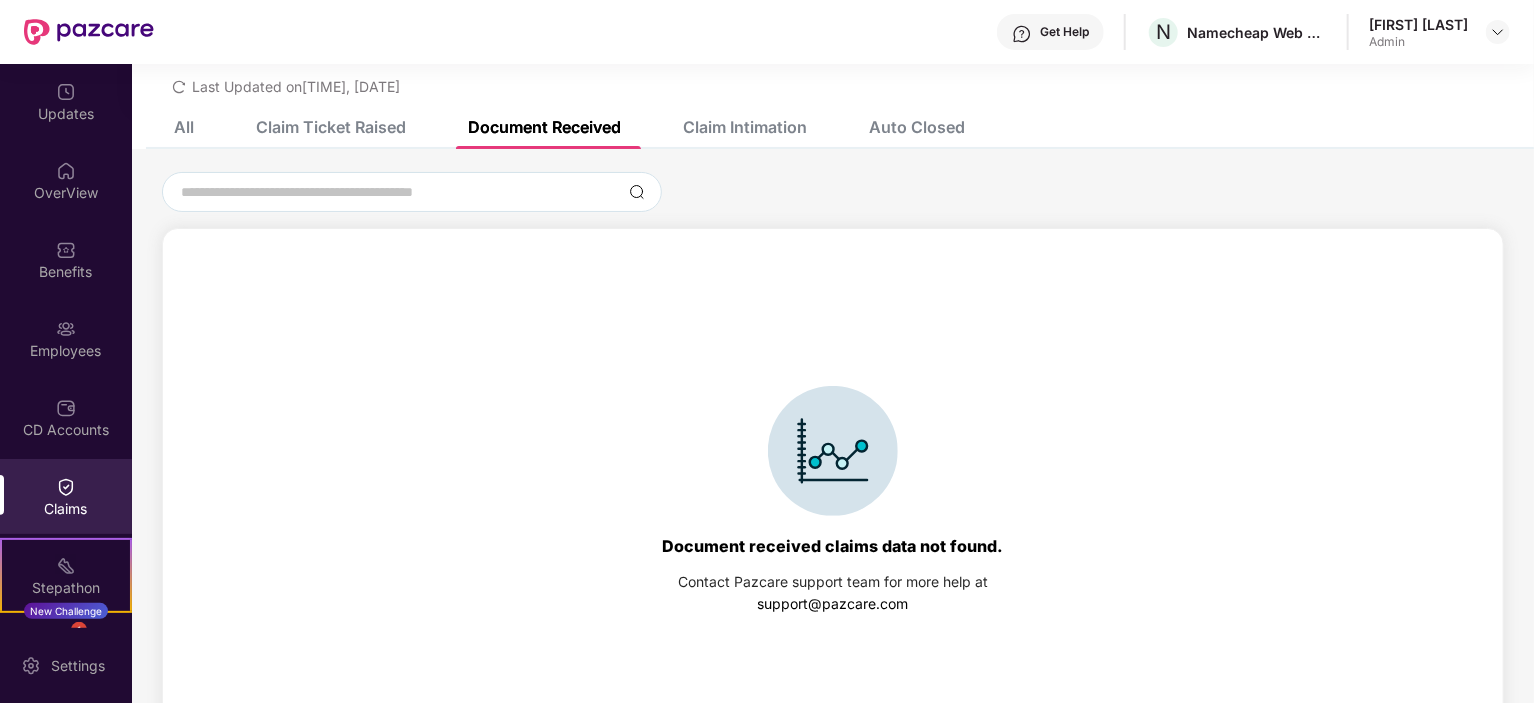click on "Claim Ticket Raised" at bounding box center (331, 127) 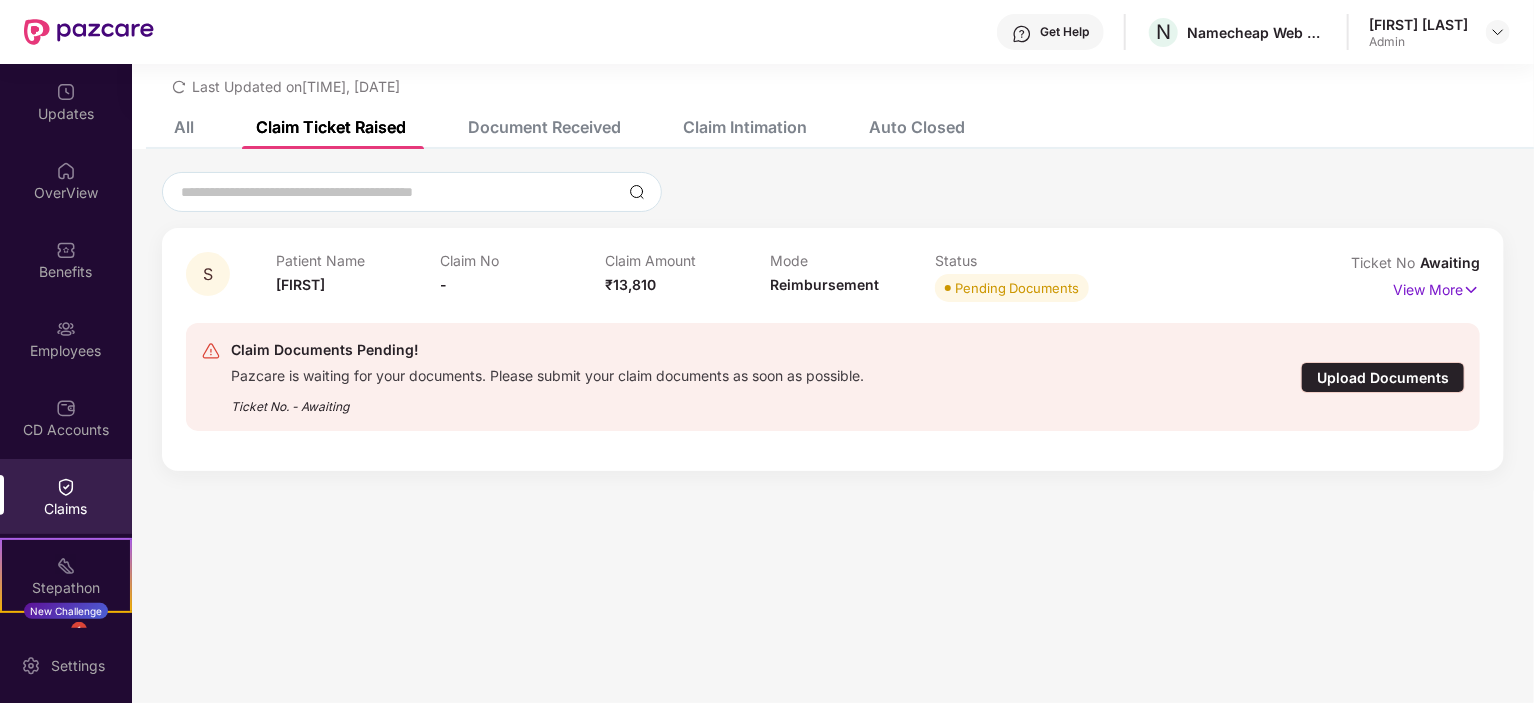 click on "Document Received" at bounding box center (529, 127) 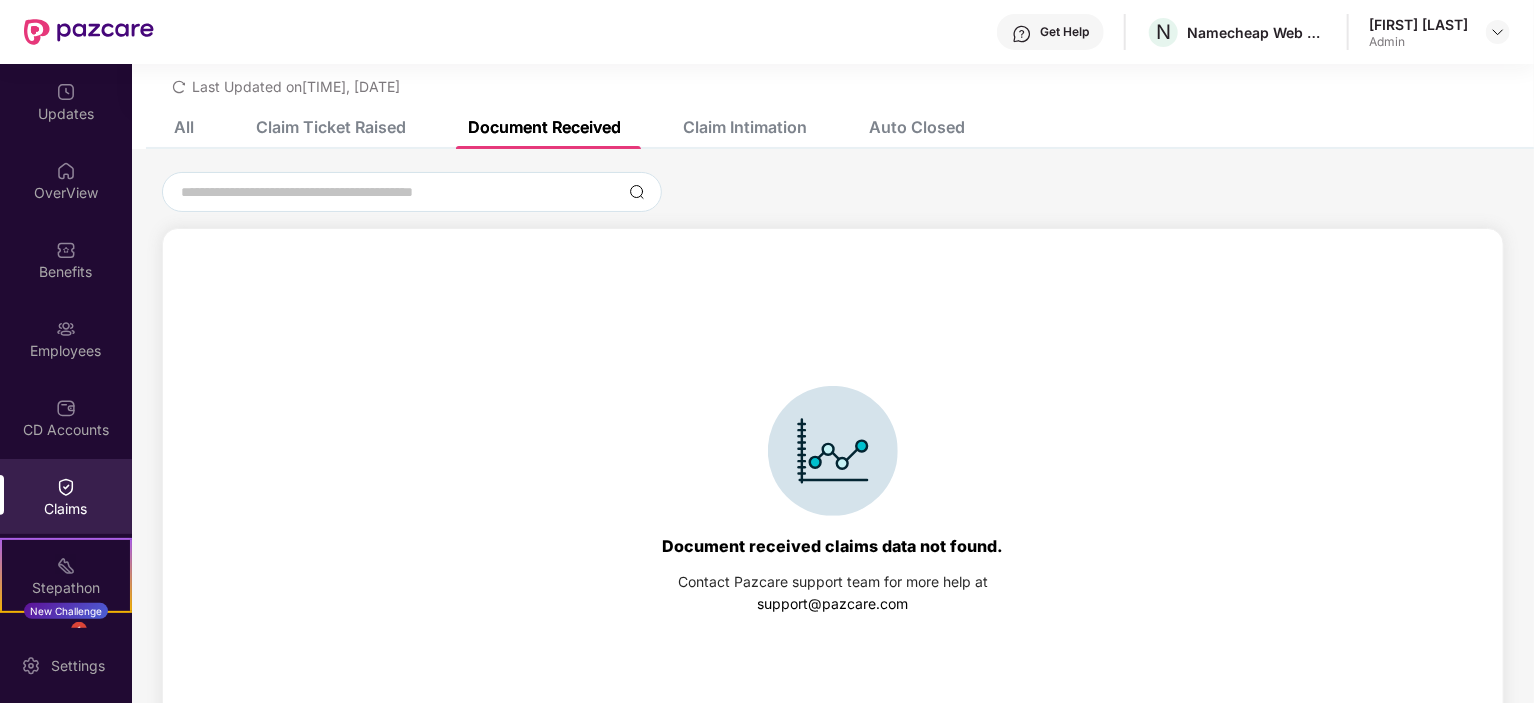 click on "Claim Intimation" at bounding box center (745, 127) 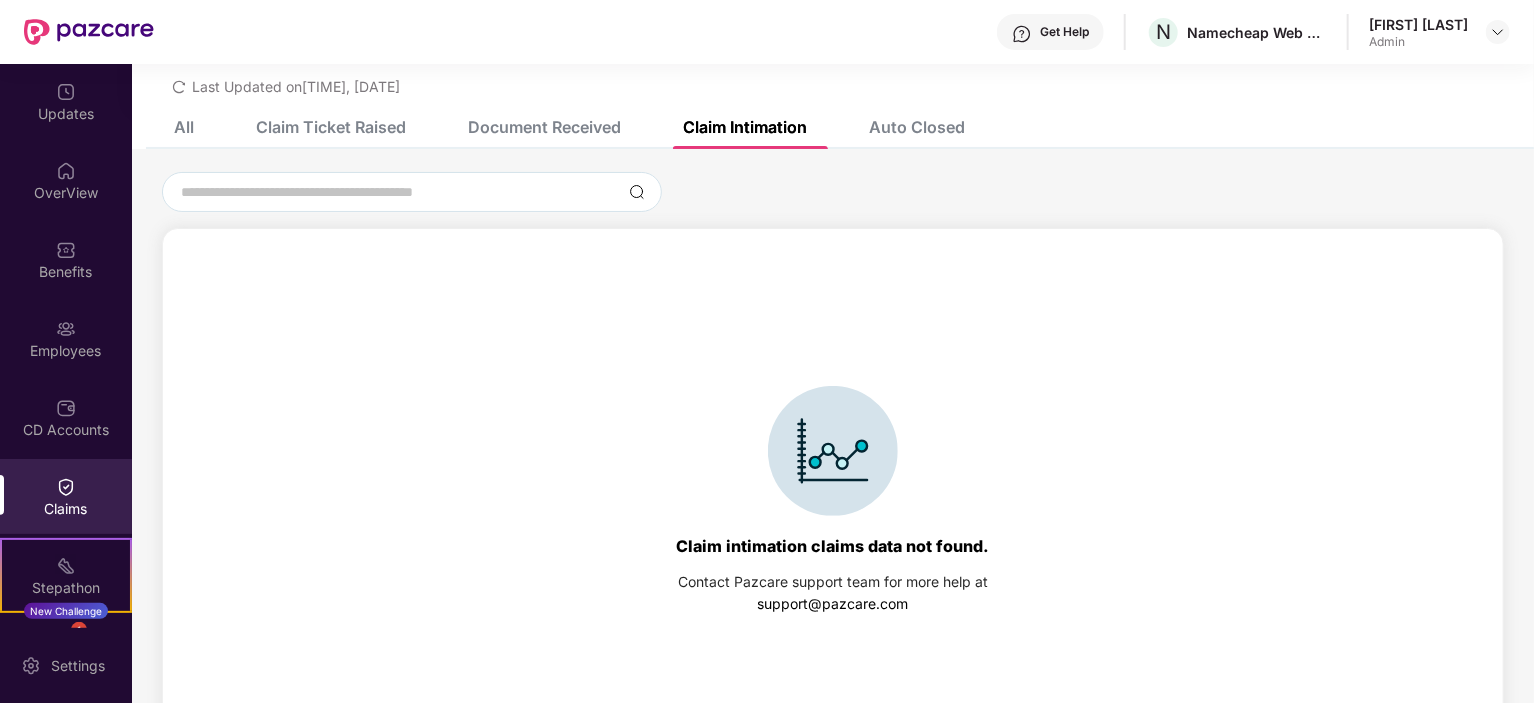 click on "Auto Closed" at bounding box center [917, 127] 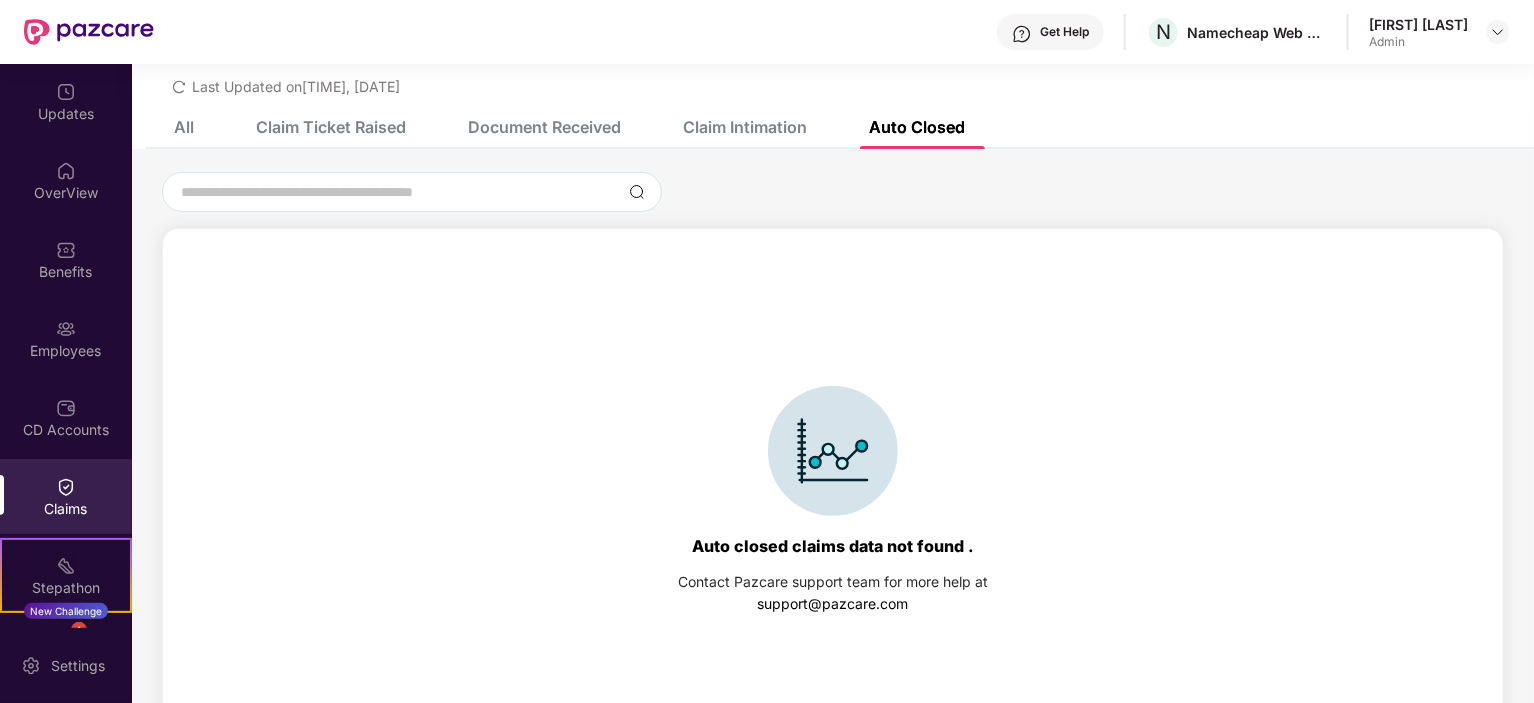 click on "List of Uninitiated Claims Last Updated on  [TIME], [DATE]" at bounding box center (833, 52) 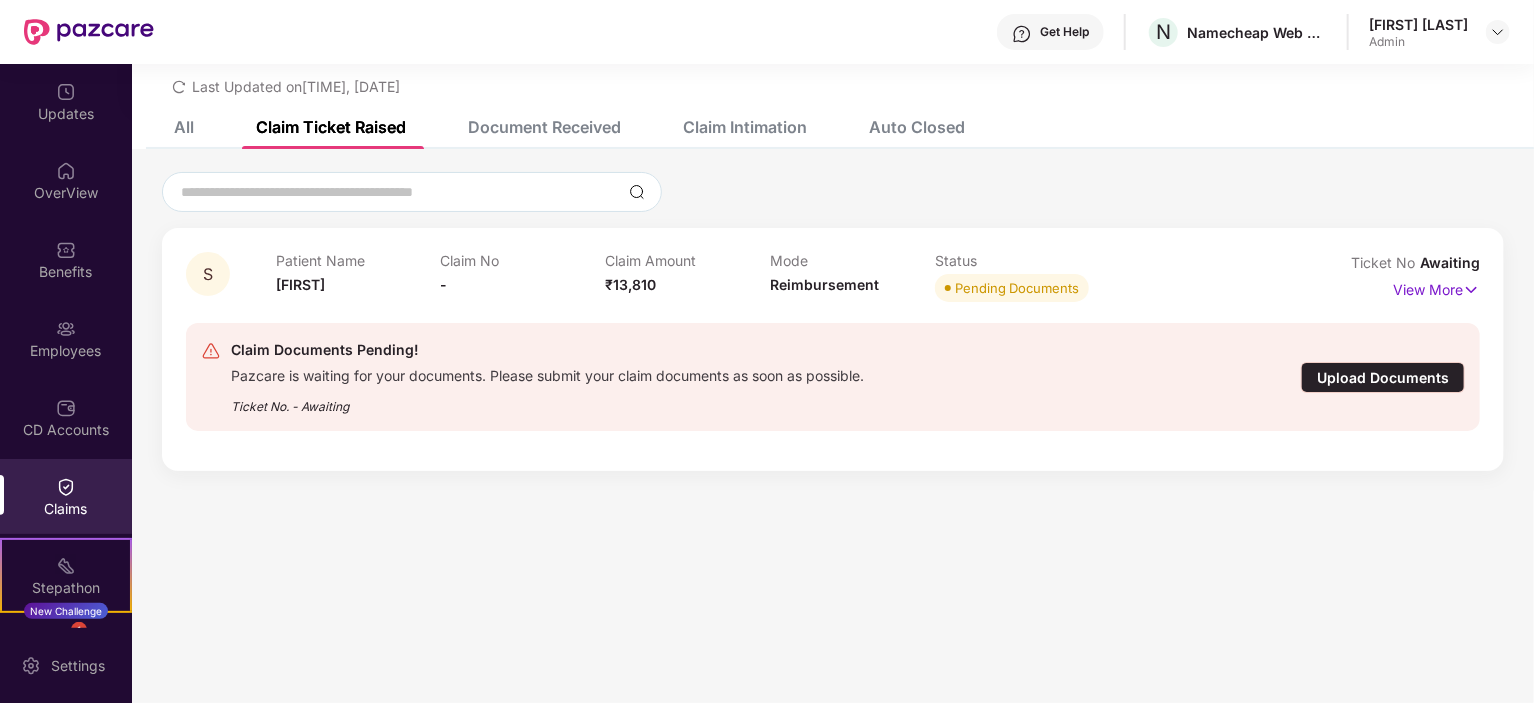 click on "Document Received" at bounding box center (544, 127) 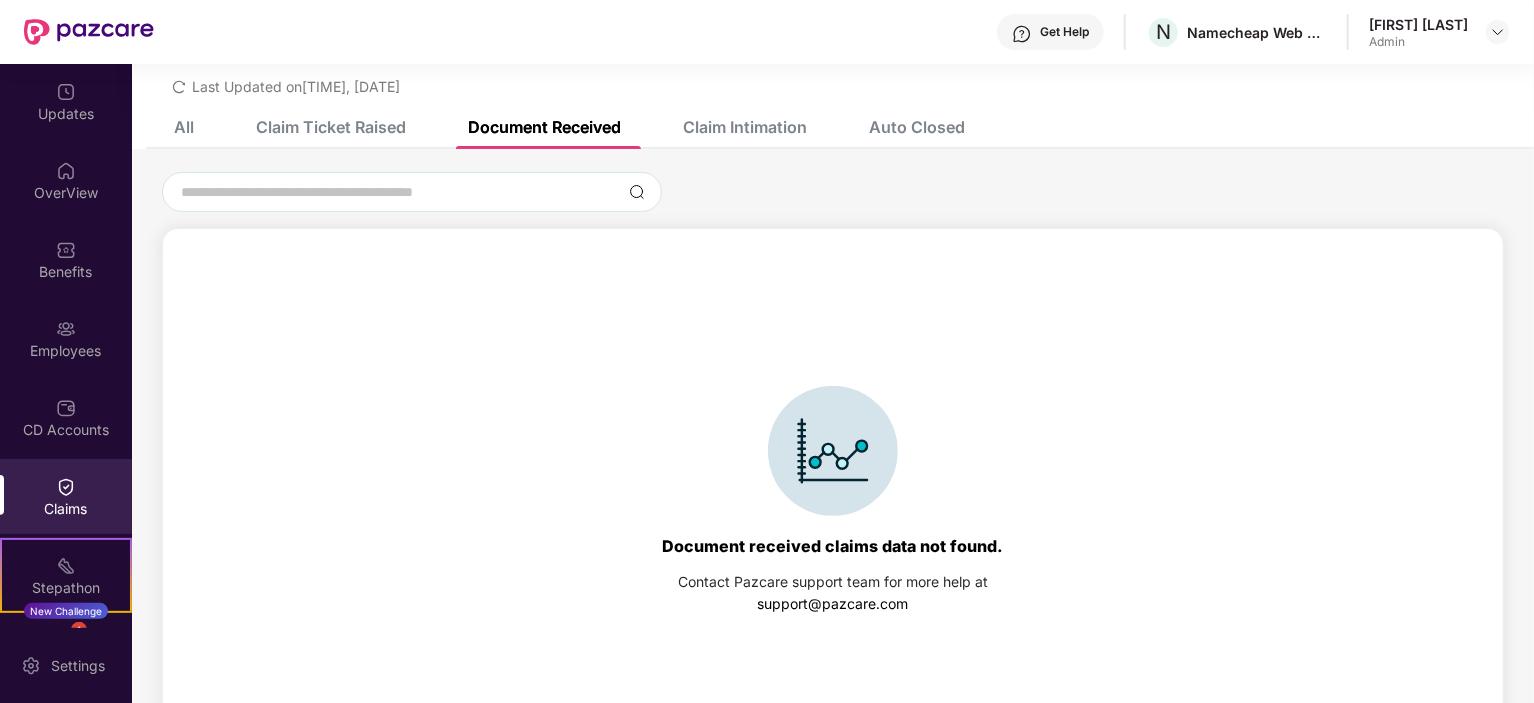 click on "Claim Ticket Raised" at bounding box center (331, 127) 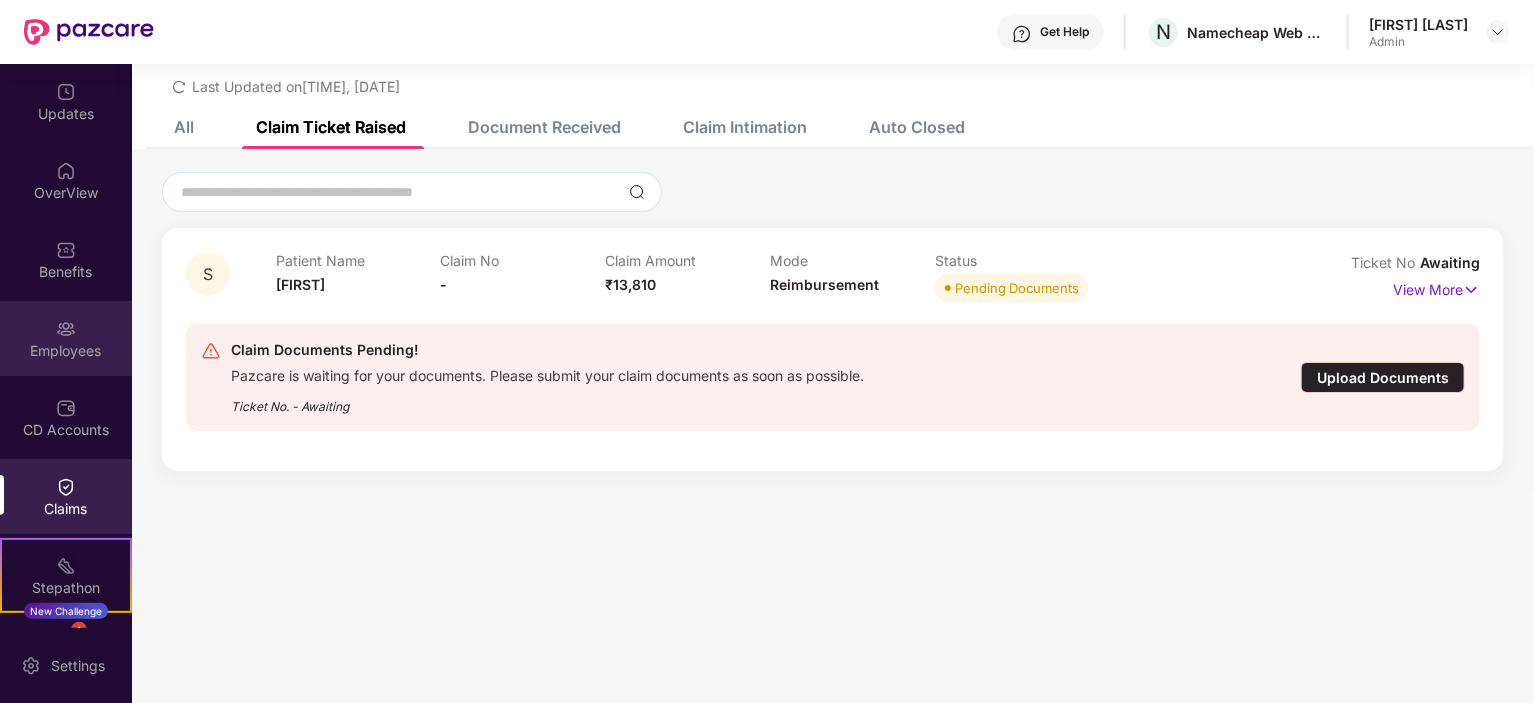 scroll, scrollTop: 147, scrollLeft: 0, axis: vertical 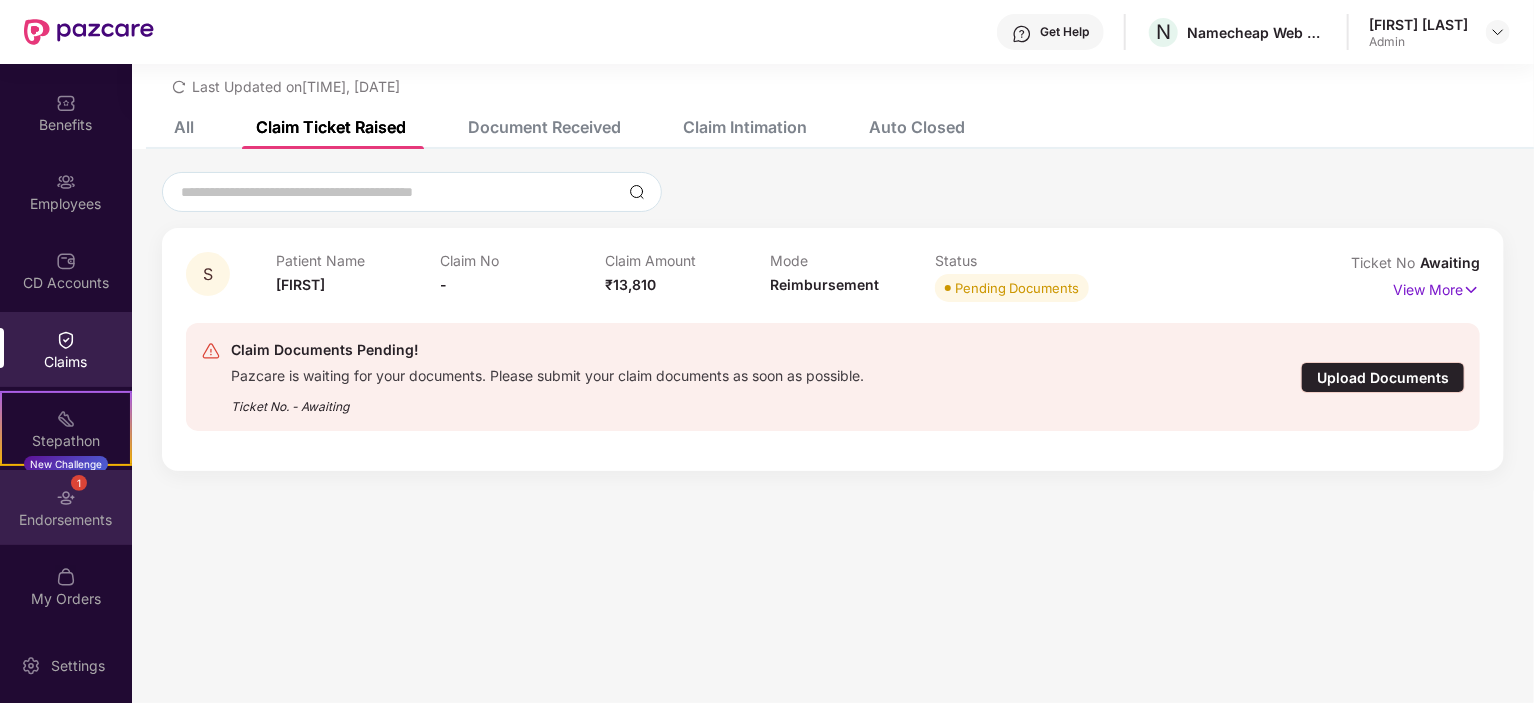 click at bounding box center (66, 498) 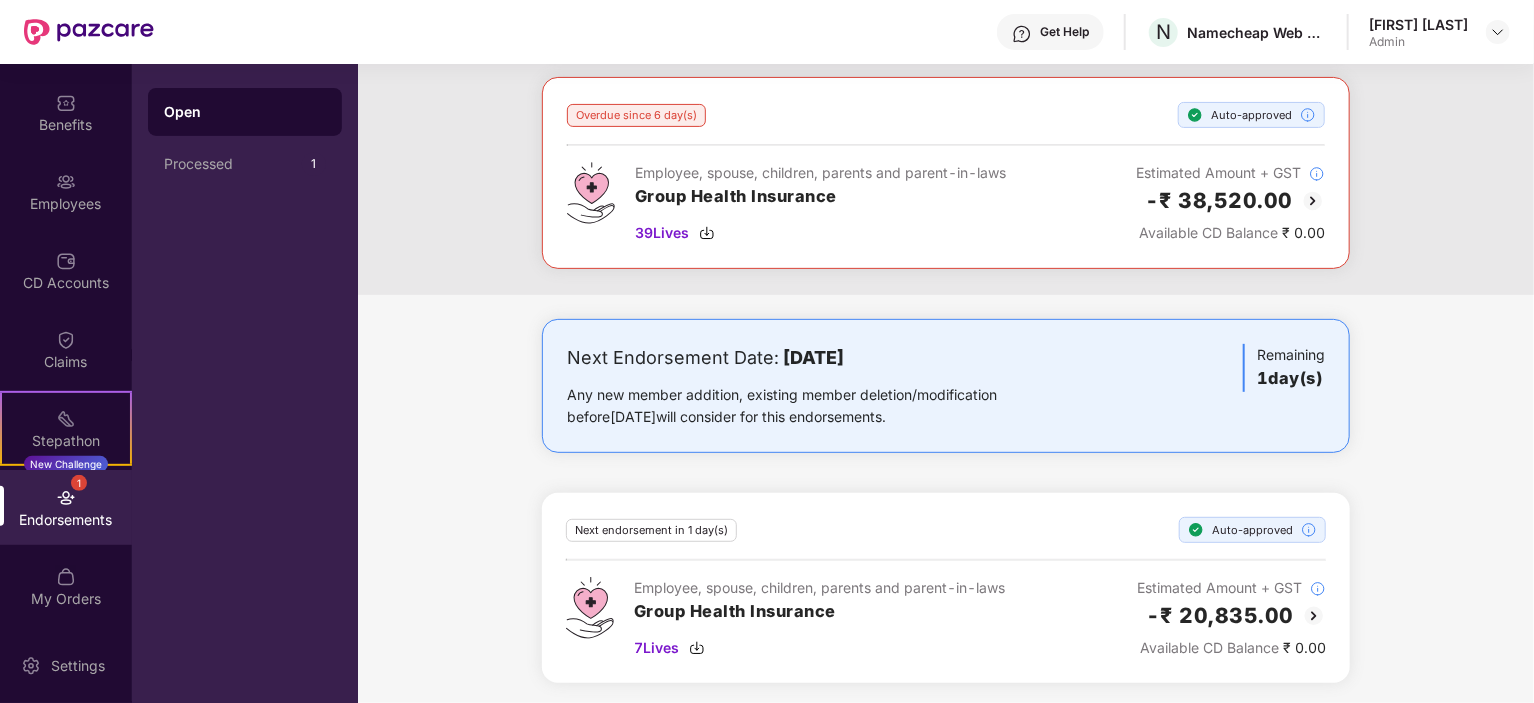 scroll, scrollTop: 0, scrollLeft: 0, axis: both 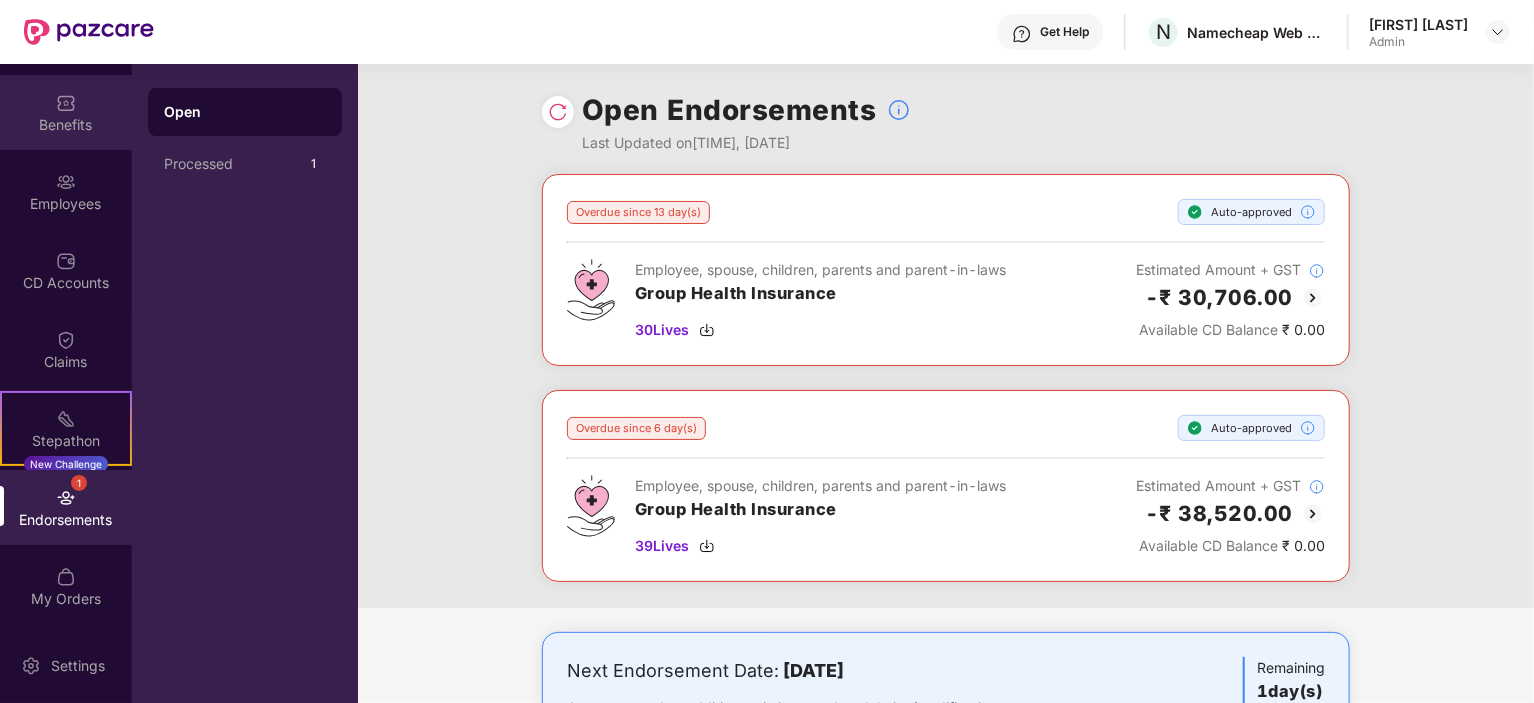 click on "Benefits" at bounding box center (66, 125) 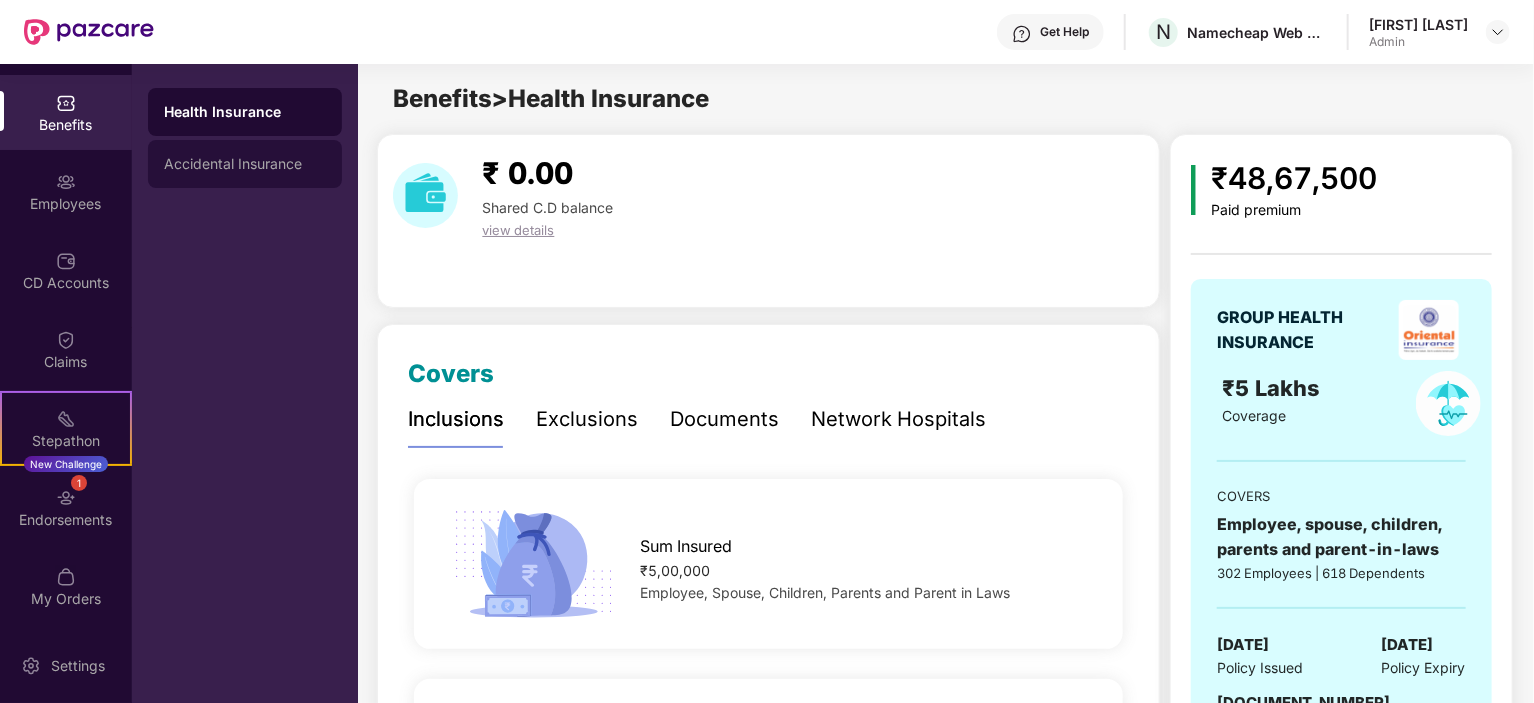 click on "Accidental Insurance" at bounding box center (245, 164) 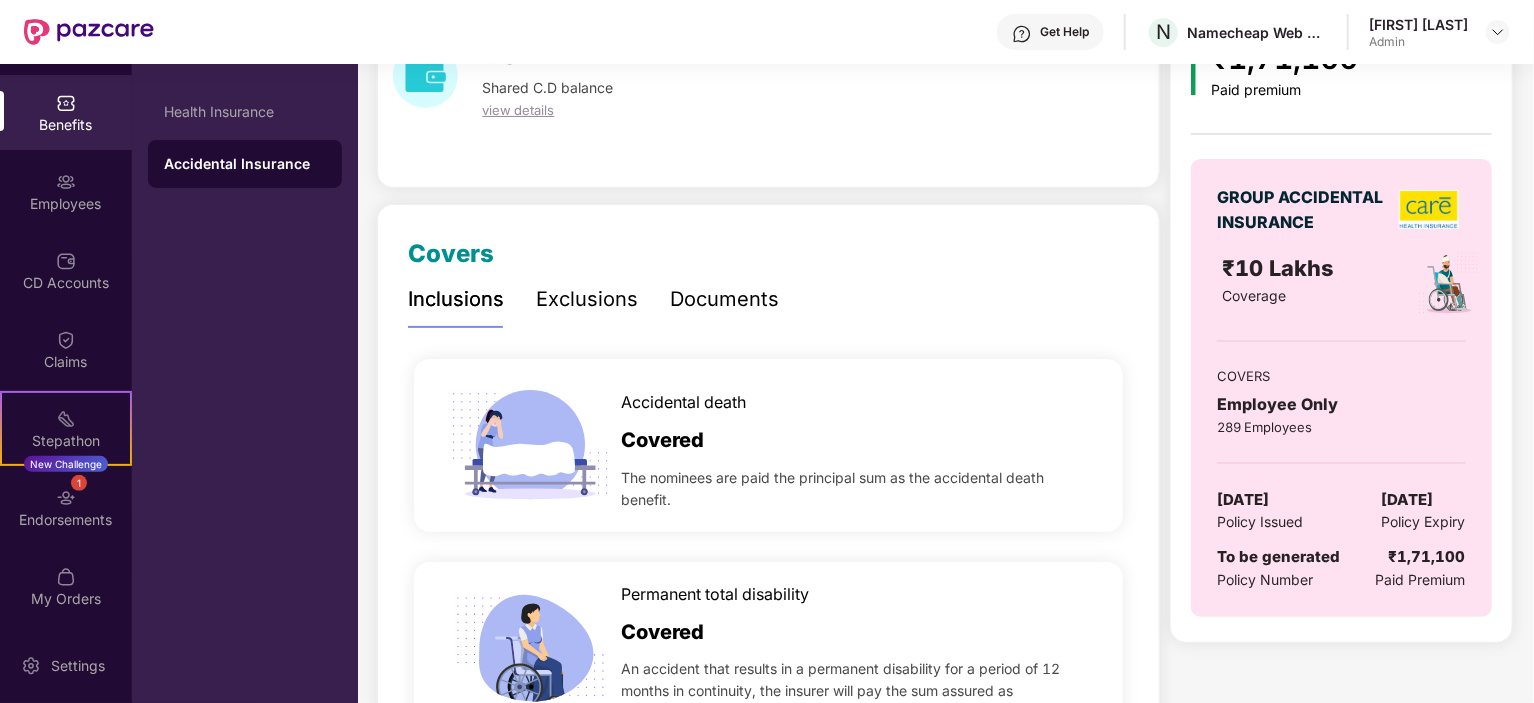 scroll, scrollTop: 0, scrollLeft: 0, axis: both 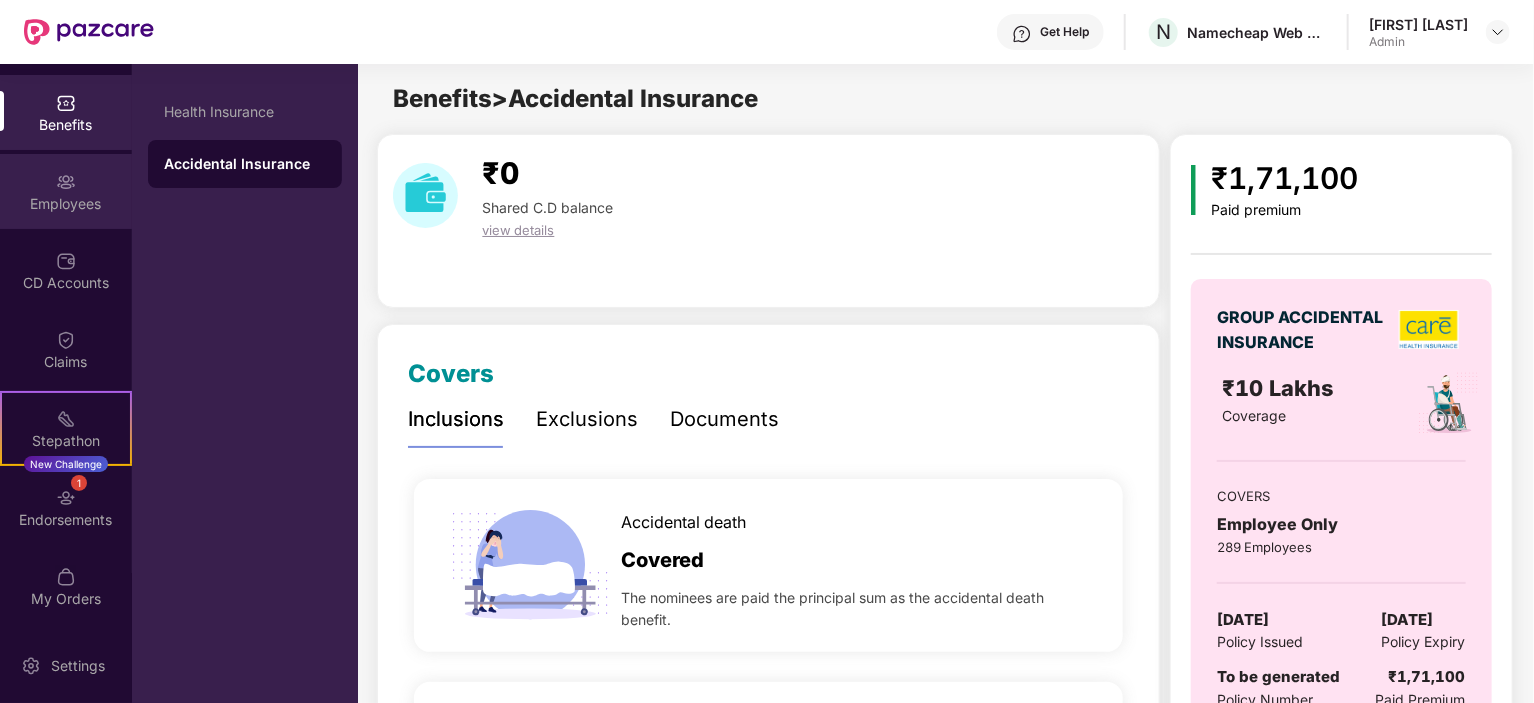 click on "Employees" at bounding box center (66, 204) 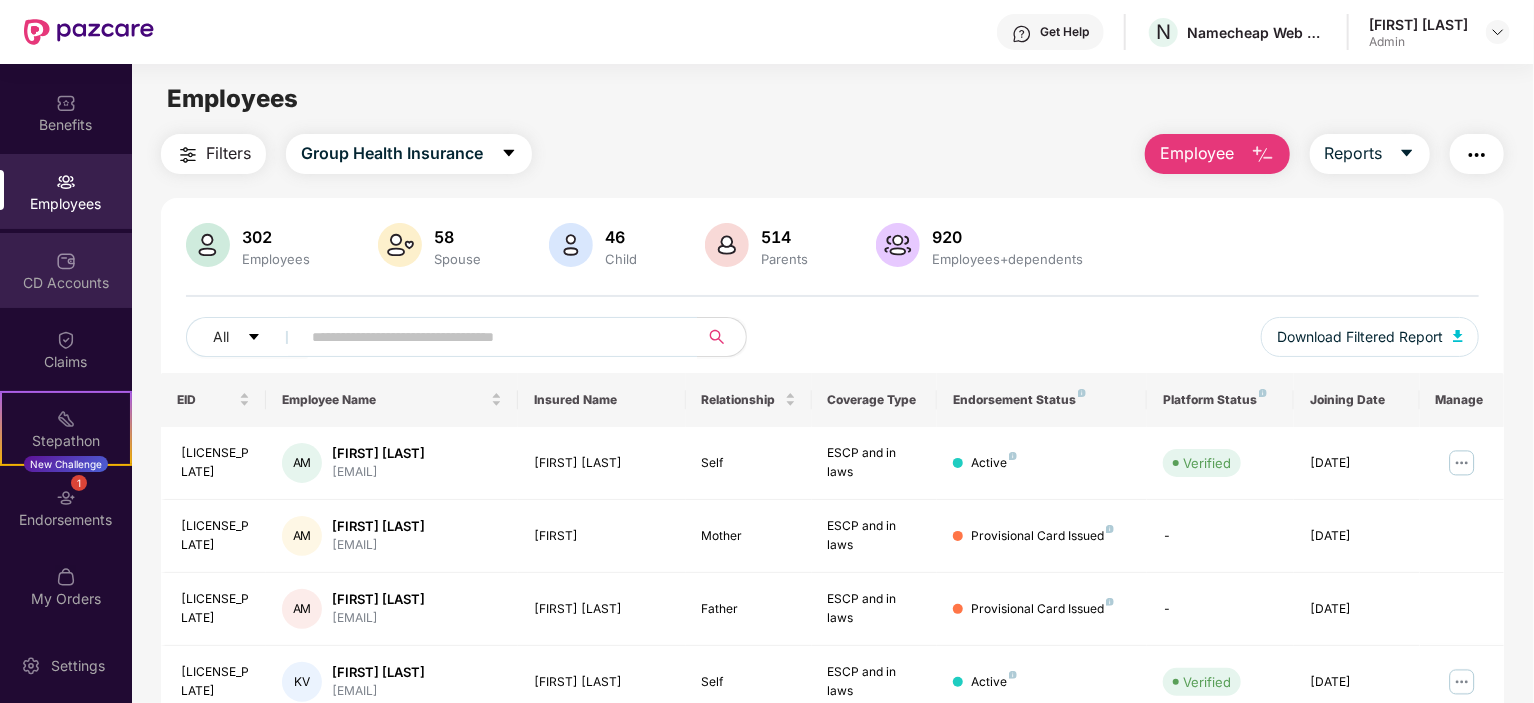 click on "CD Accounts" at bounding box center [66, 283] 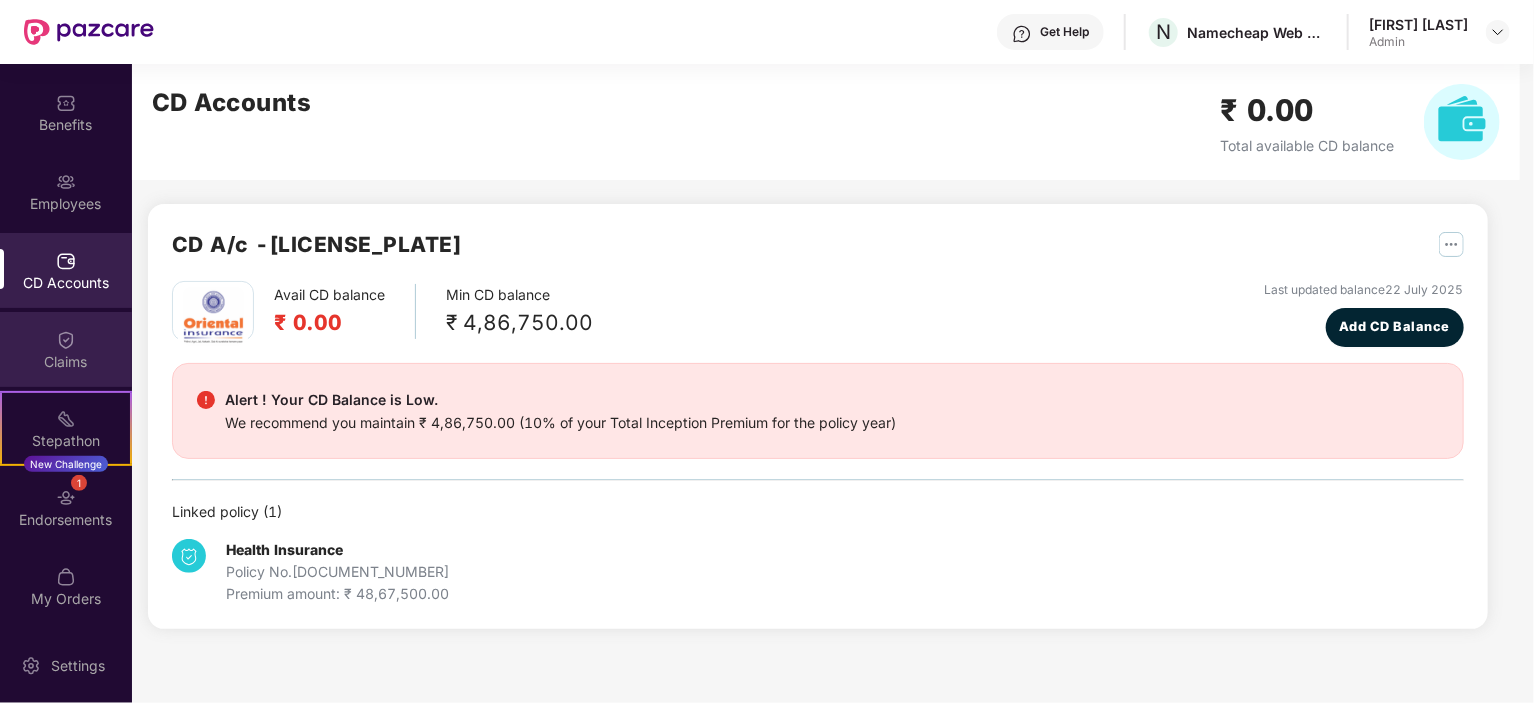 click at bounding box center (66, 340) 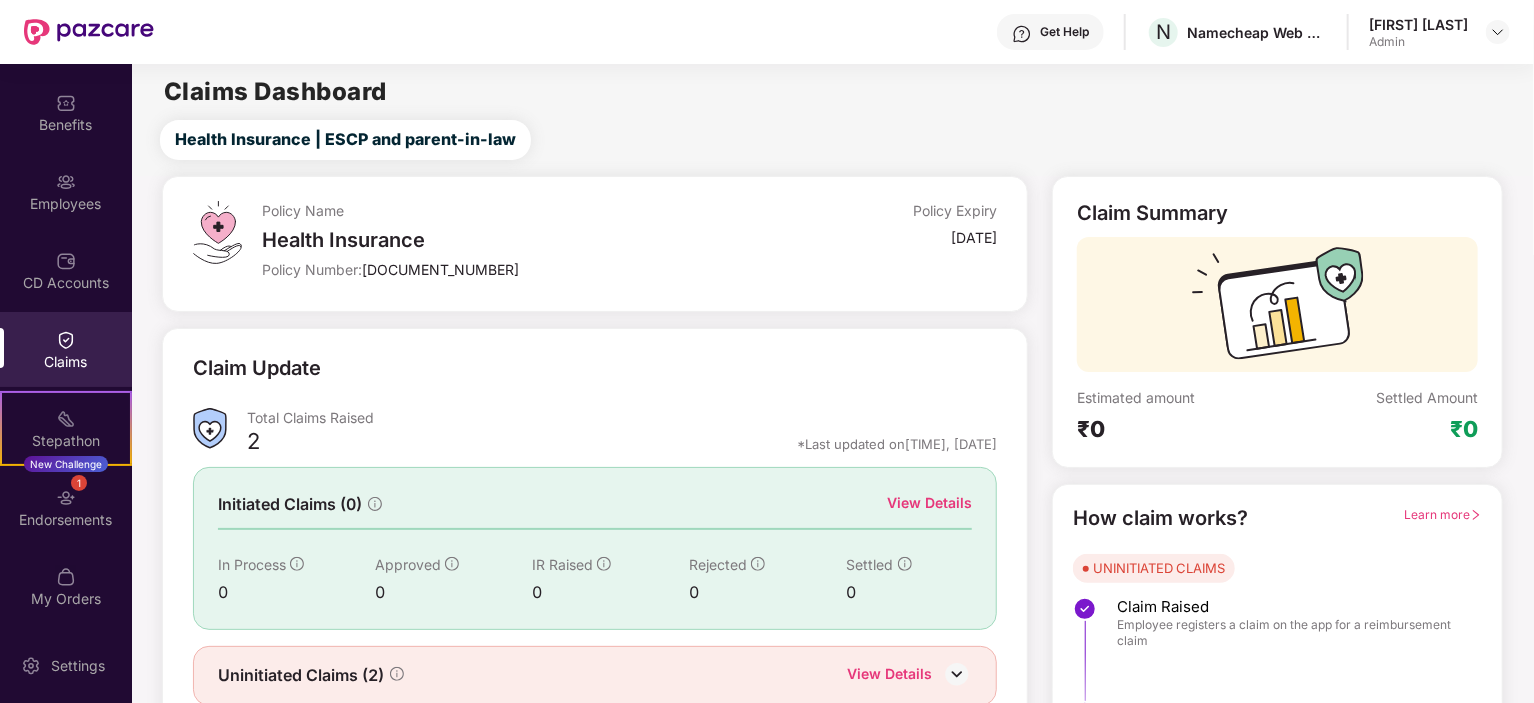 scroll, scrollTop: 79, scrollLeft: 0, axis: vertical 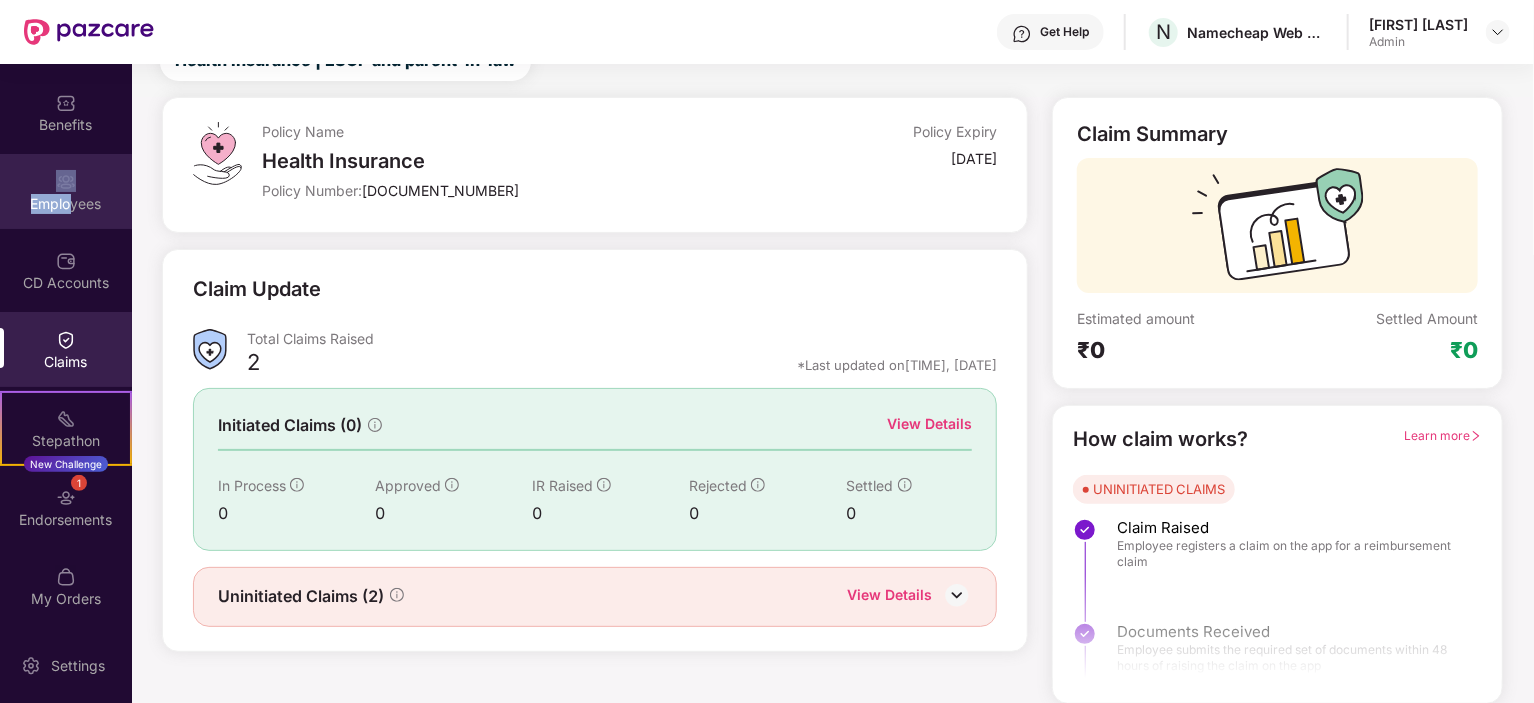 drag, startPoint x: 96, startPoint y: 112, endPoint x: 74, endPoint y: 196, distance: 86.833176 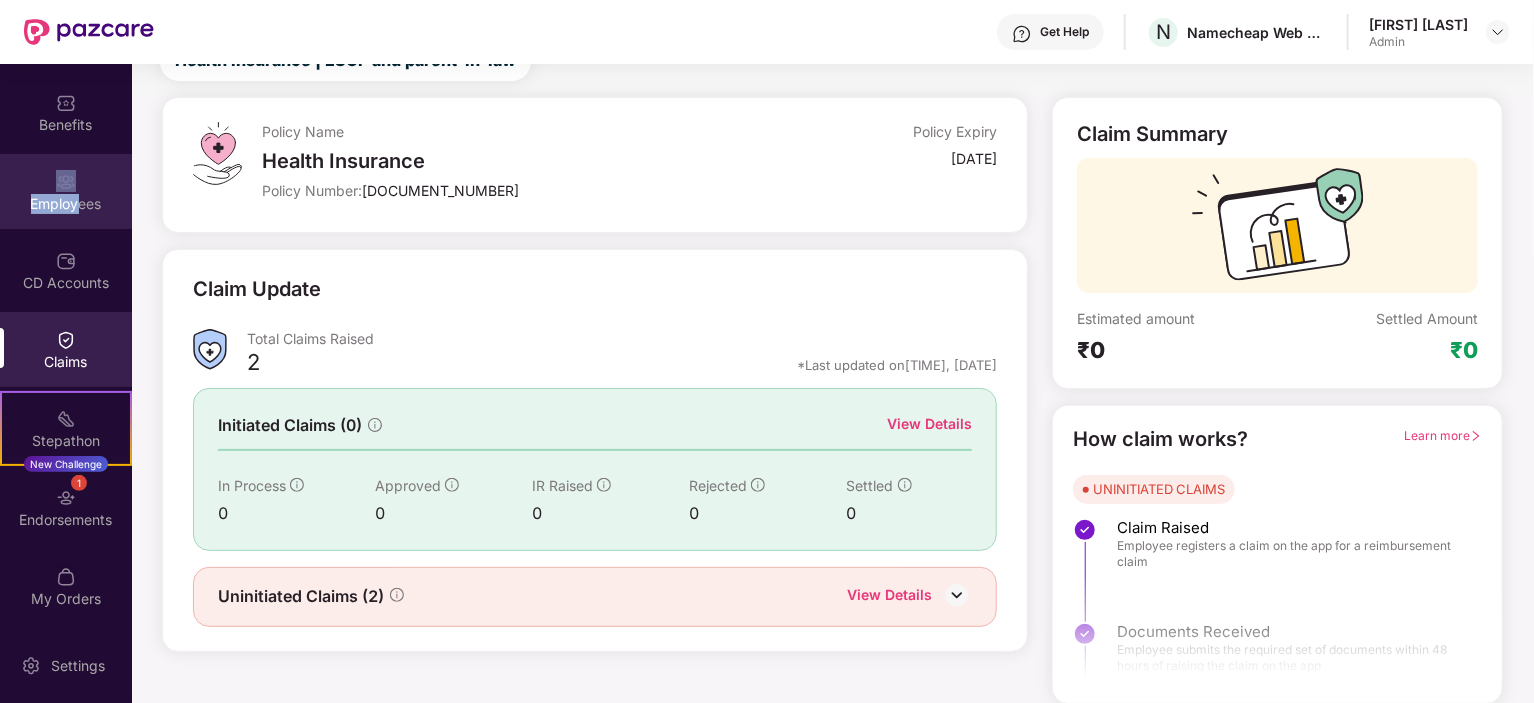 click on "Employees" at bounding box center [66, 204] 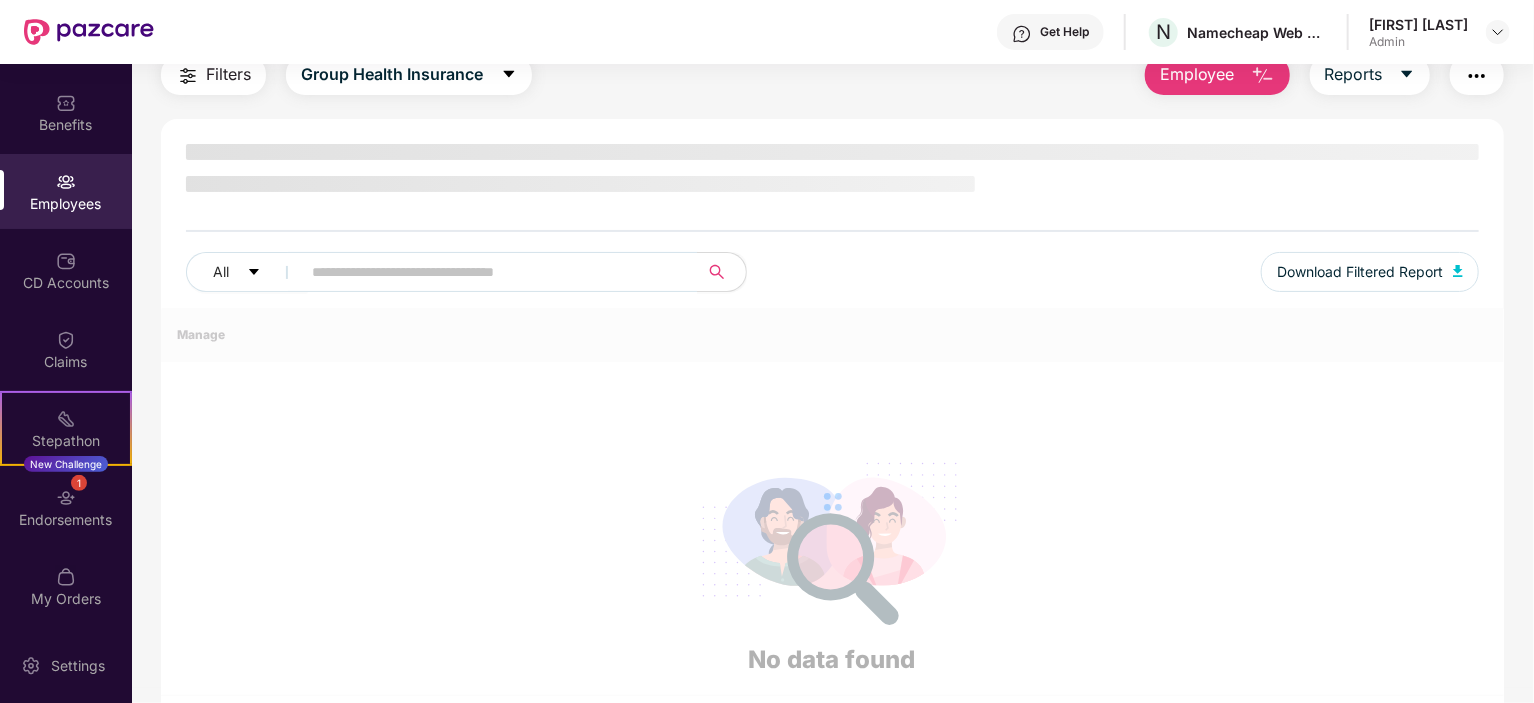 scroll, scrollTop: 79, scrollLeft: 0, axis: vertical 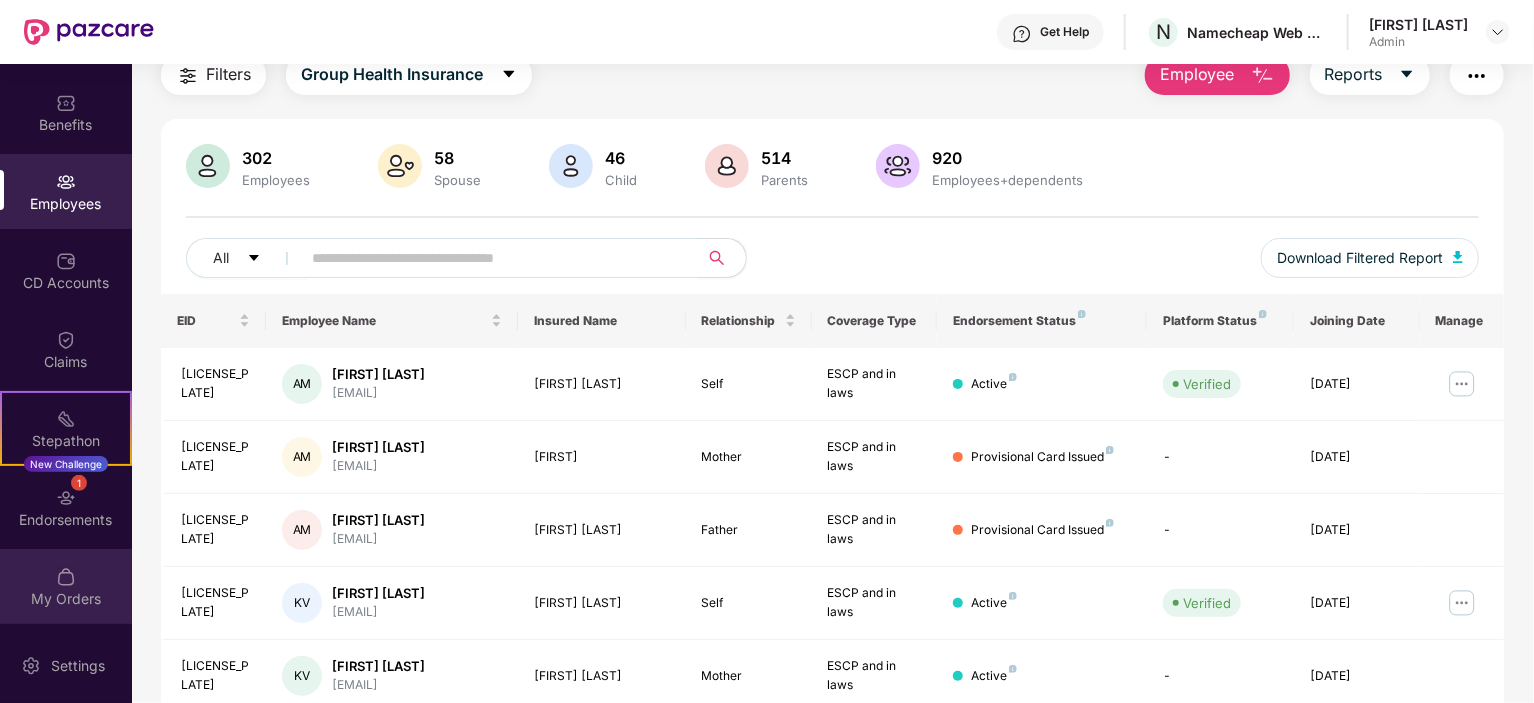 click on "My Orders" at bounding box center [66, 586] 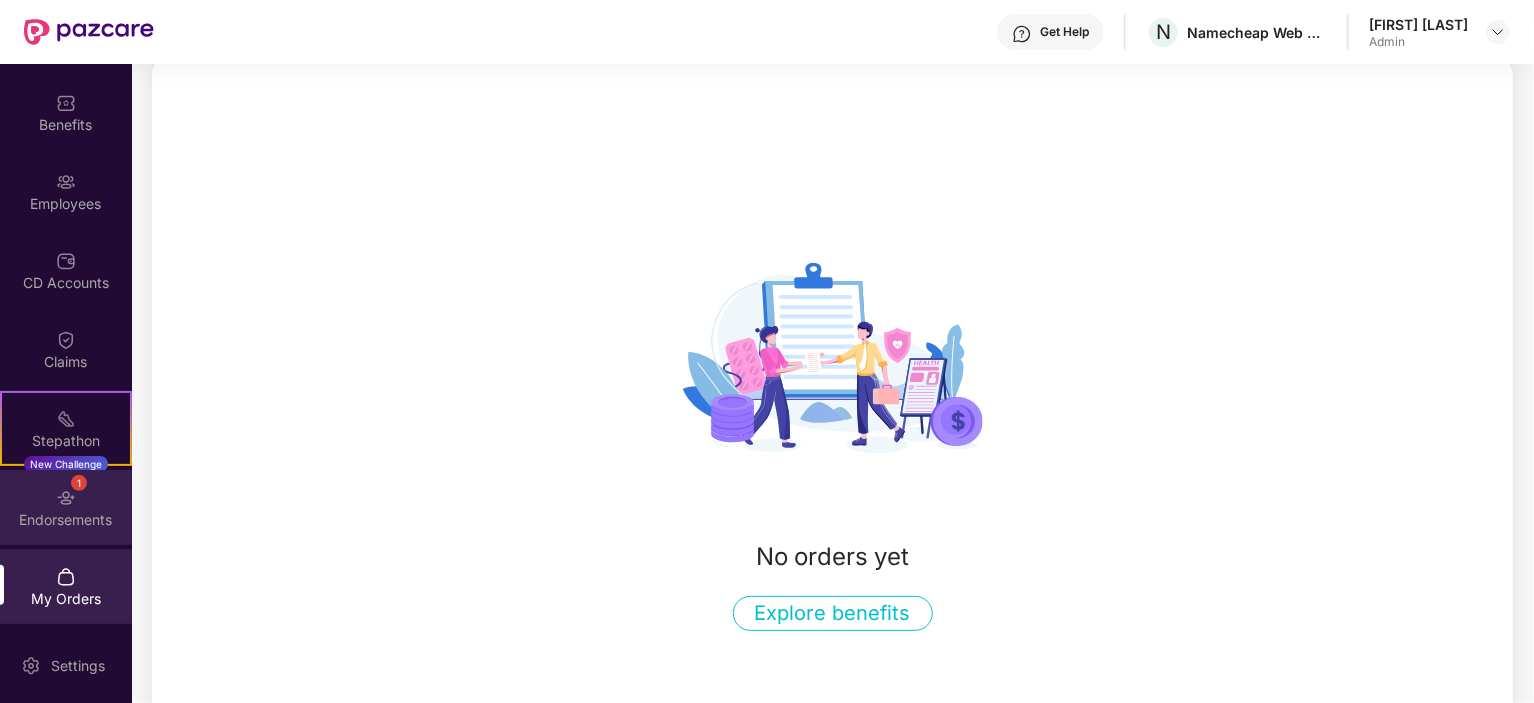 click on "Endorsements" at bounding box center (66, 520) 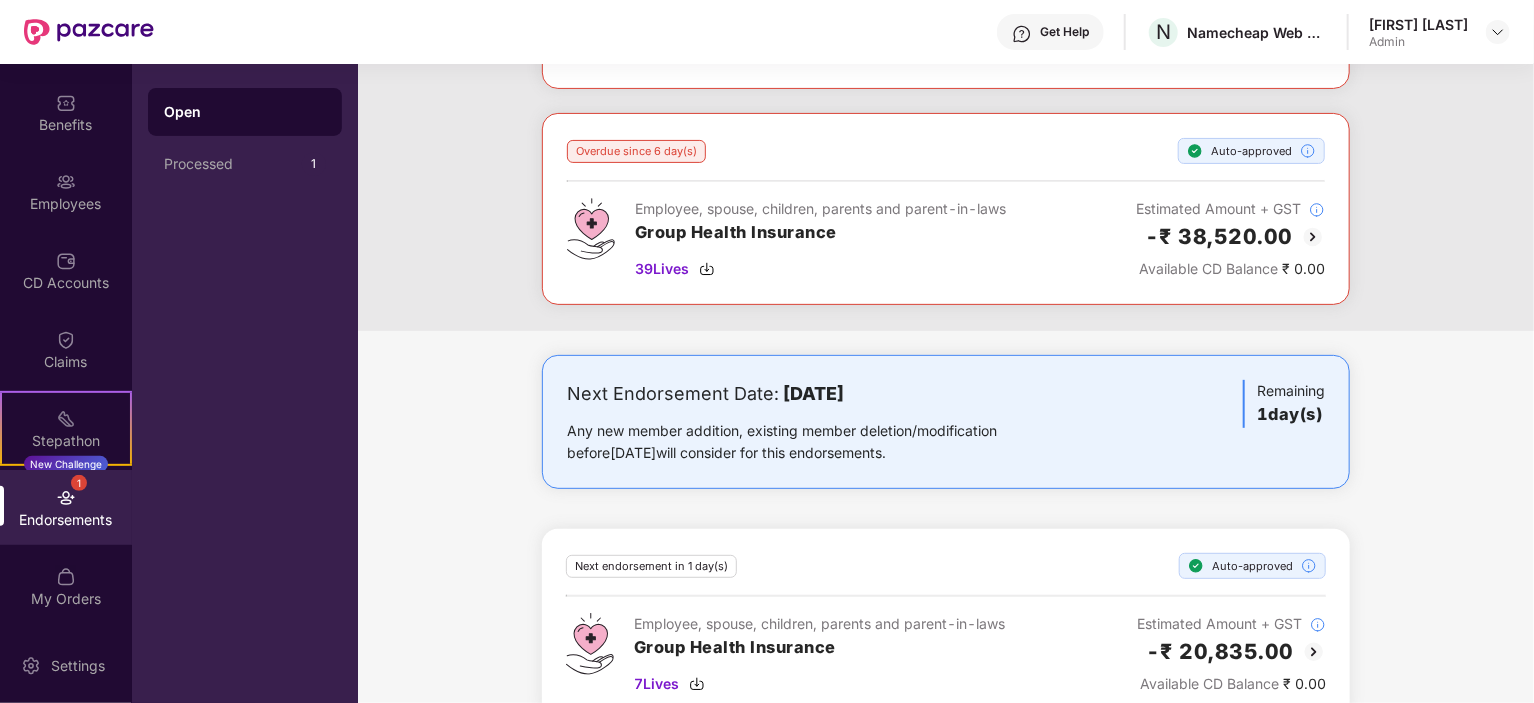 scroll, scrollTop: 313, scrollLeft: 0, axis: vertical 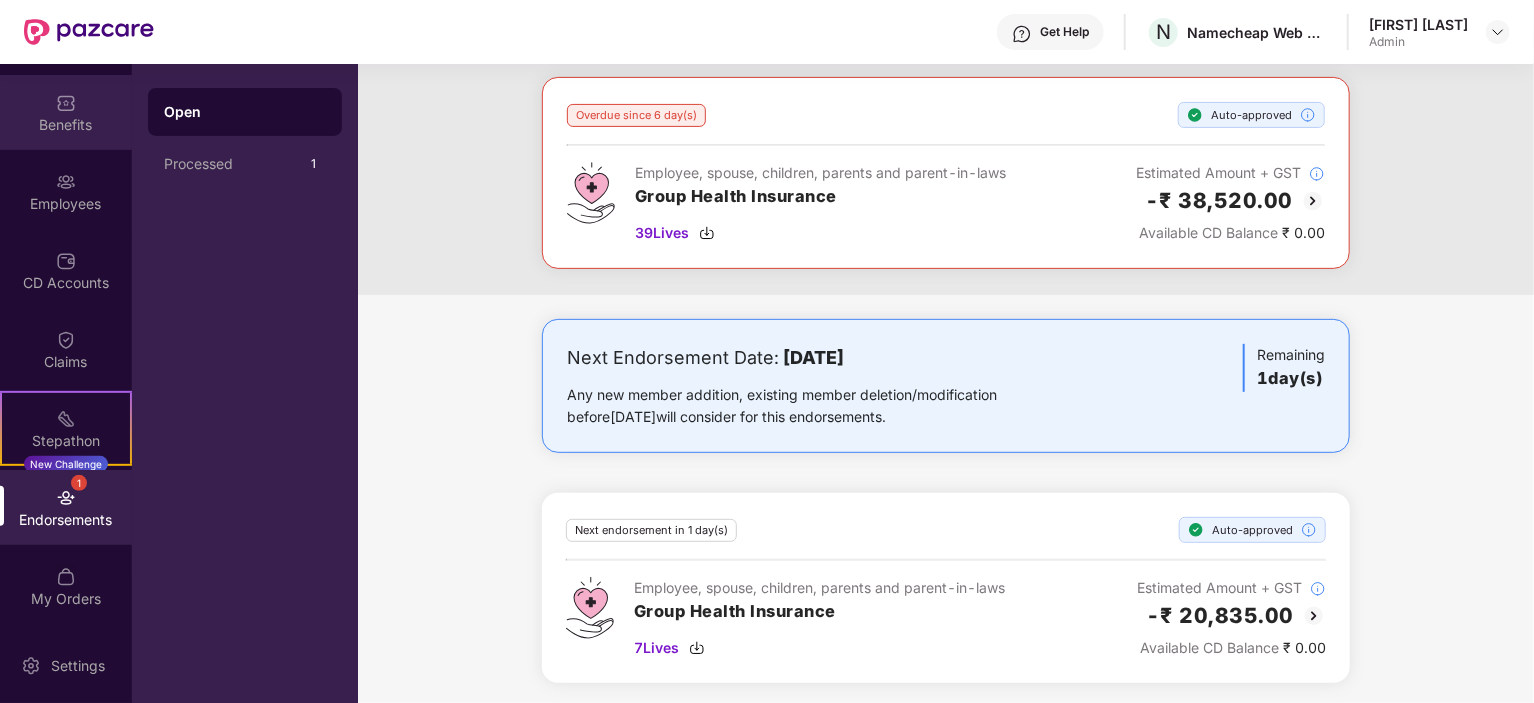 click on "Benefits" at bounding box center [66, 125] 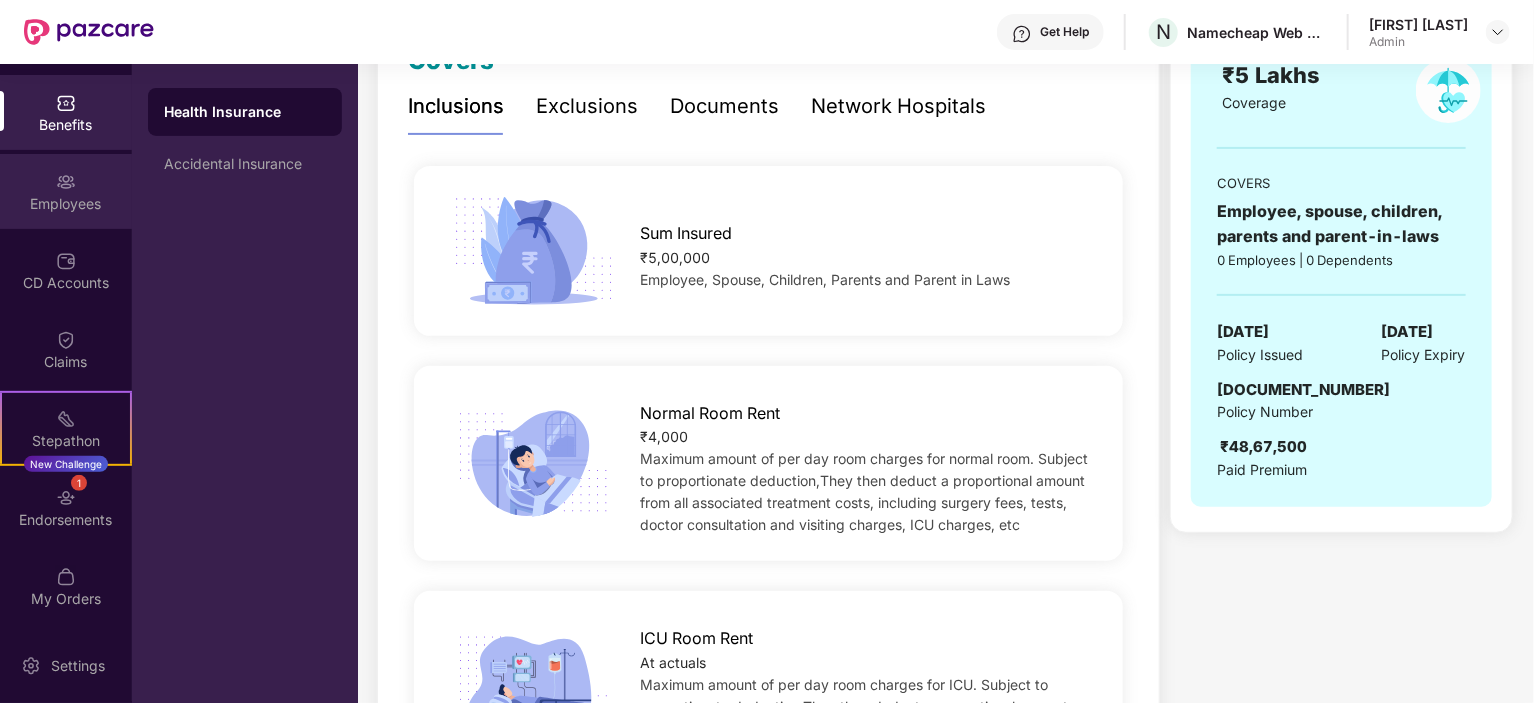 click on "Employees" at bounding box center (66, 191) 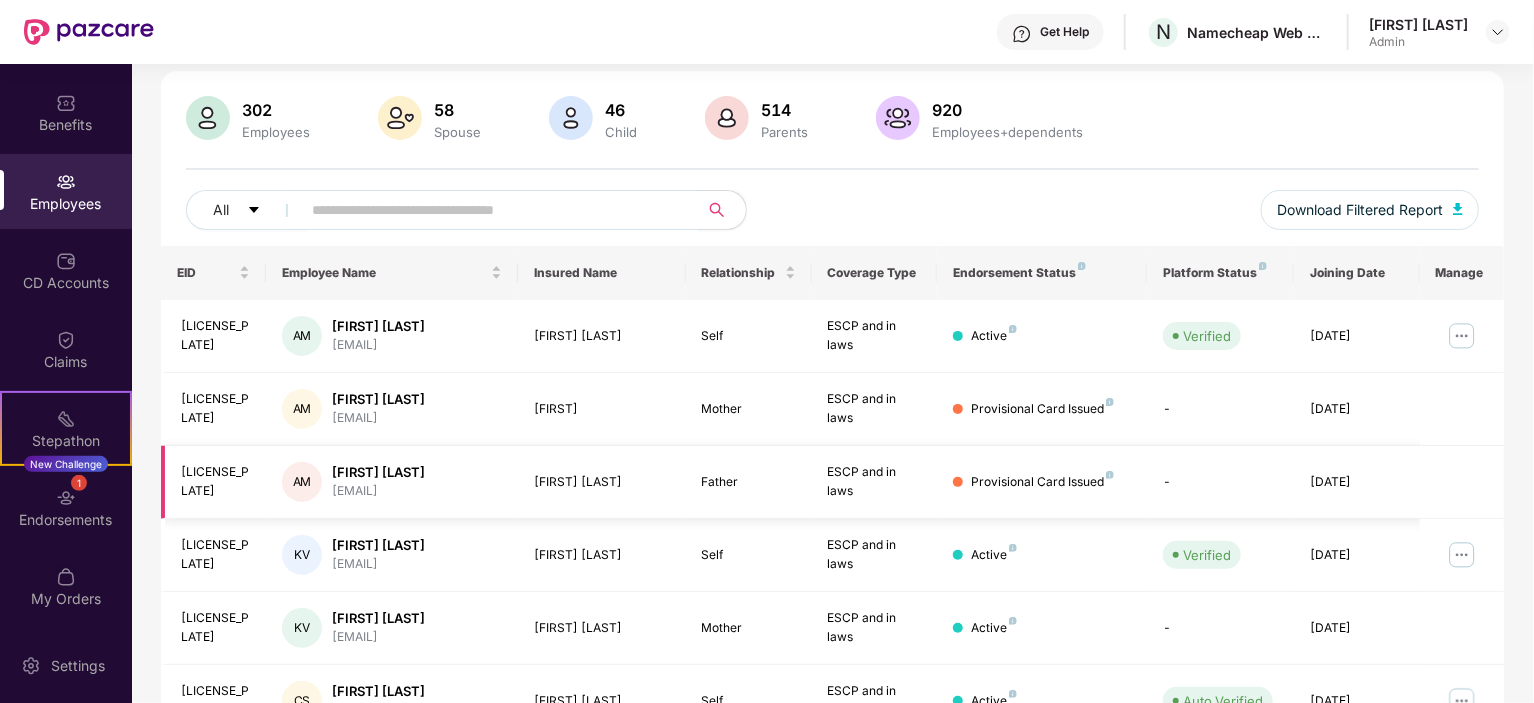 scroll, scrollTop: 0, scrollLeft: 0, axis: both 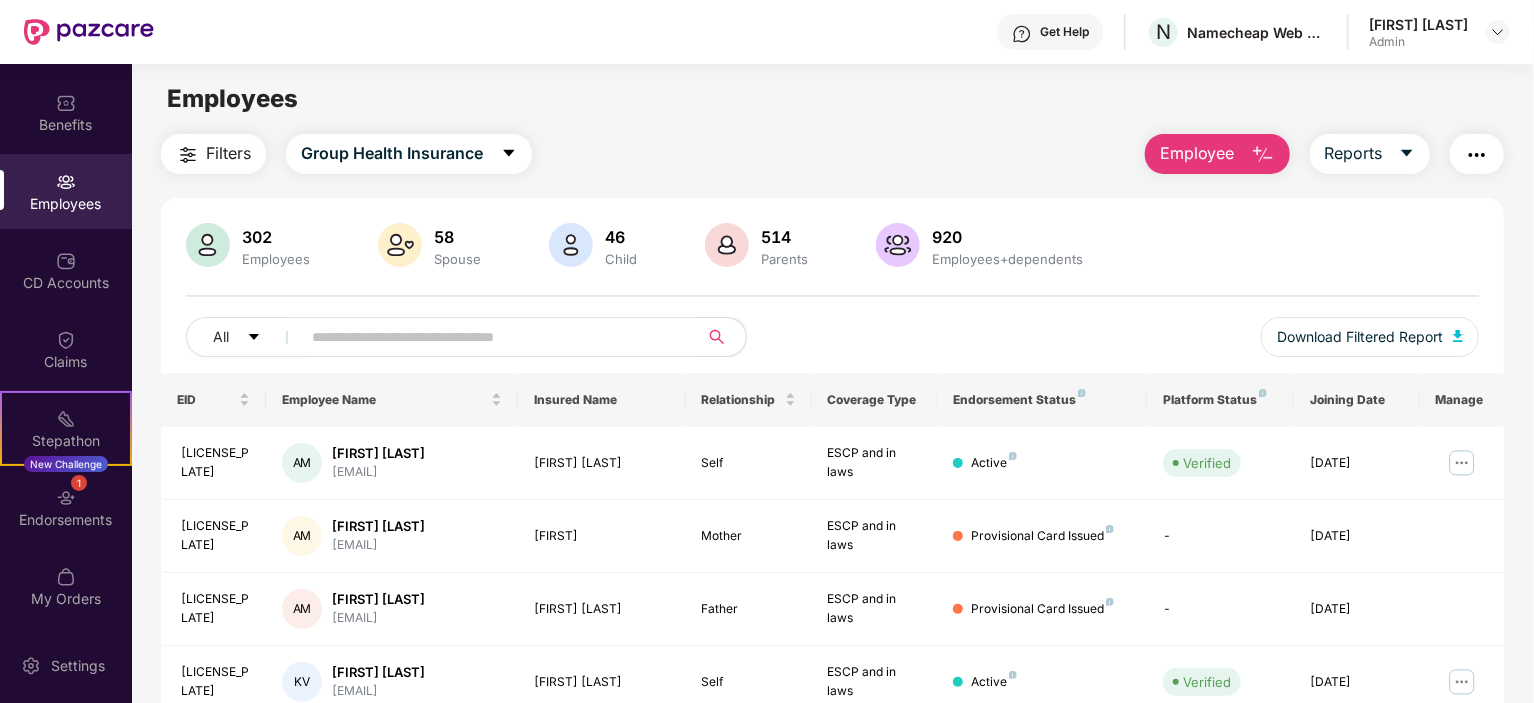click on "302 Employees 58 Spouse 46 Child 514 Parents 920 Employees+dependents All Download Filtered Report" at bounding box center (832, 298) 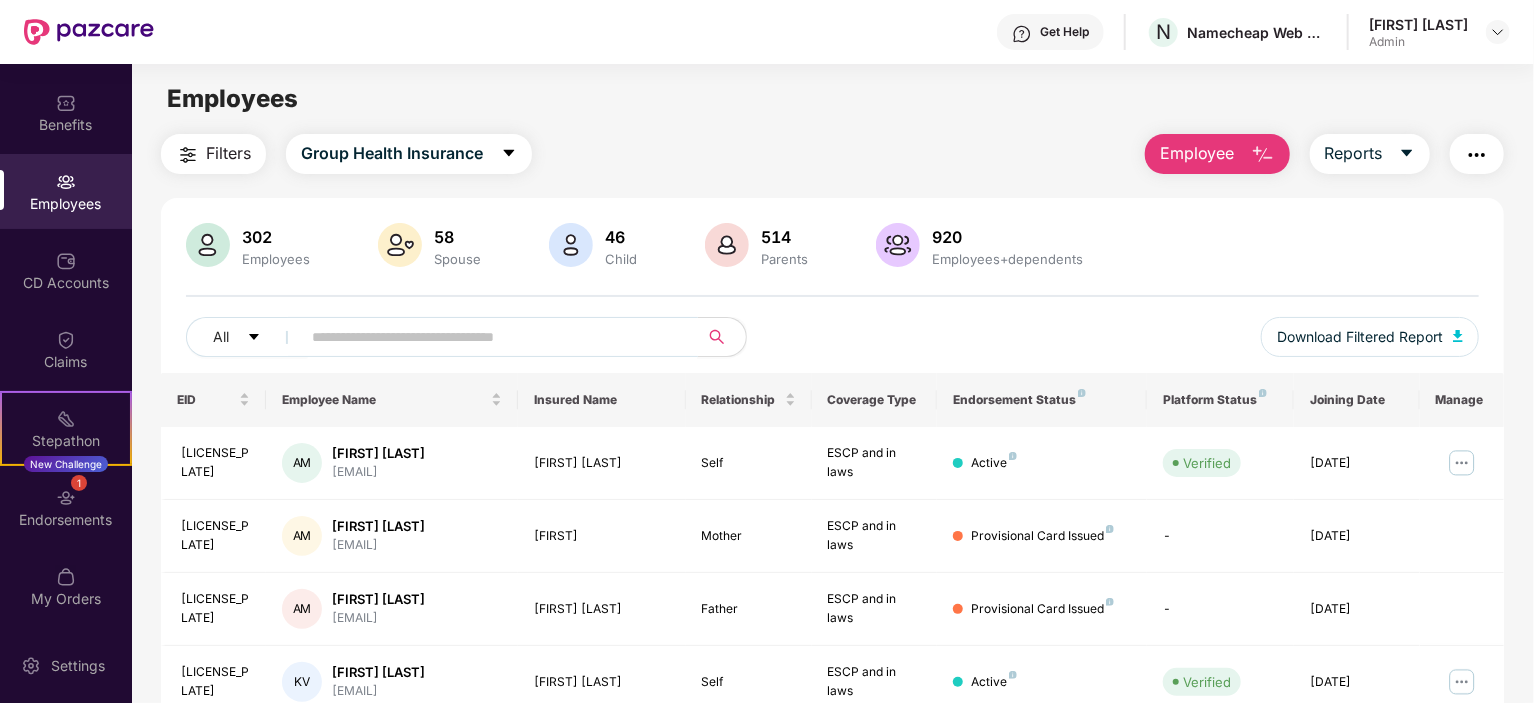 click at bounding box center (491, 337) 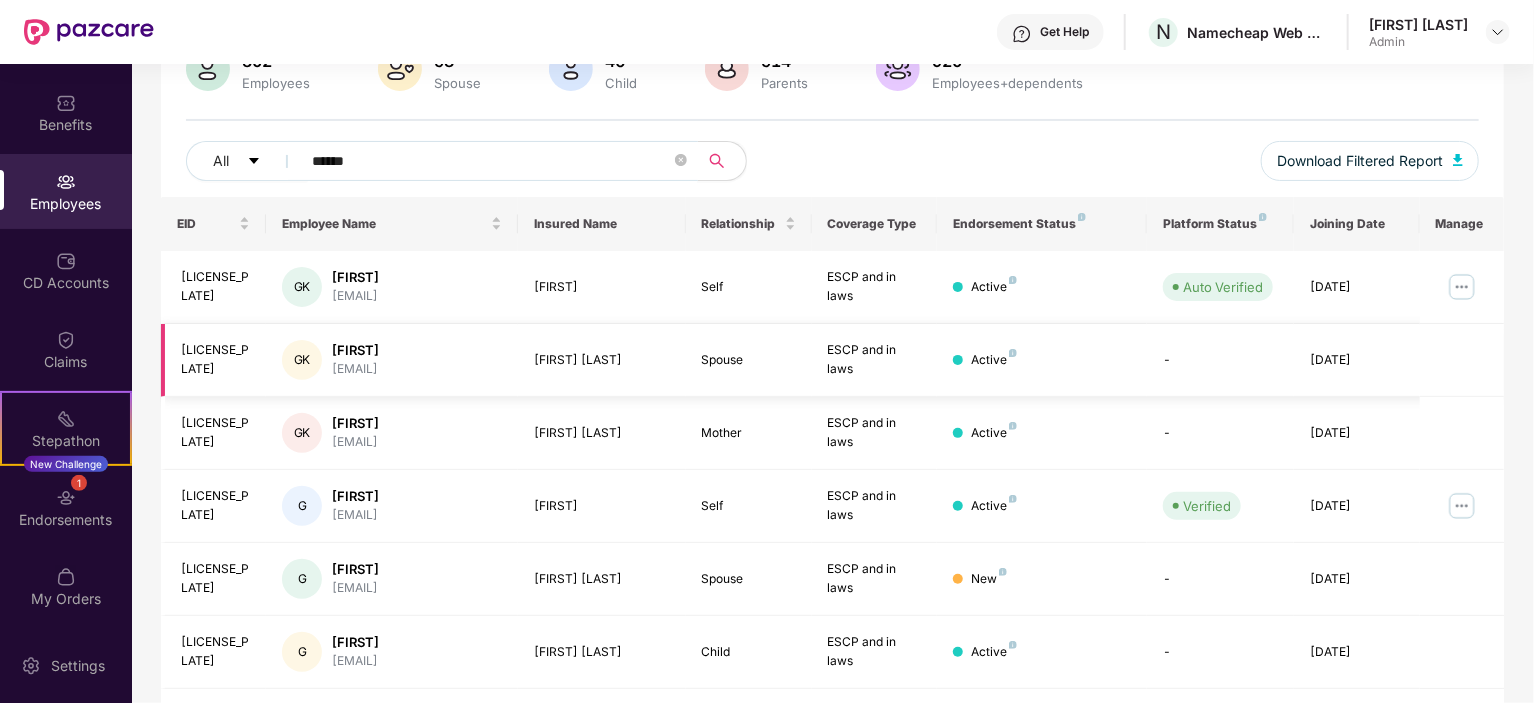 scroll, scrollTop: 176, scrollLeft: 0, axis: vertical 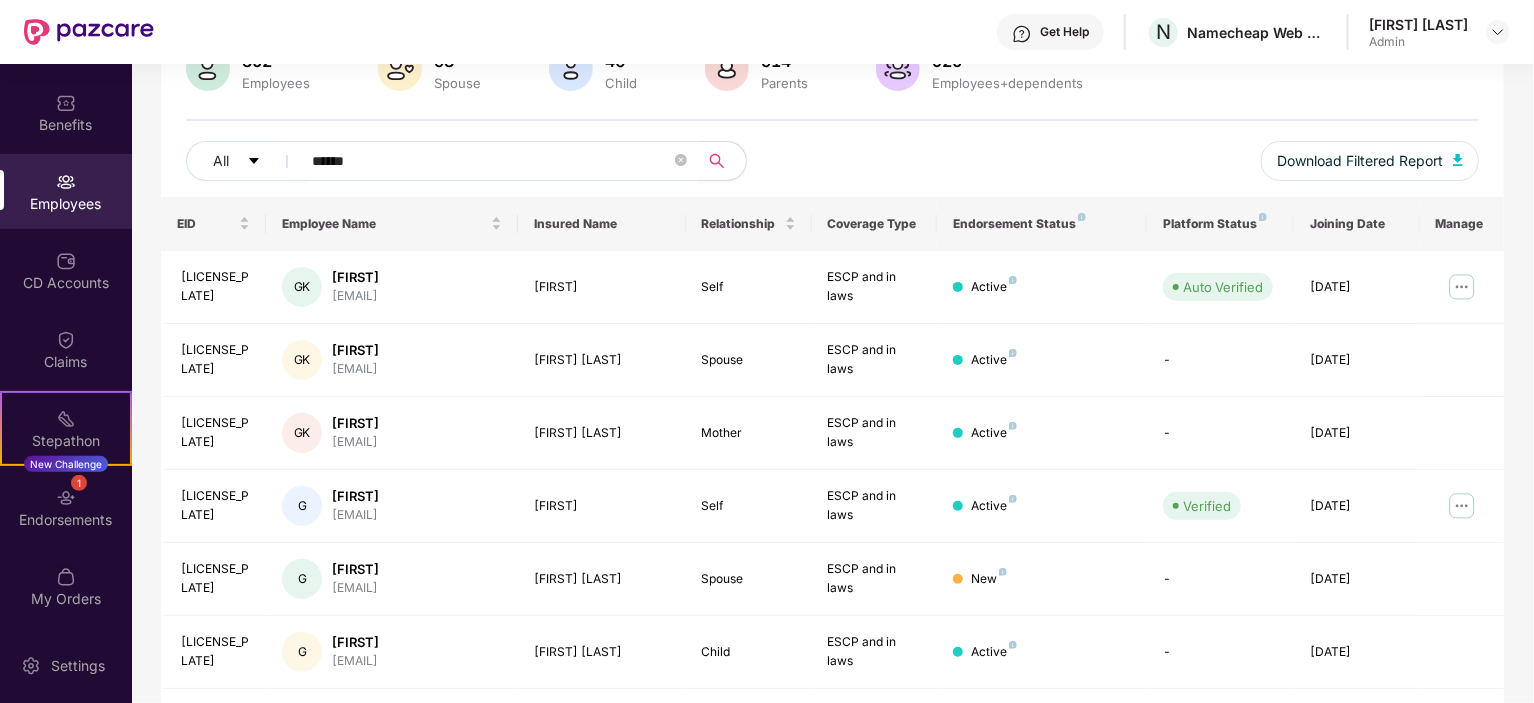 click on "******" at bounding box center [491, 161] 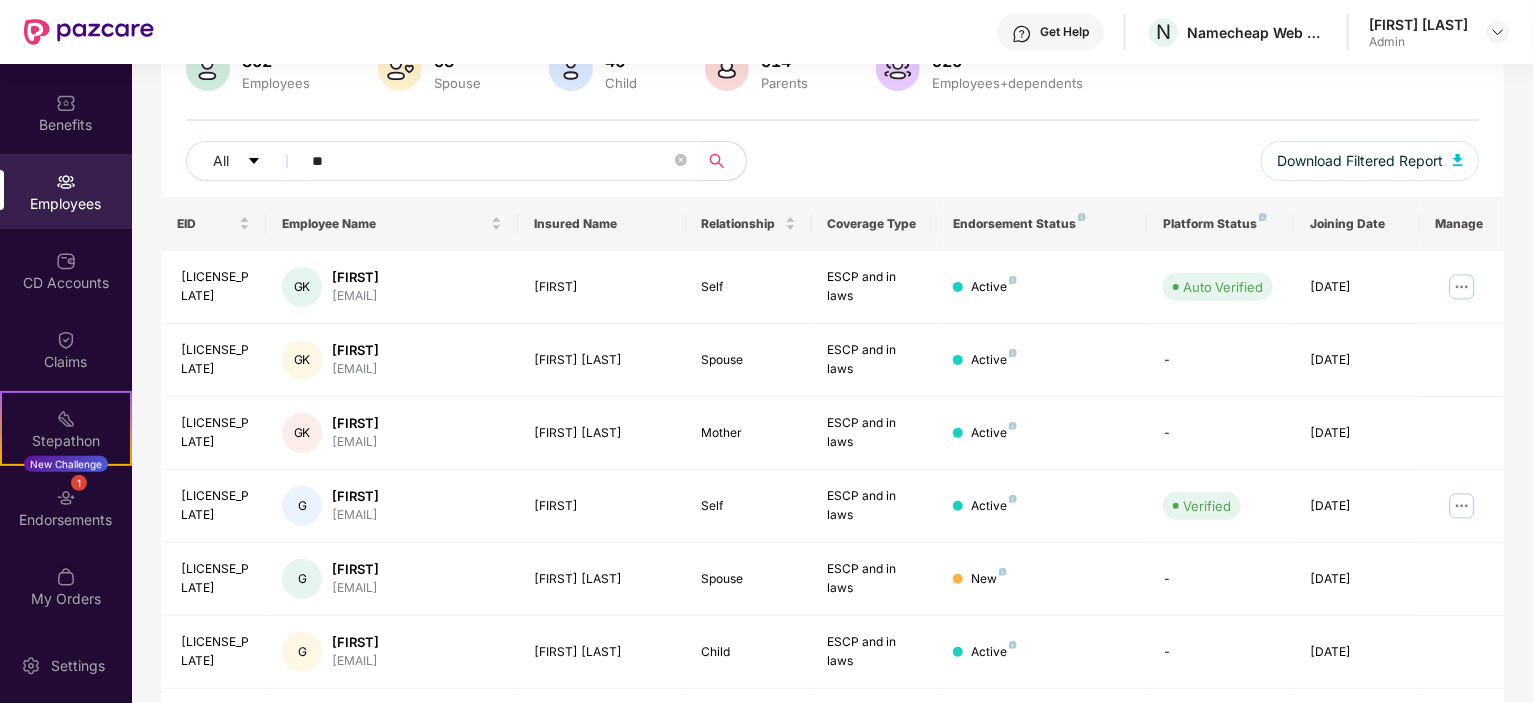 type on "*" 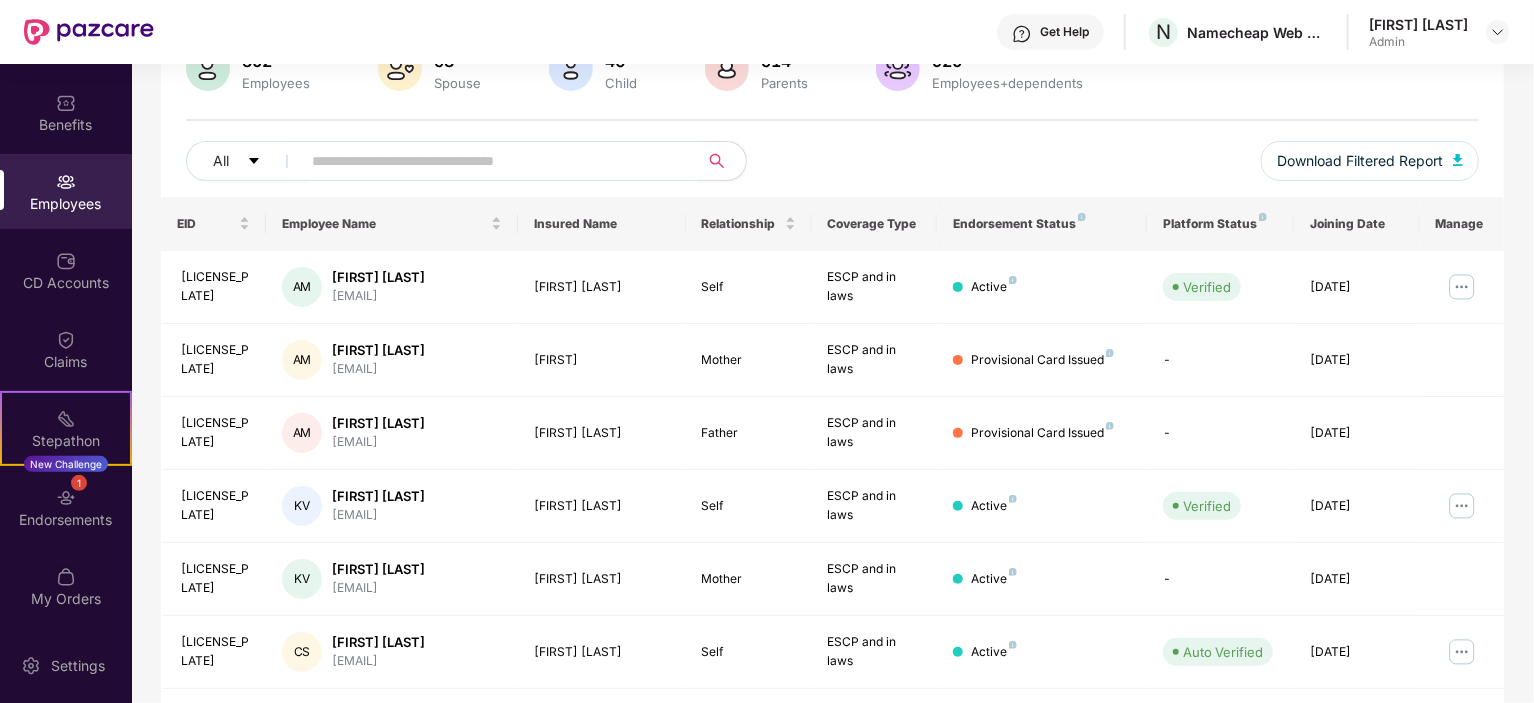 type on "*" 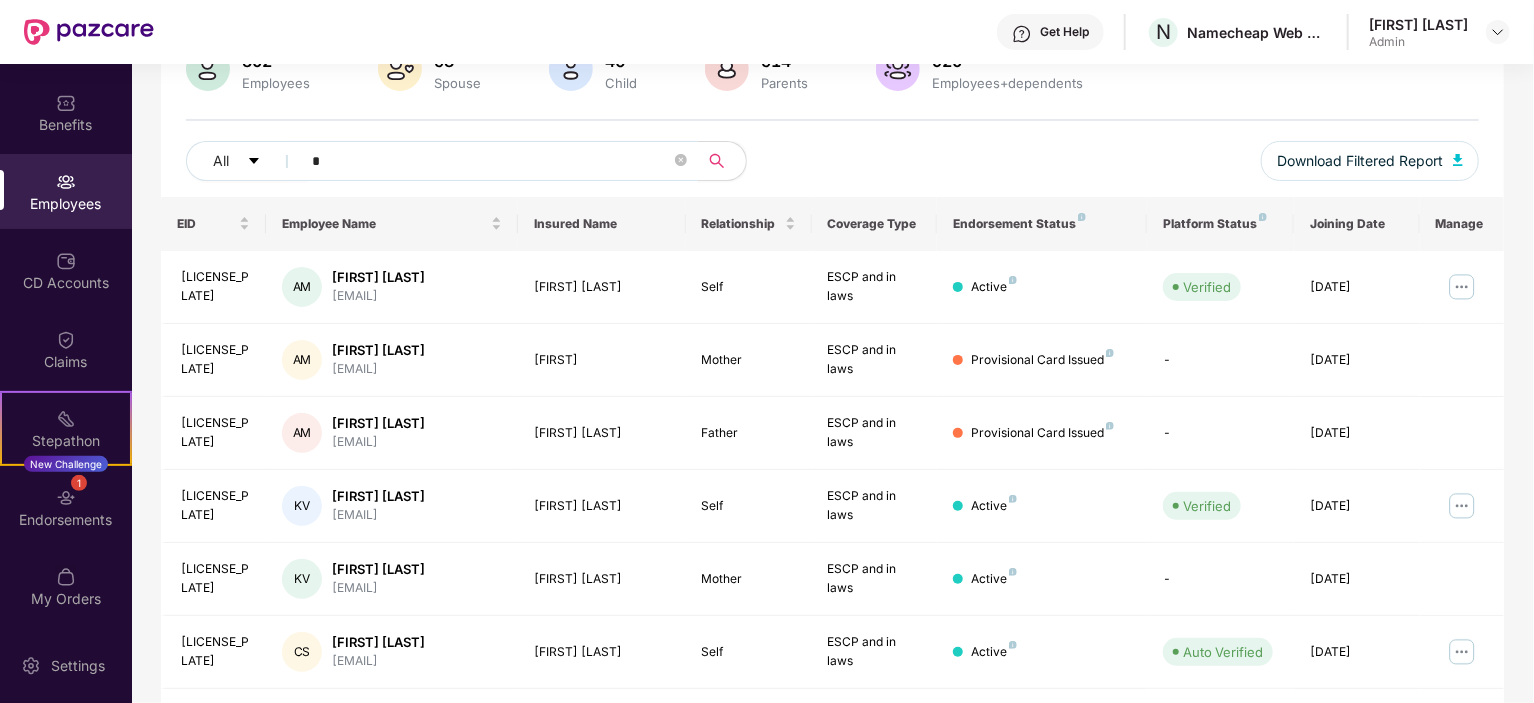 type 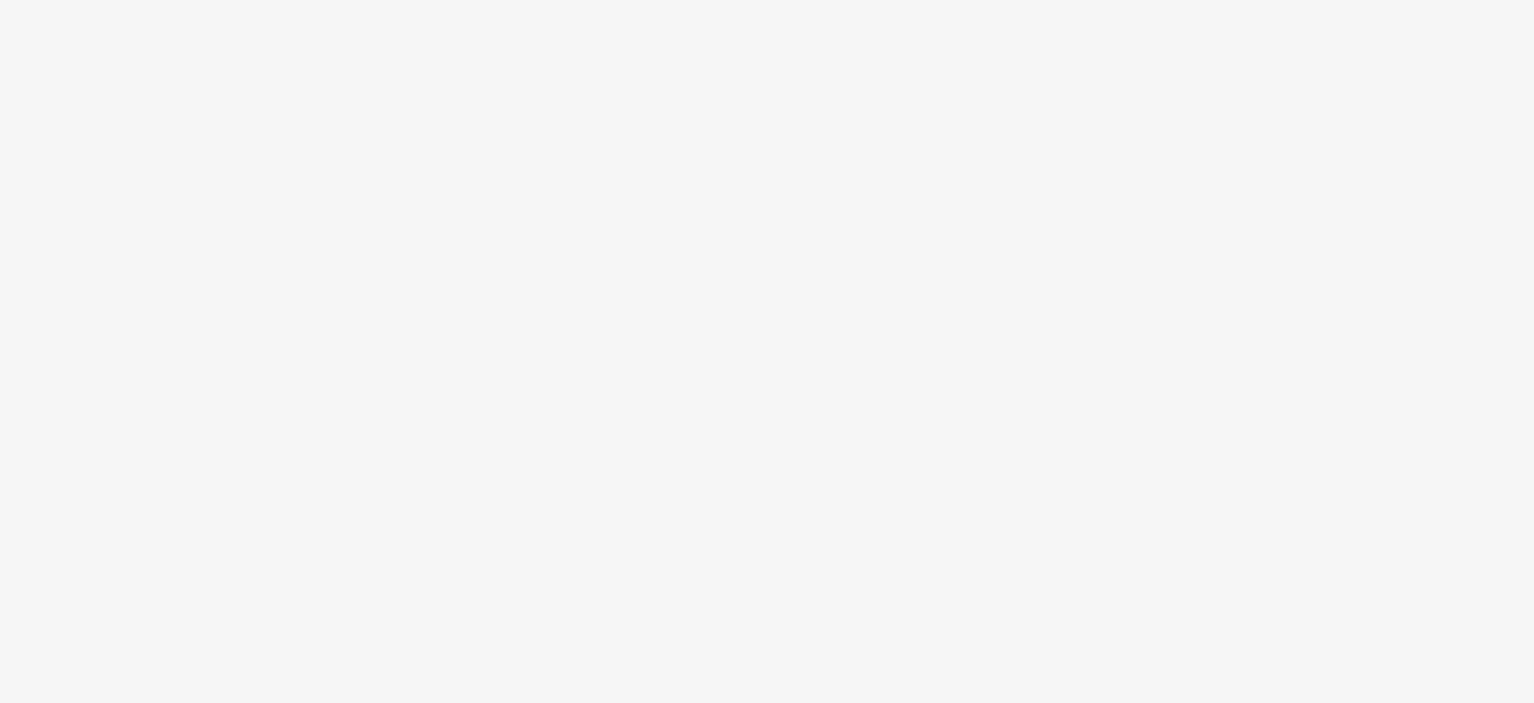 scroll, scrollTop: 0, scrollLeft: 0, axis: both 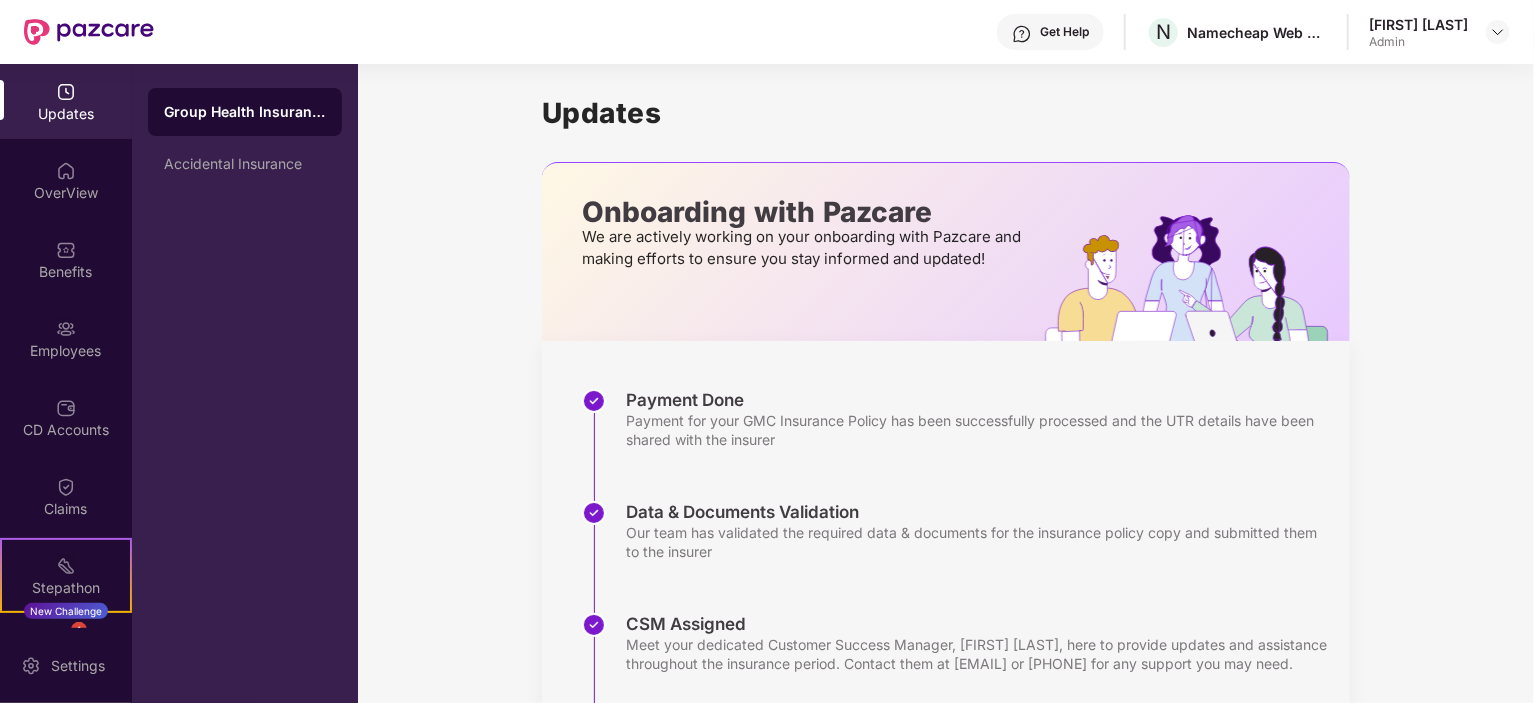 click on "[FIRST] [LAST]" at bounding box center (1418, 24) 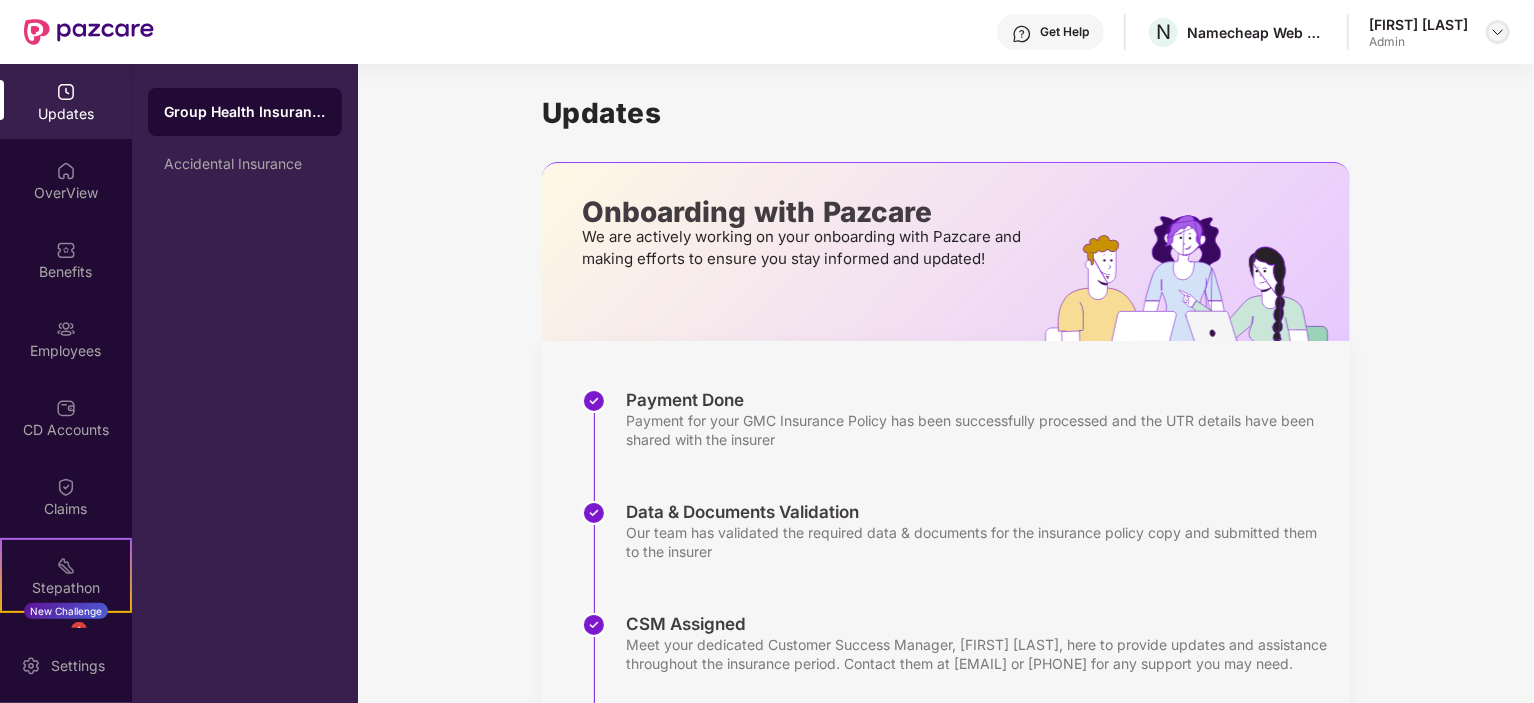 click at bounding box center [1498, 32] 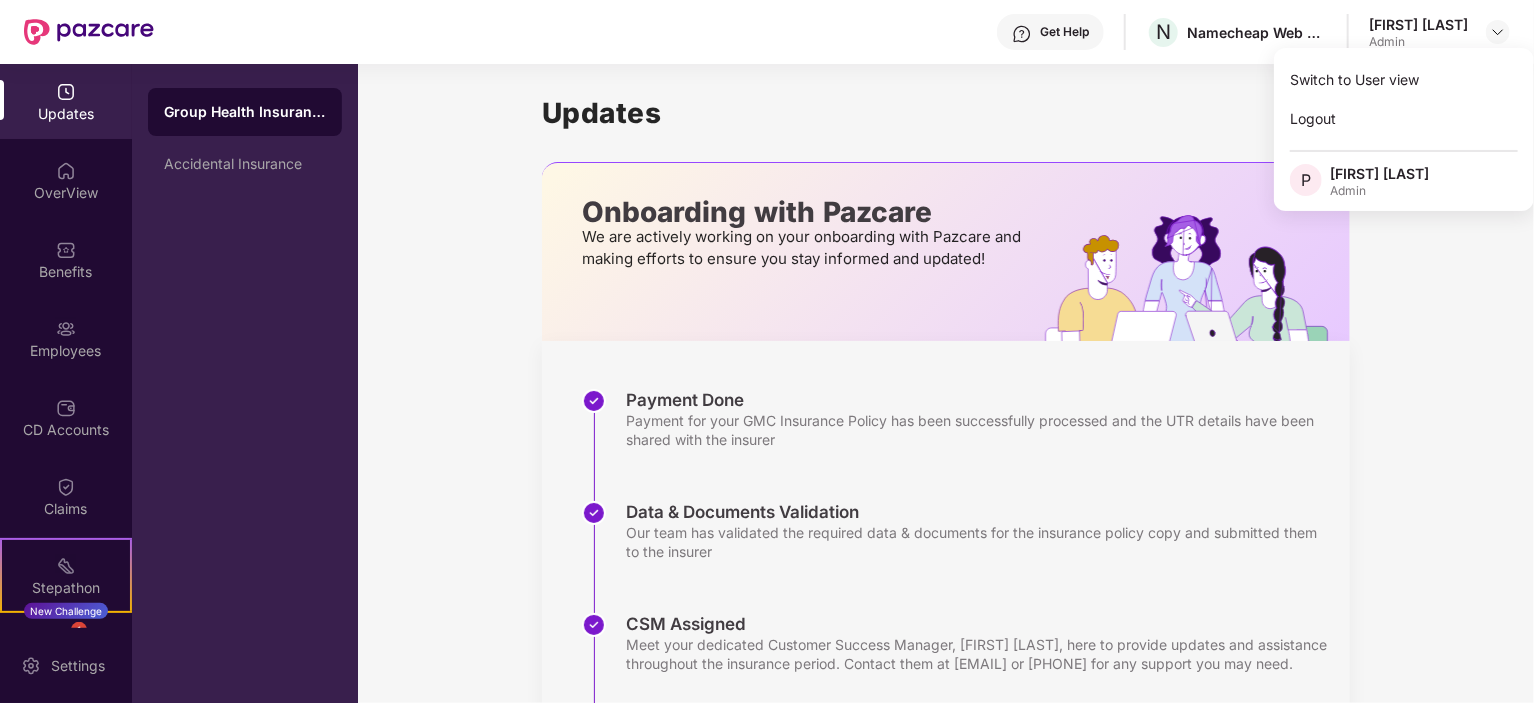 click on "[FIRST] [LAST]" at bounding box center [1379, 173] 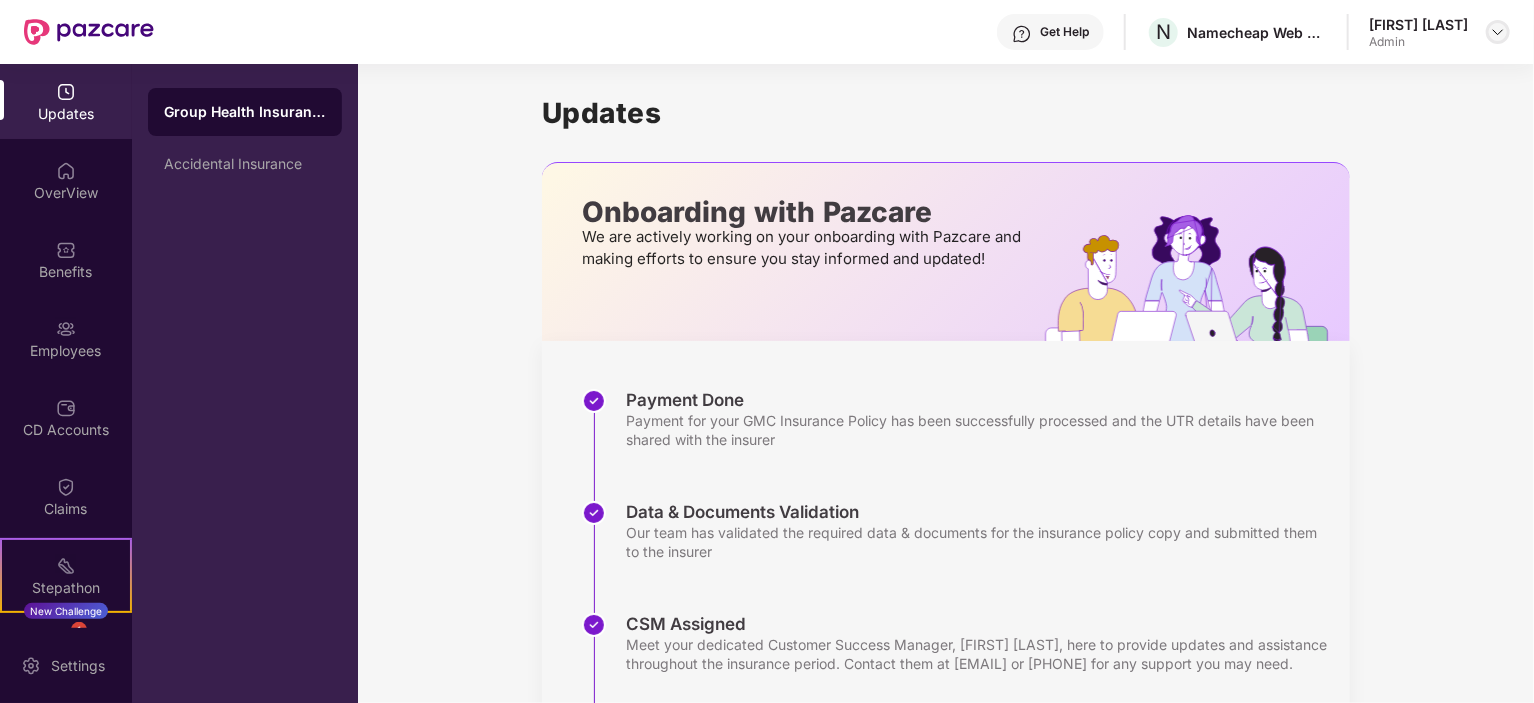 click at bounding box center (1498, 32) 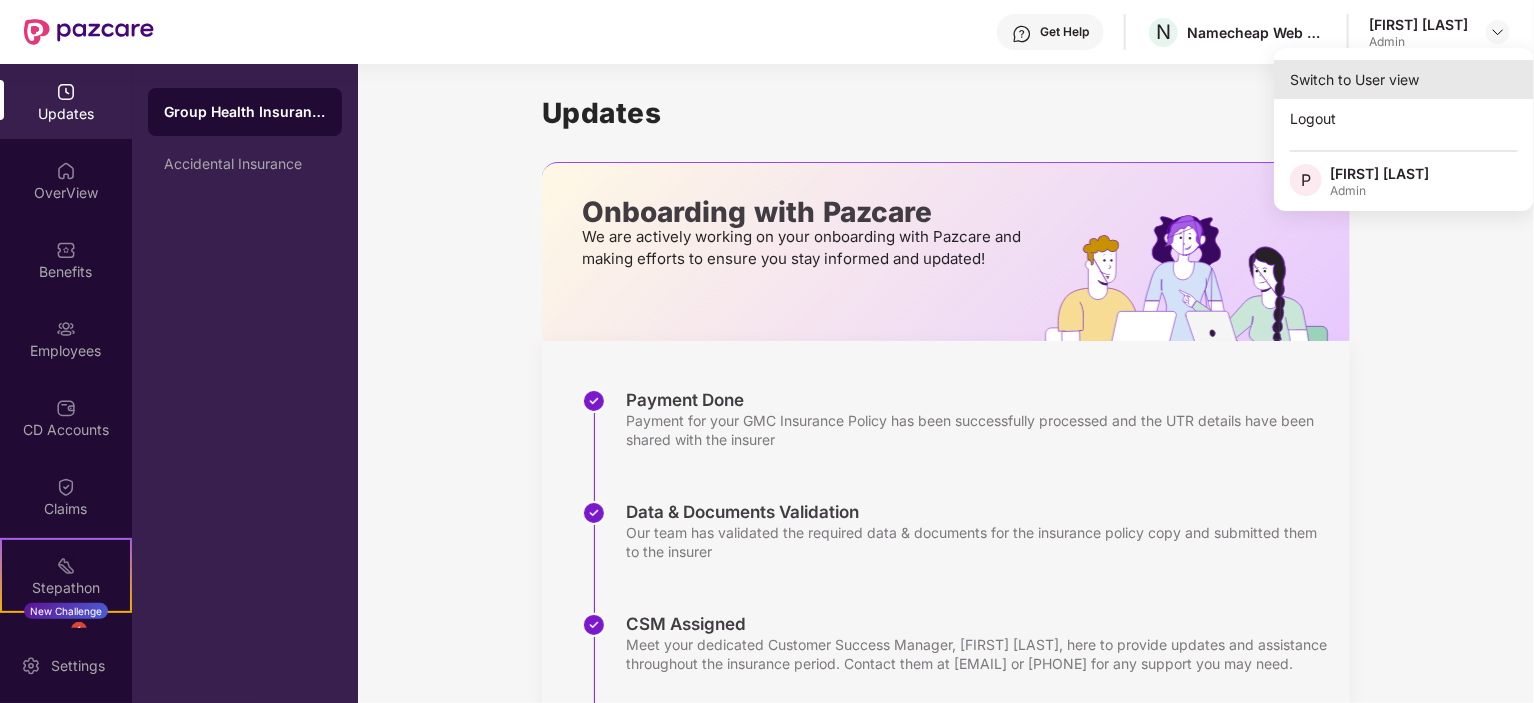 click on "Switch to User view" at bounding box center [1404, 79] 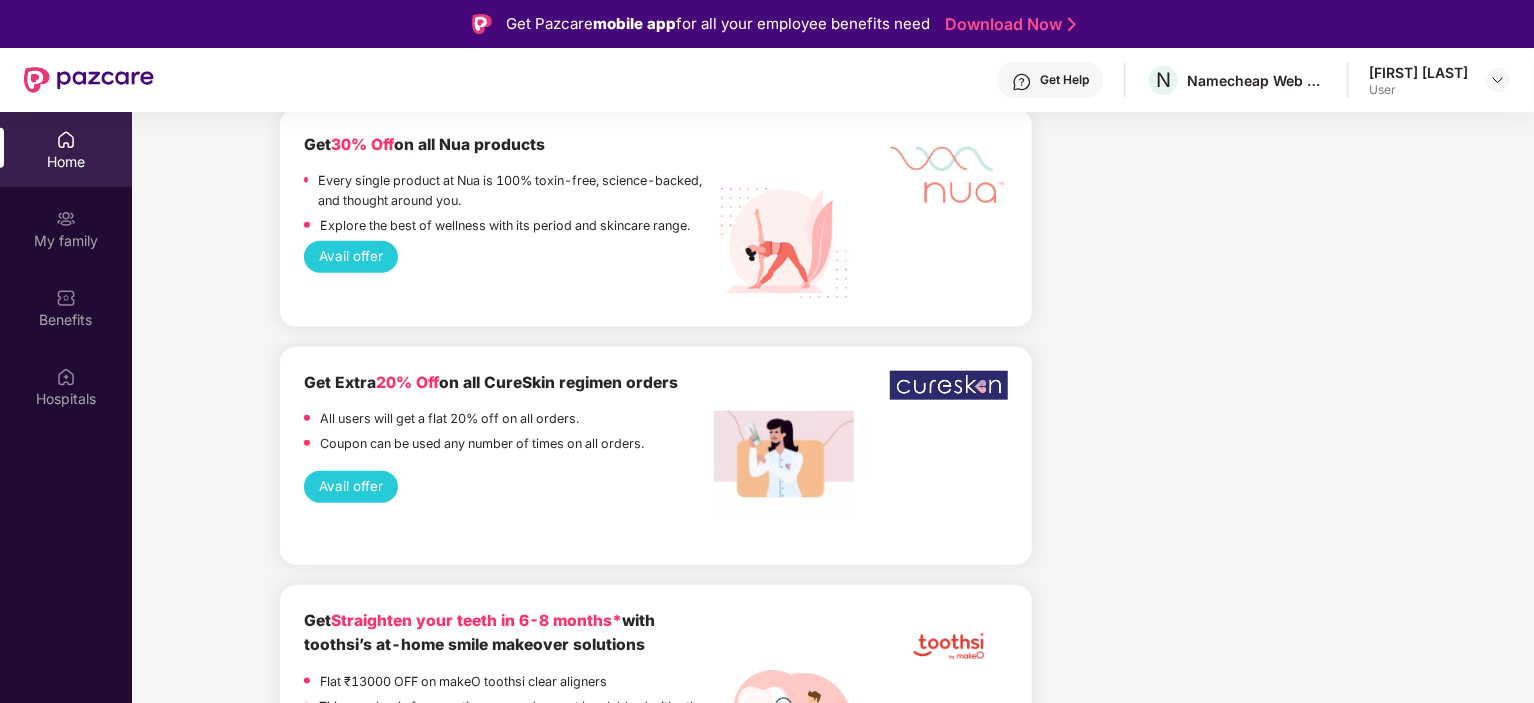 scroll, scrollTop: 5249, scrollLeft: 0, axis: vertical 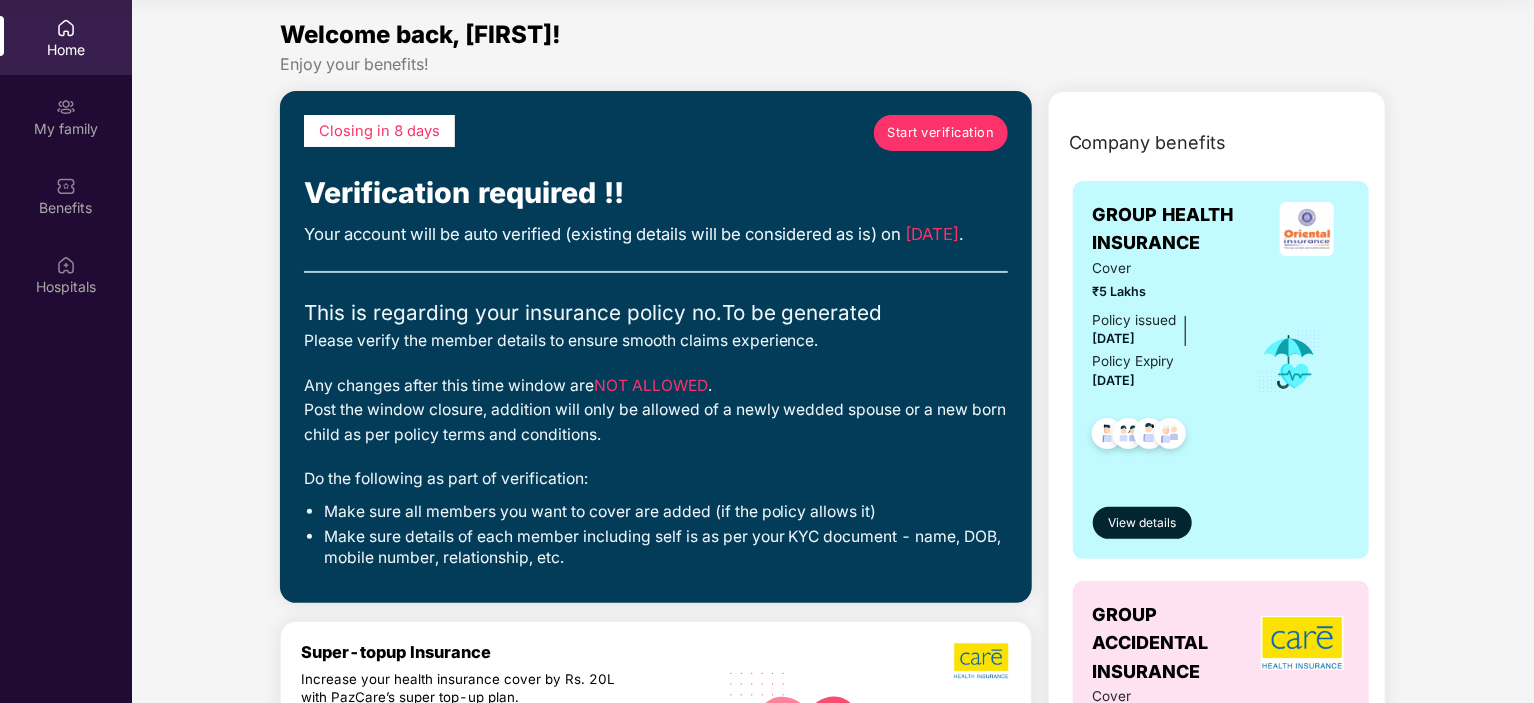 click on "Start verification" at bounding box center (940, 133) 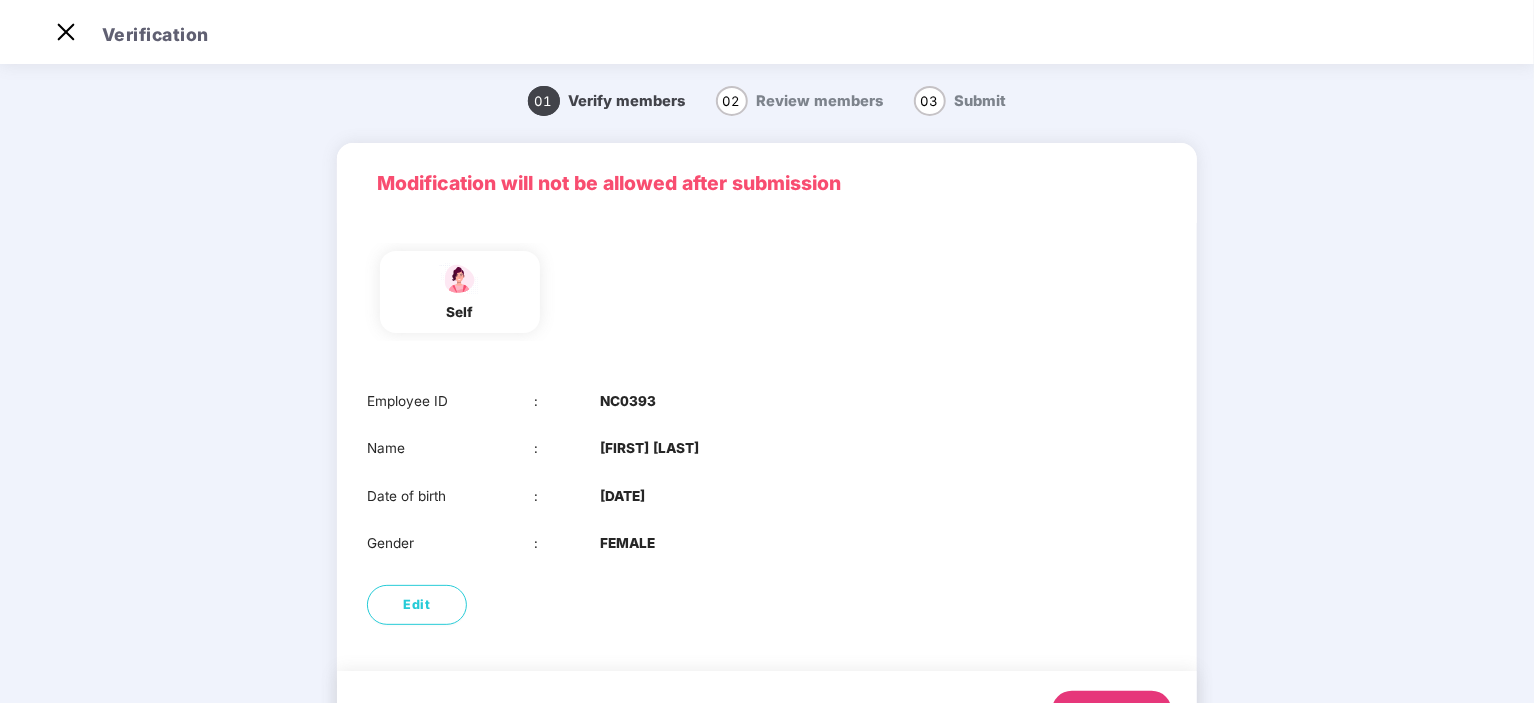 scroll, scrollTop: 93, scrollLeft: 0, axis: vertical 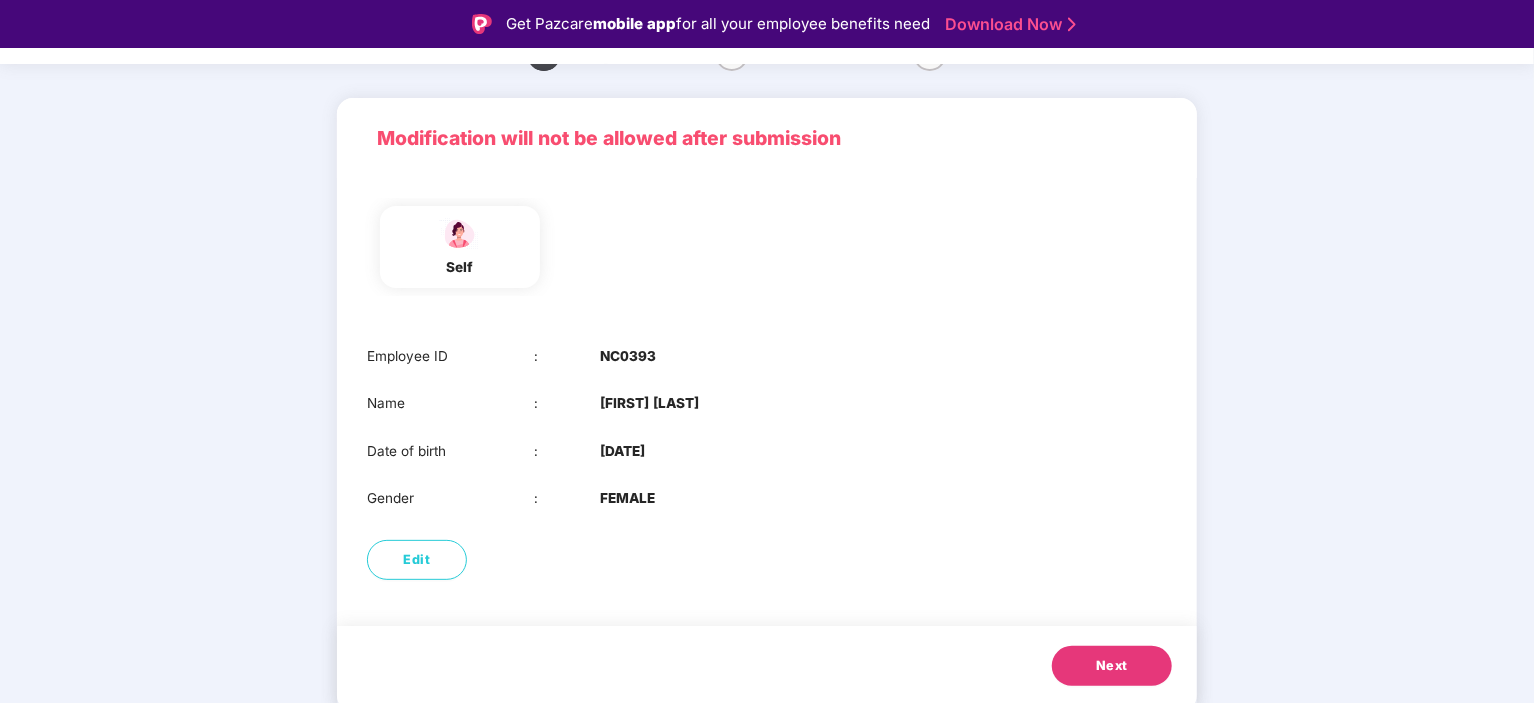 click on "Next" at bounding box center [1112, 666] 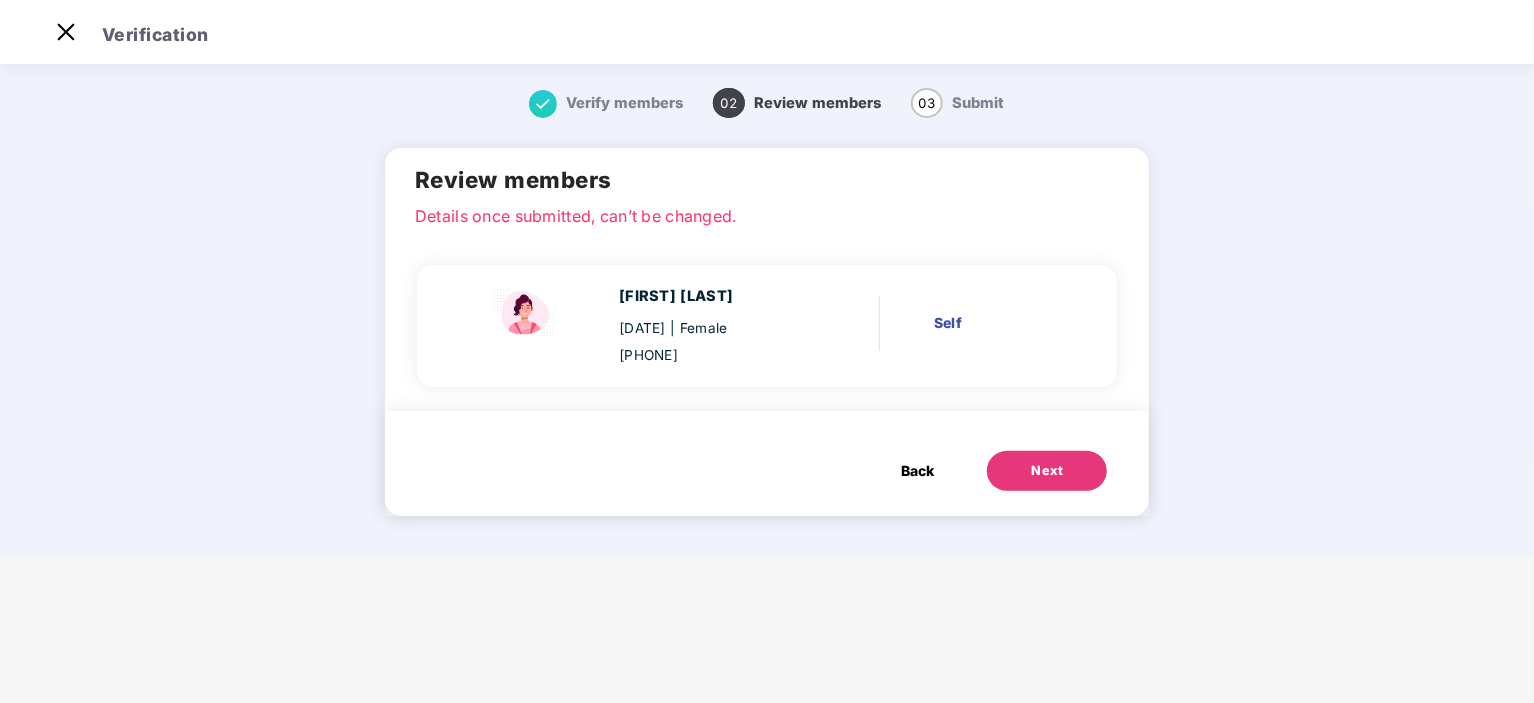 click on "Next" at bounding box center [1047, 471] 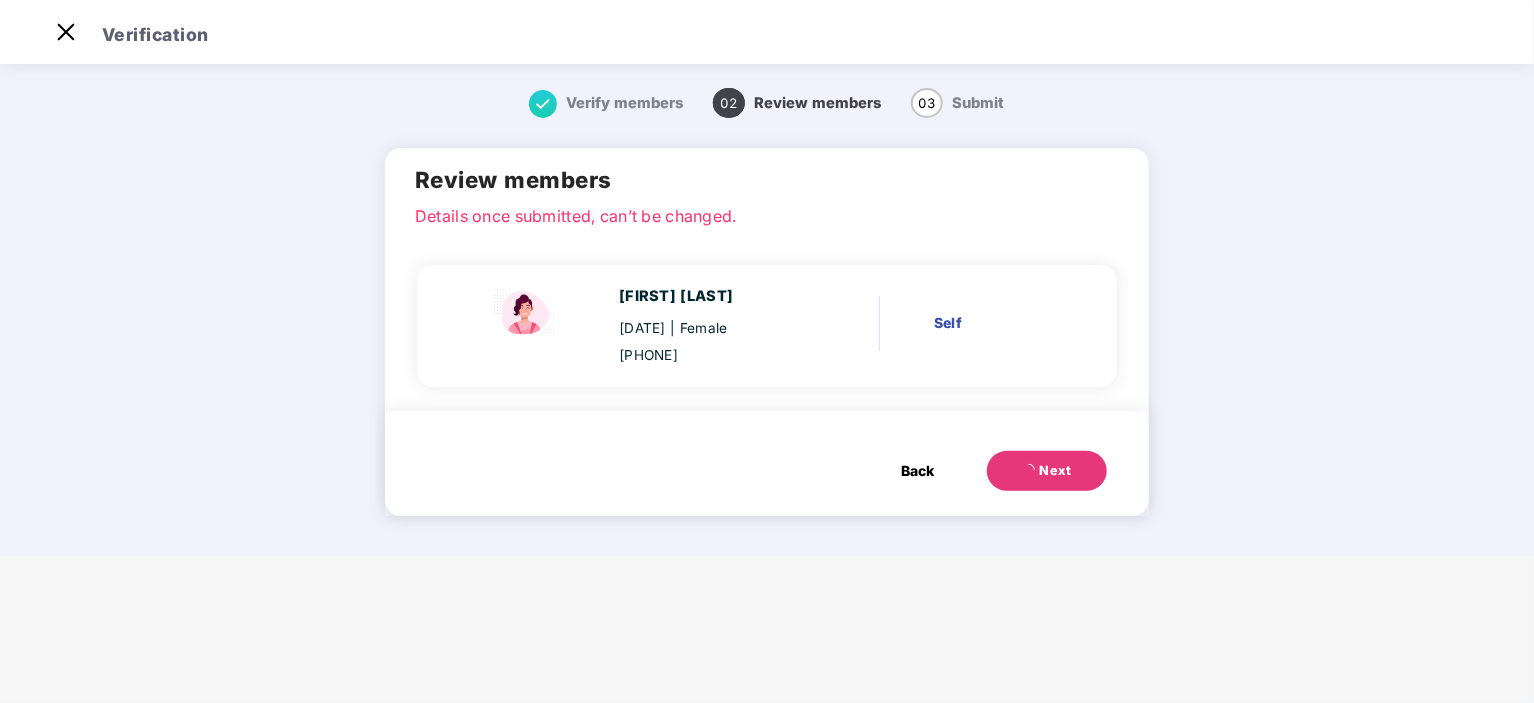 scroll, scrollTop: 3, scrollLeft: 0, axis: vertical 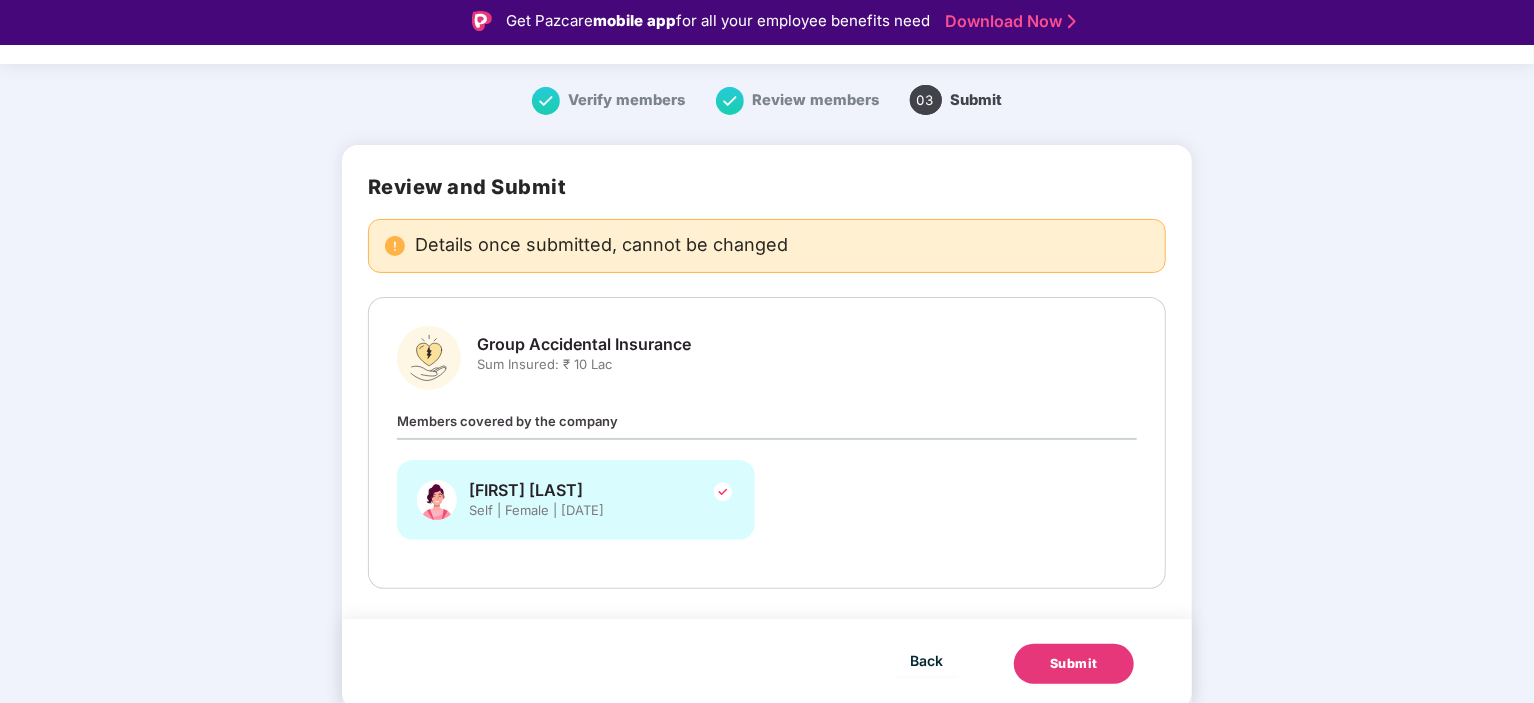 click on "Submit" at bounding box center [1074, 664] 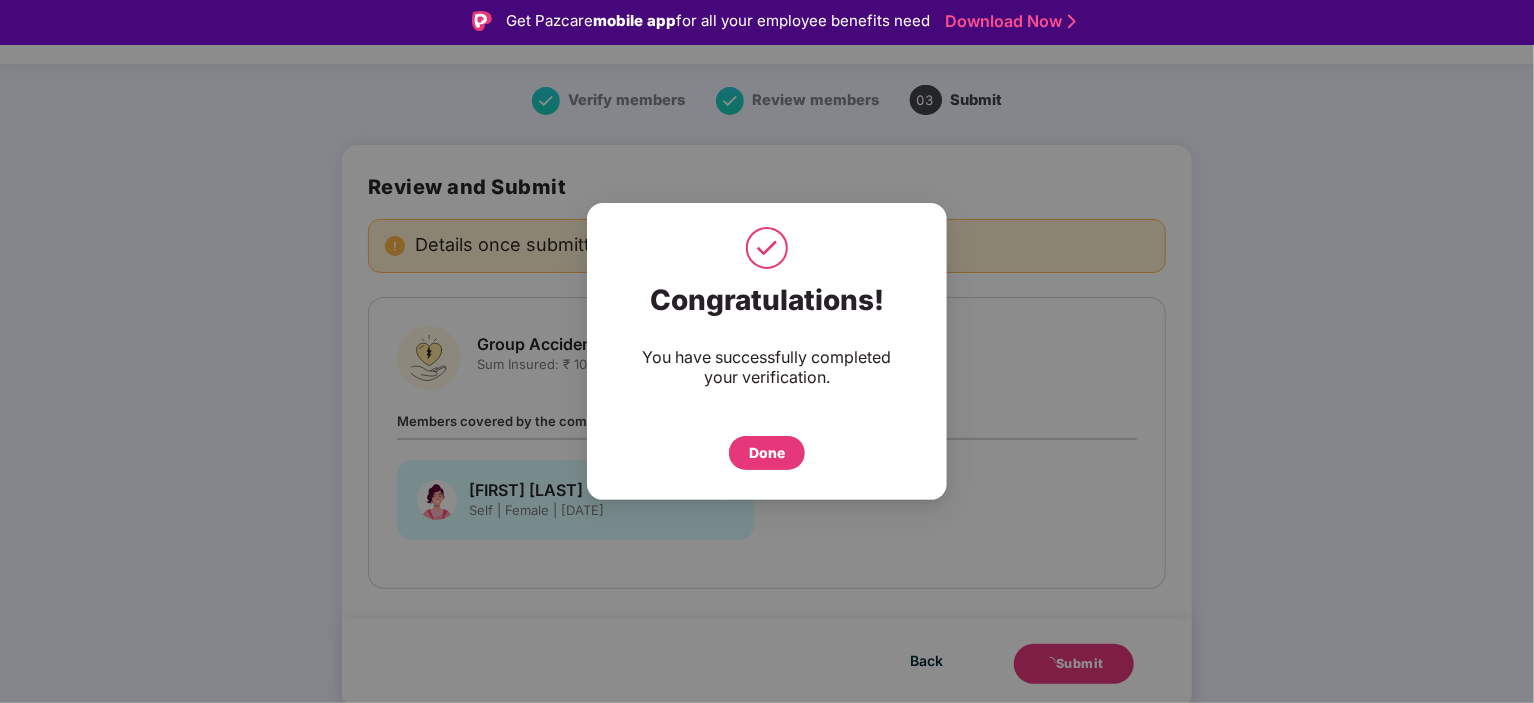 click on "Done" at bounding box center [767, 453] 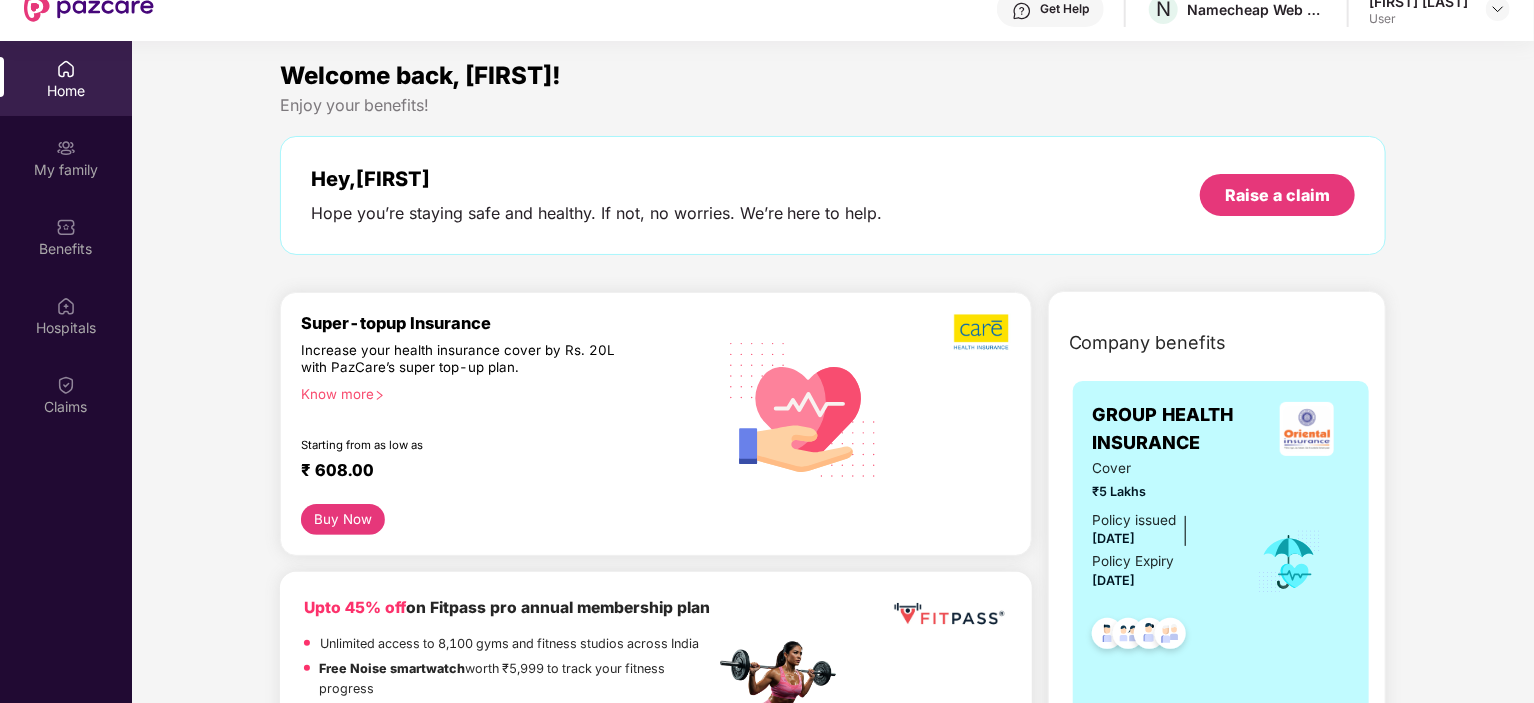 scroll, scrollTop: 0, scrollLeft: 0, axis: both 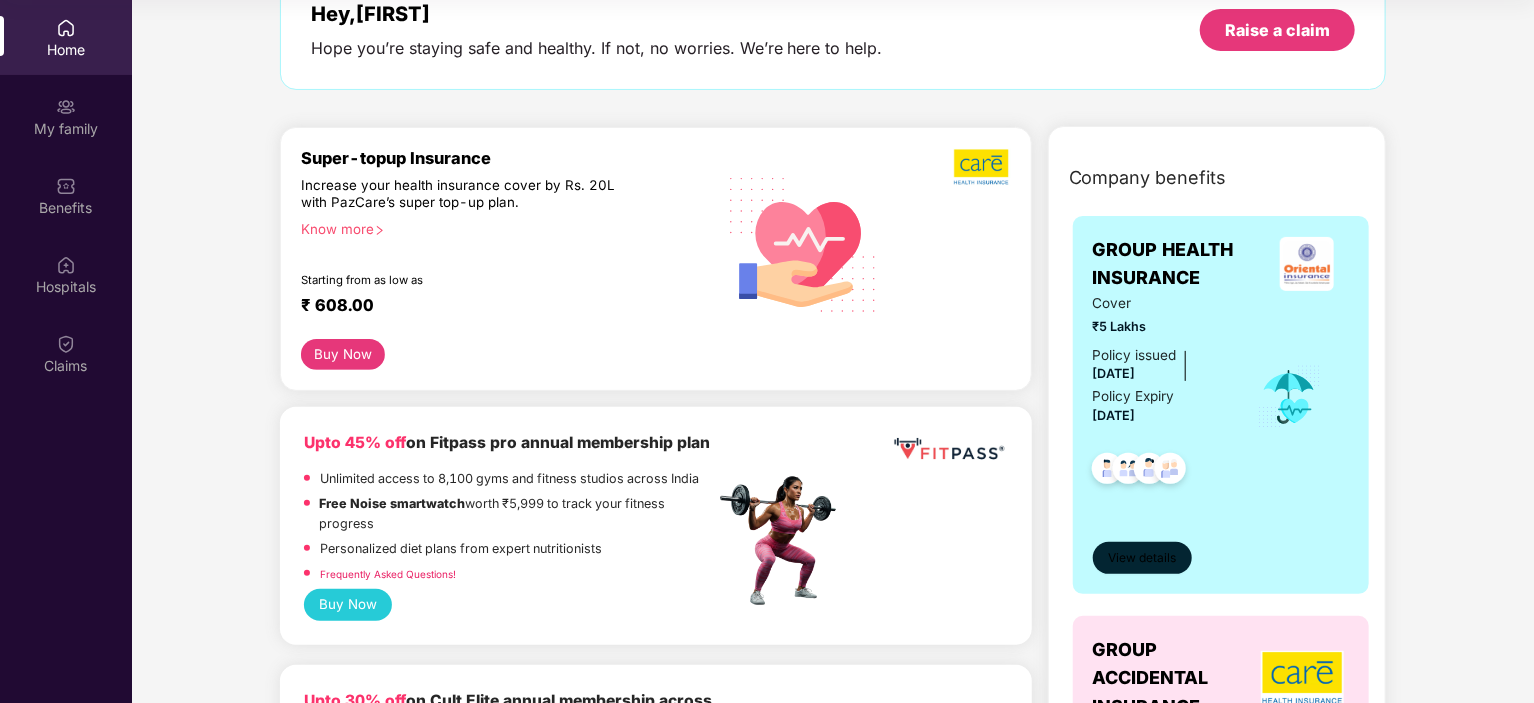 click on "View details" at bounding box center [1142, 558] 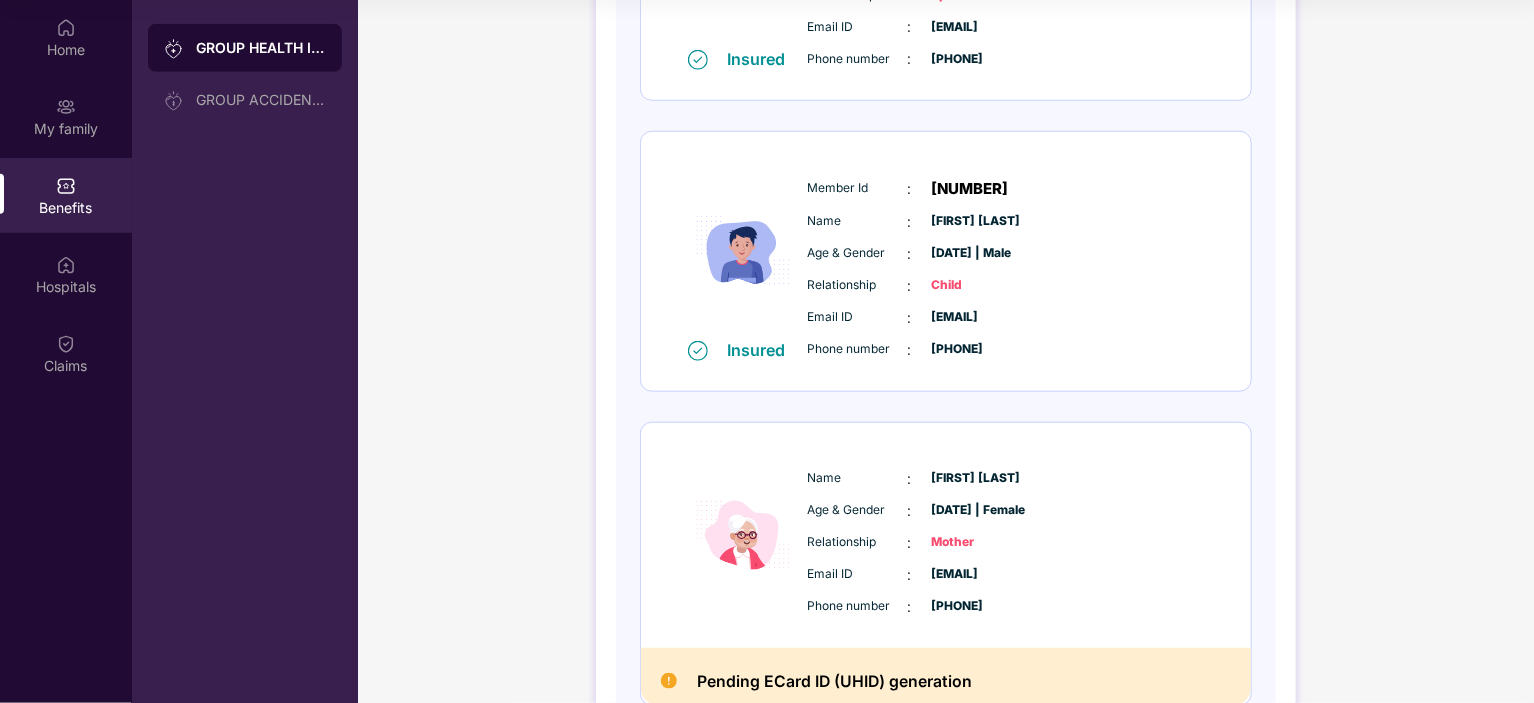 scroll, scrollTop: 892, scrollLeft: 0, axis: vertical 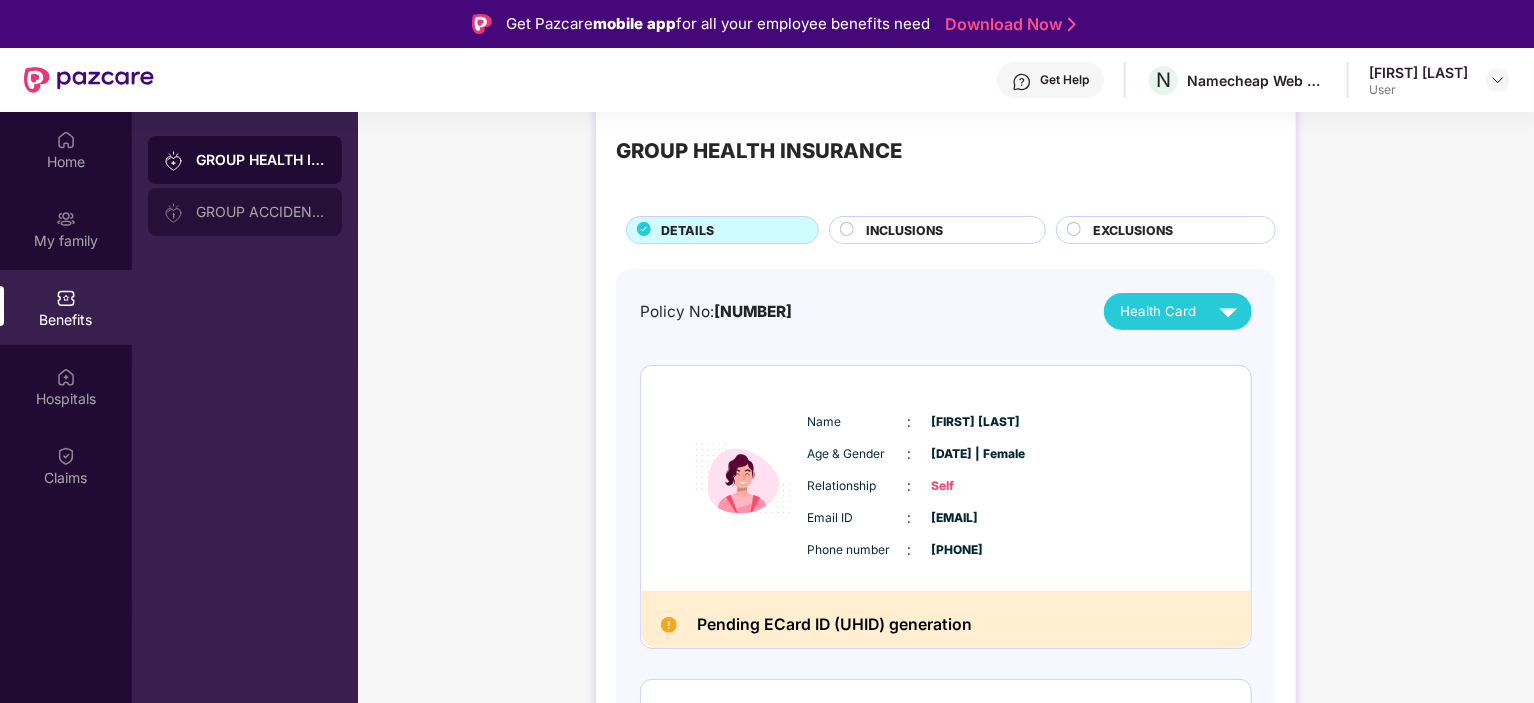 click on "GROUP ACCIDENTAL INSURANCE" at bounding box center [245, 212] 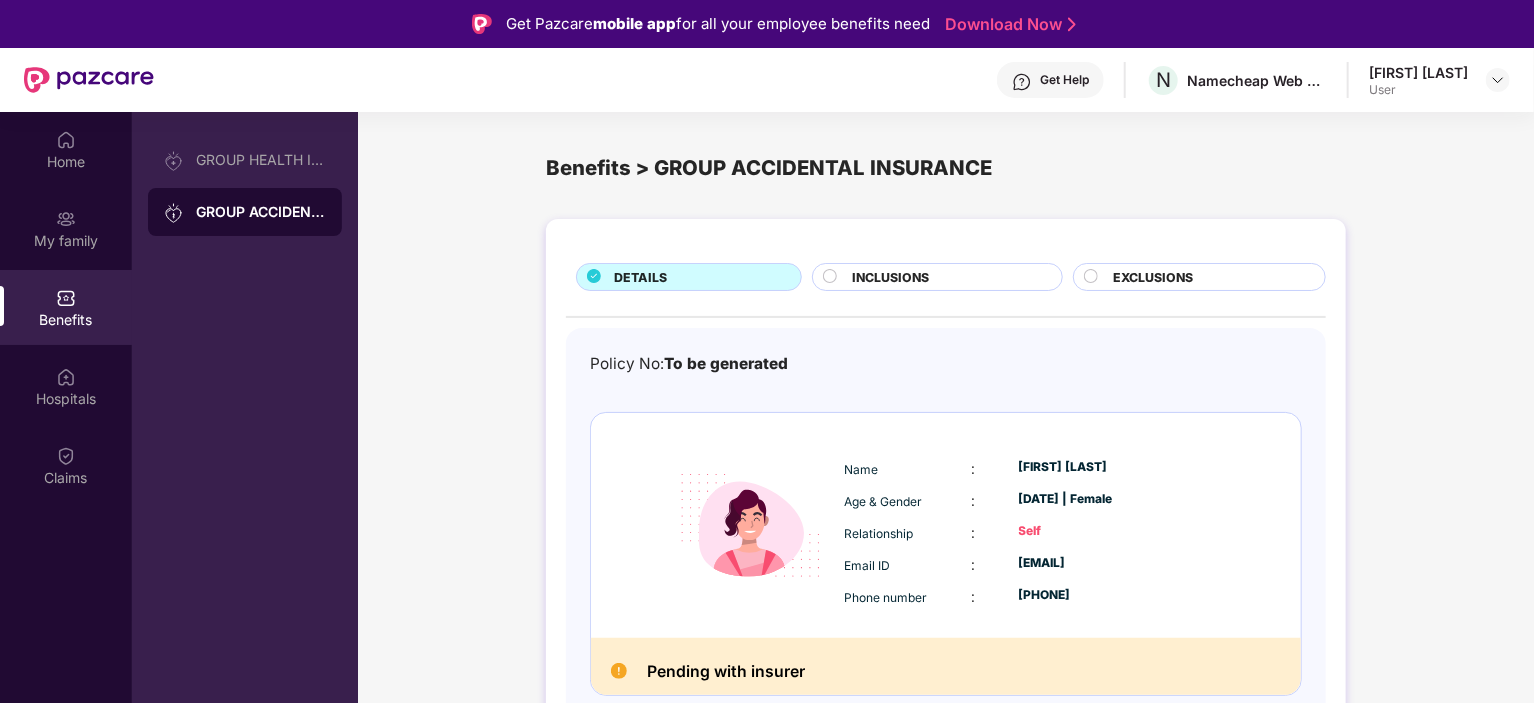 scroll, scrollTop: 3, scrollLeft: 0, axis: vertical 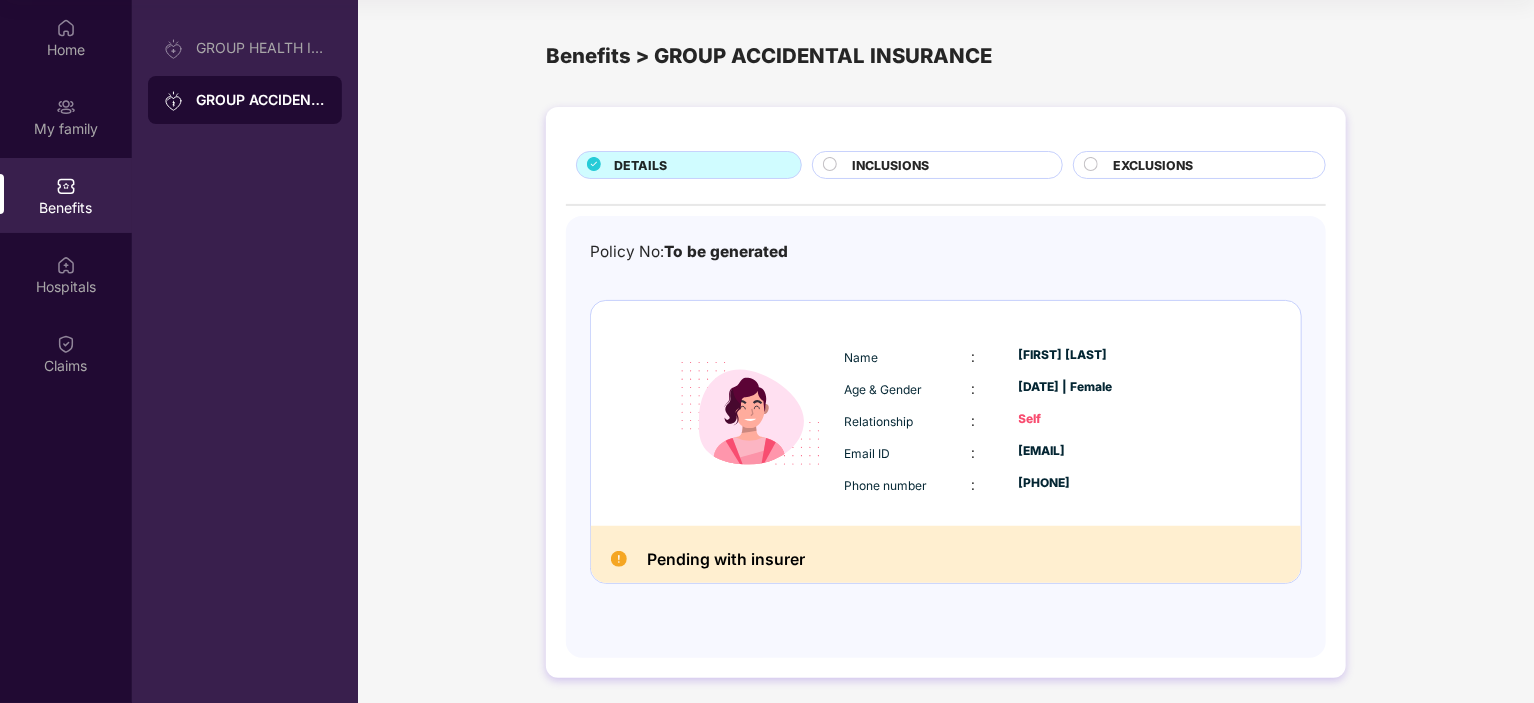 click on "INCLUSIONS" at bounding box center [890, 165] 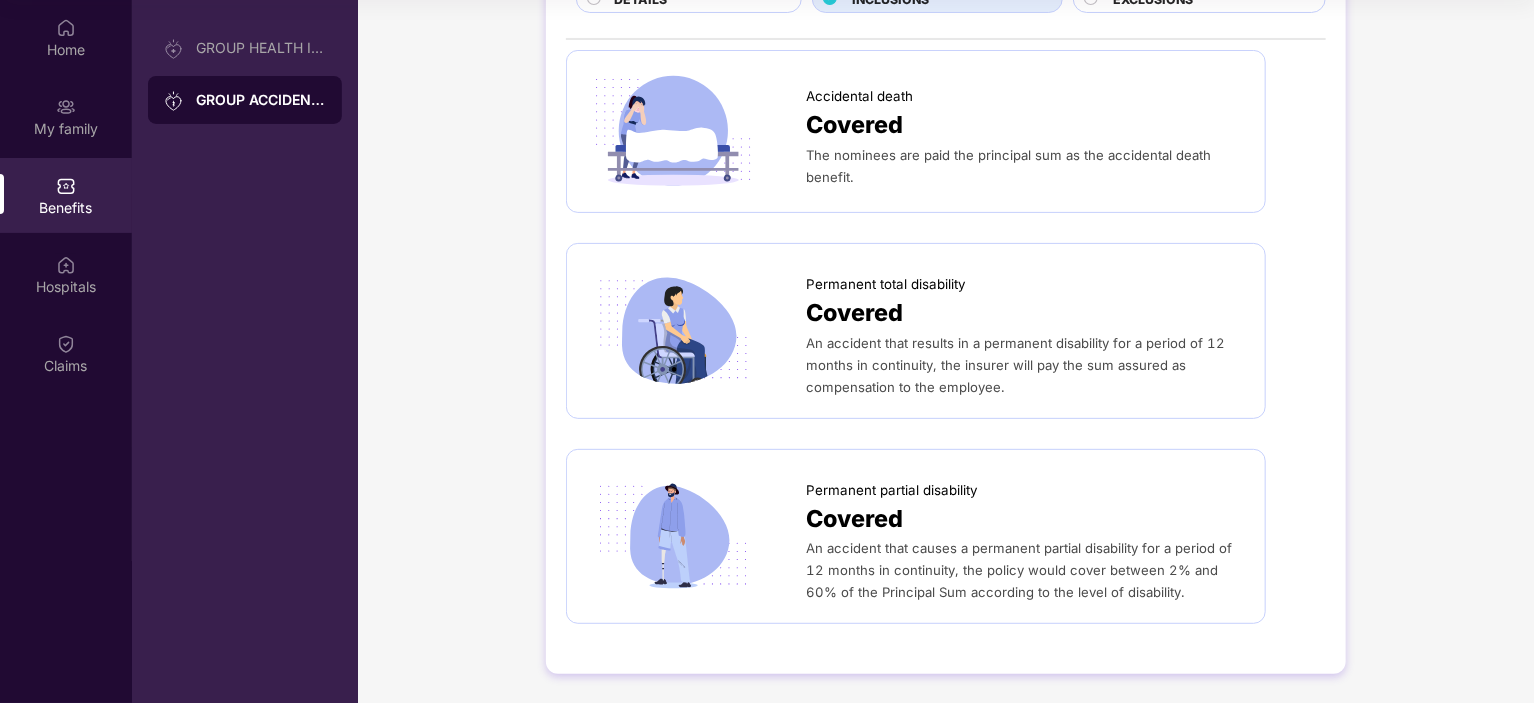 scroll, scrollTop: 0, scrollLeft: 0, axis: both 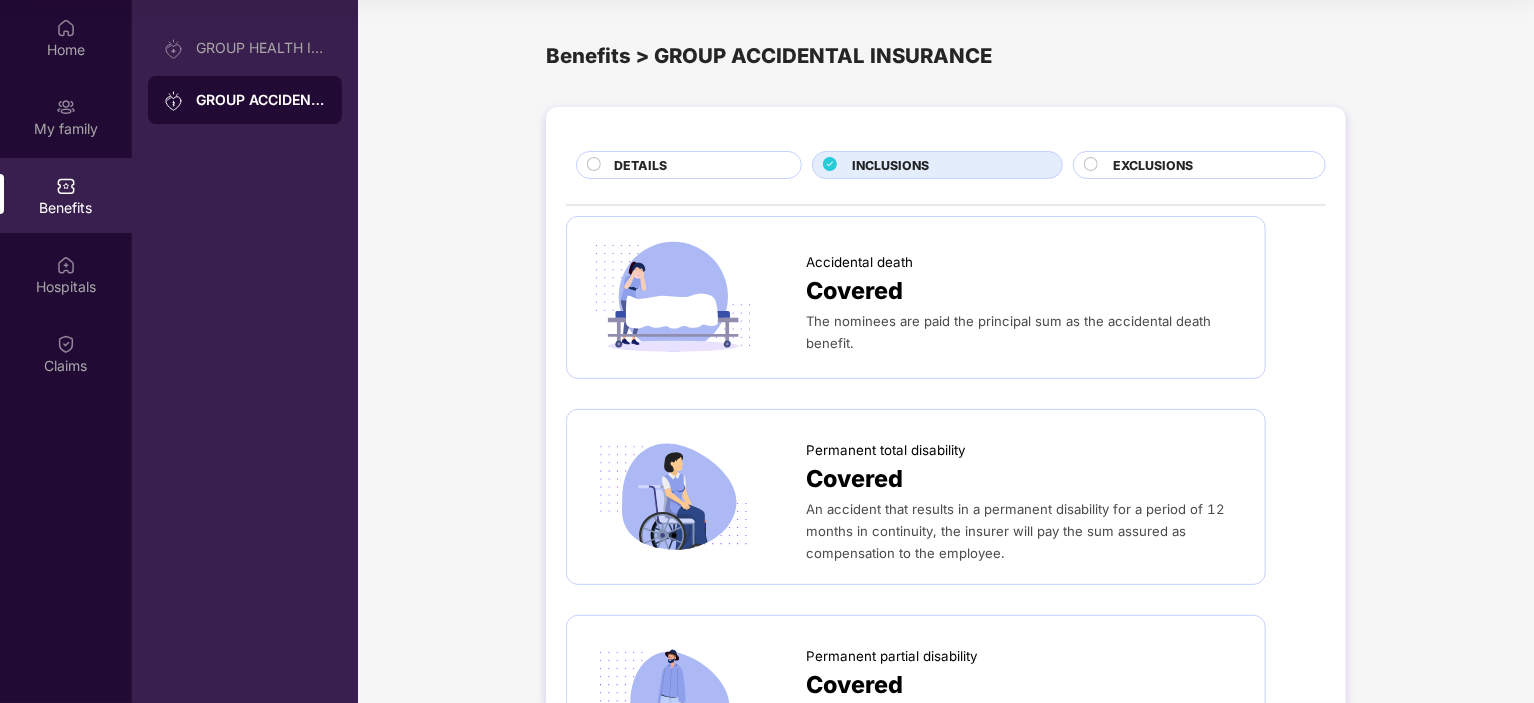 click on "EXCLUSIONS" at bounding box center (1153, 165) 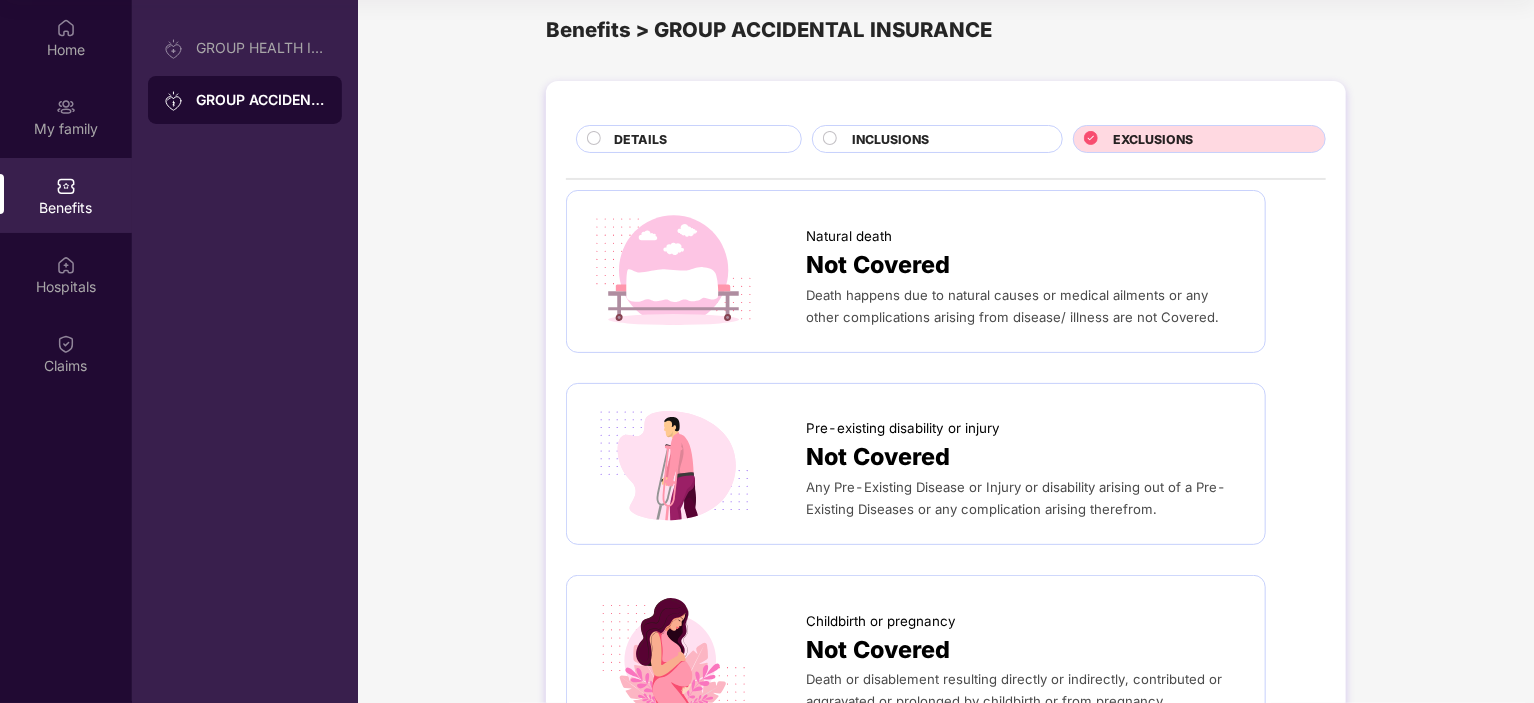 scroll, scrollTop: 0, scrollLeft: 0, axis: both 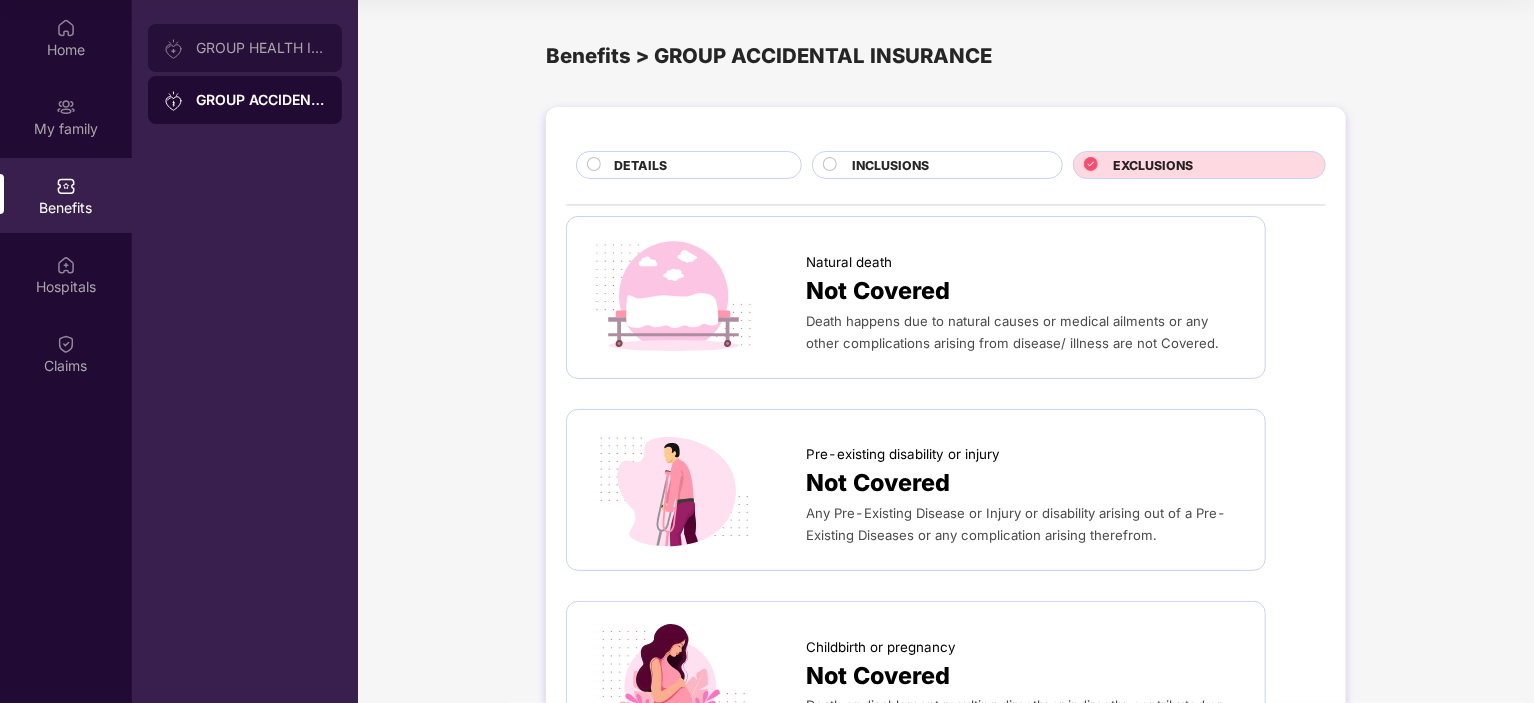 click on "GROUP HEALTH INSURANCE" at bounding box center [261, 48] 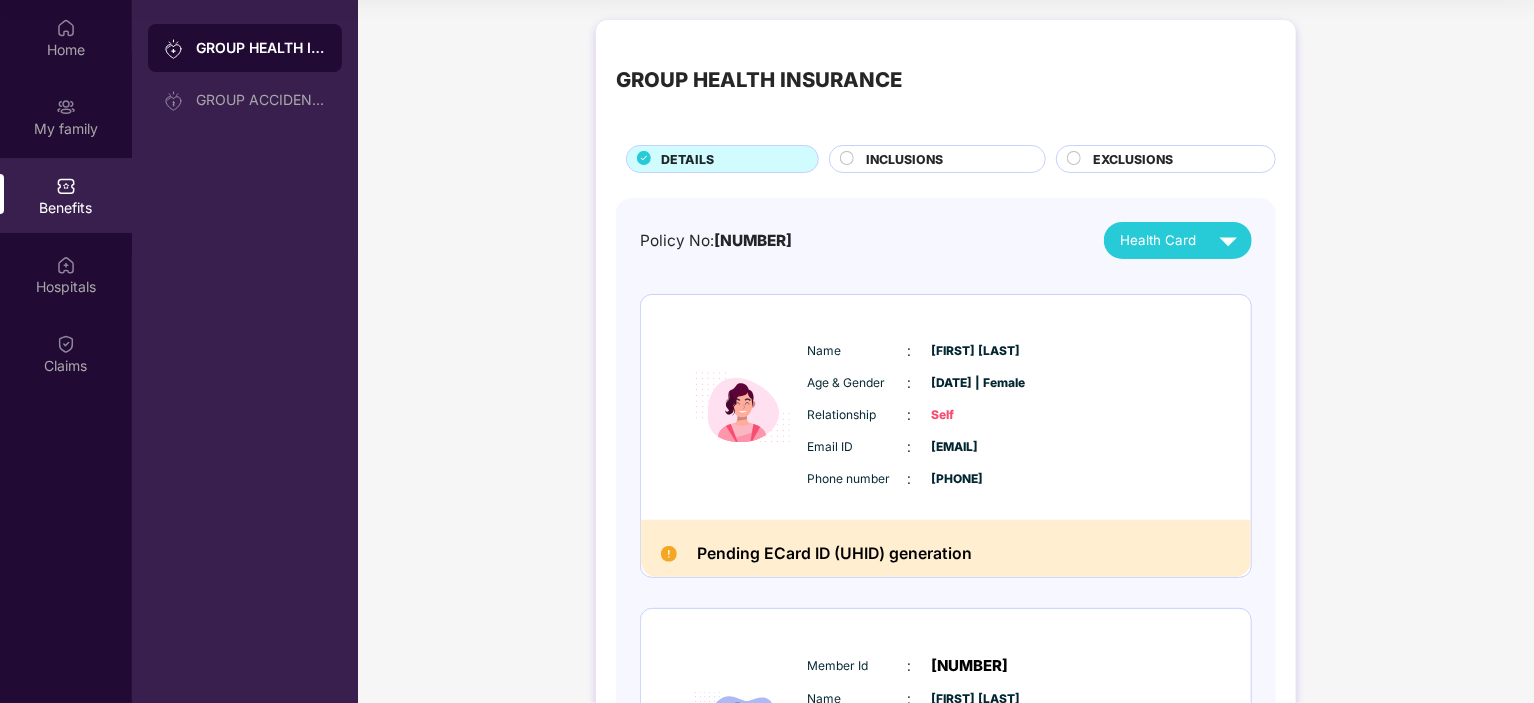 click on "INCLUSIONS" at bounding box center [932, 159] 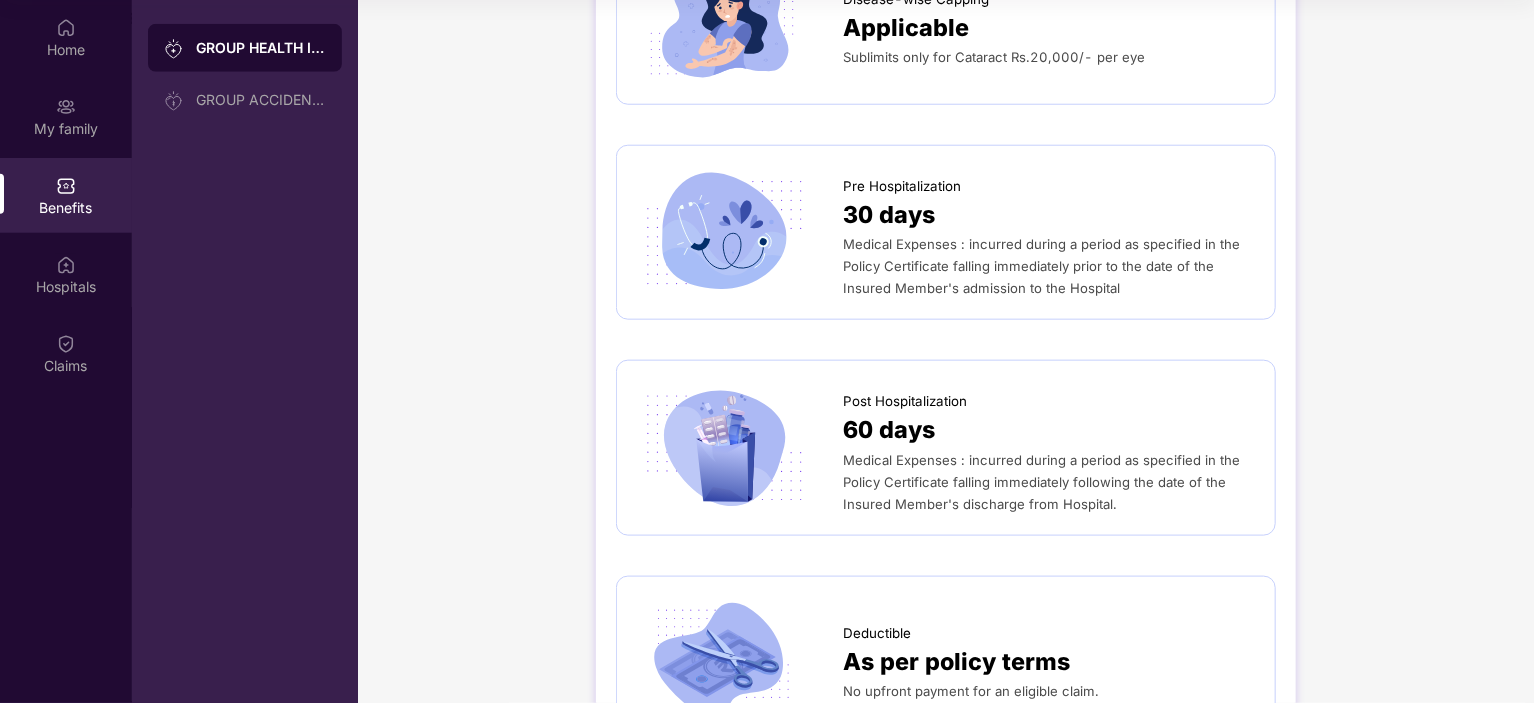 scroll, scrollTop: 978, scrollLeft: 0, axis: vertical 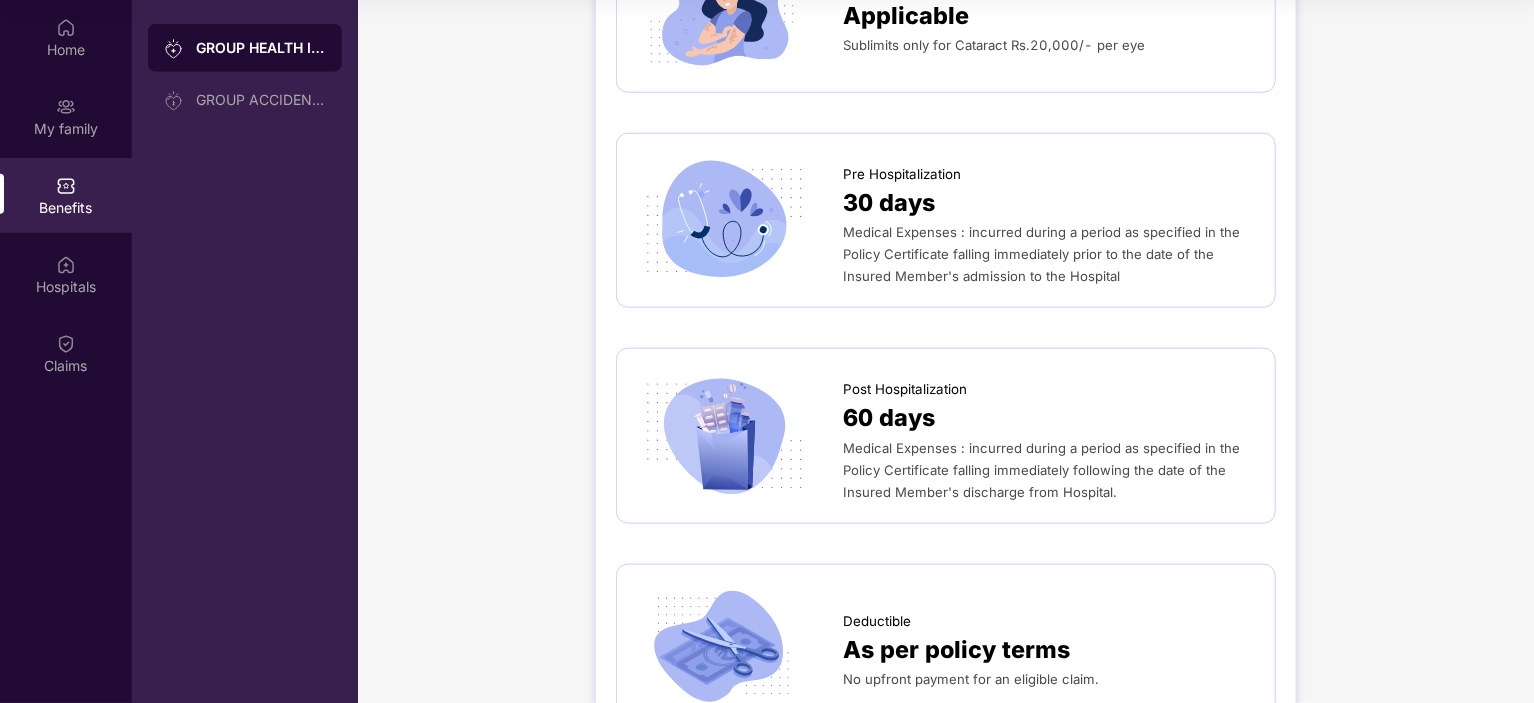 click on "Medical Expenses : incurred during a period as specified in the Policy Certificate falling immediately following the date of the Insured Member's discharge from Hospital." at bounding box center (1041, 470) 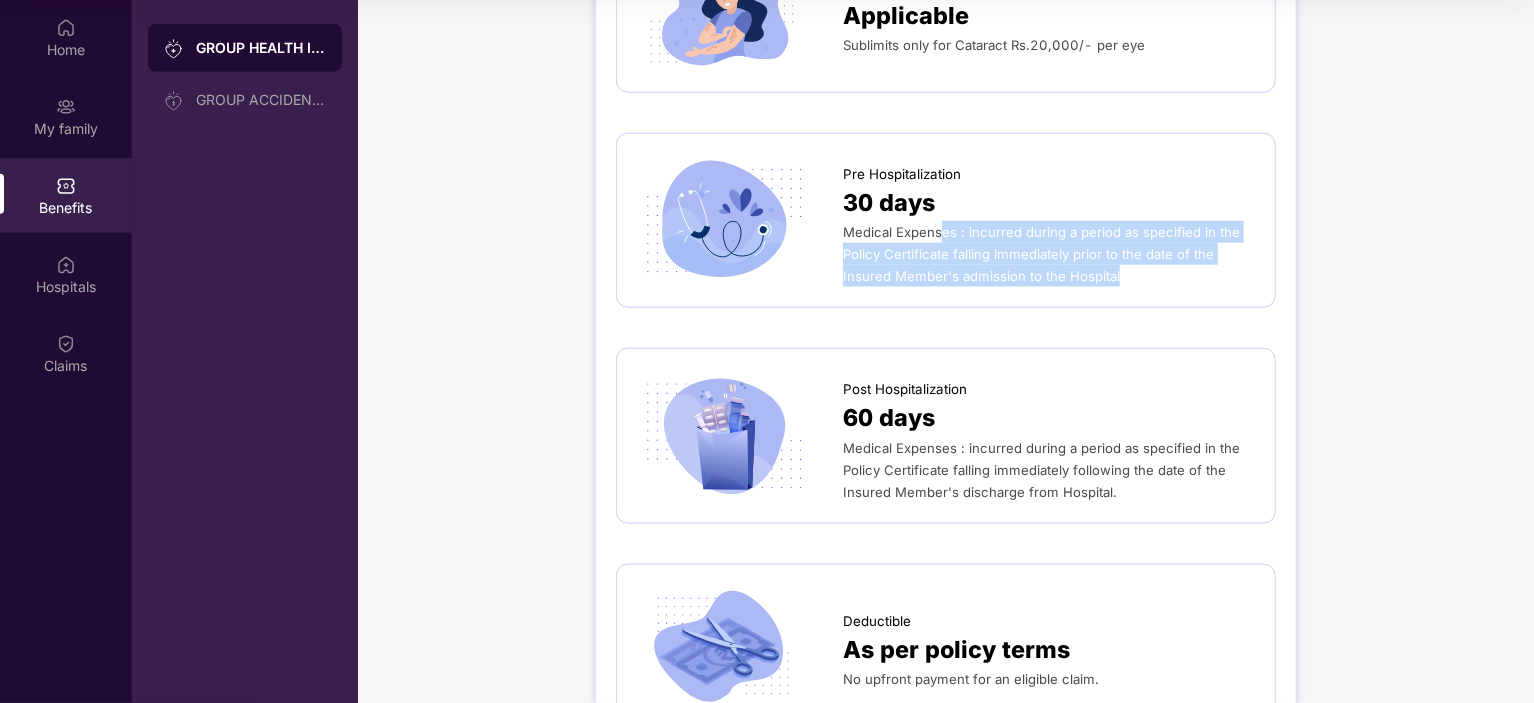 drag, startPoint x: 1115, startPoint y: 283, endPoint x: 923, endPoint y: 217, distance: 203.02708 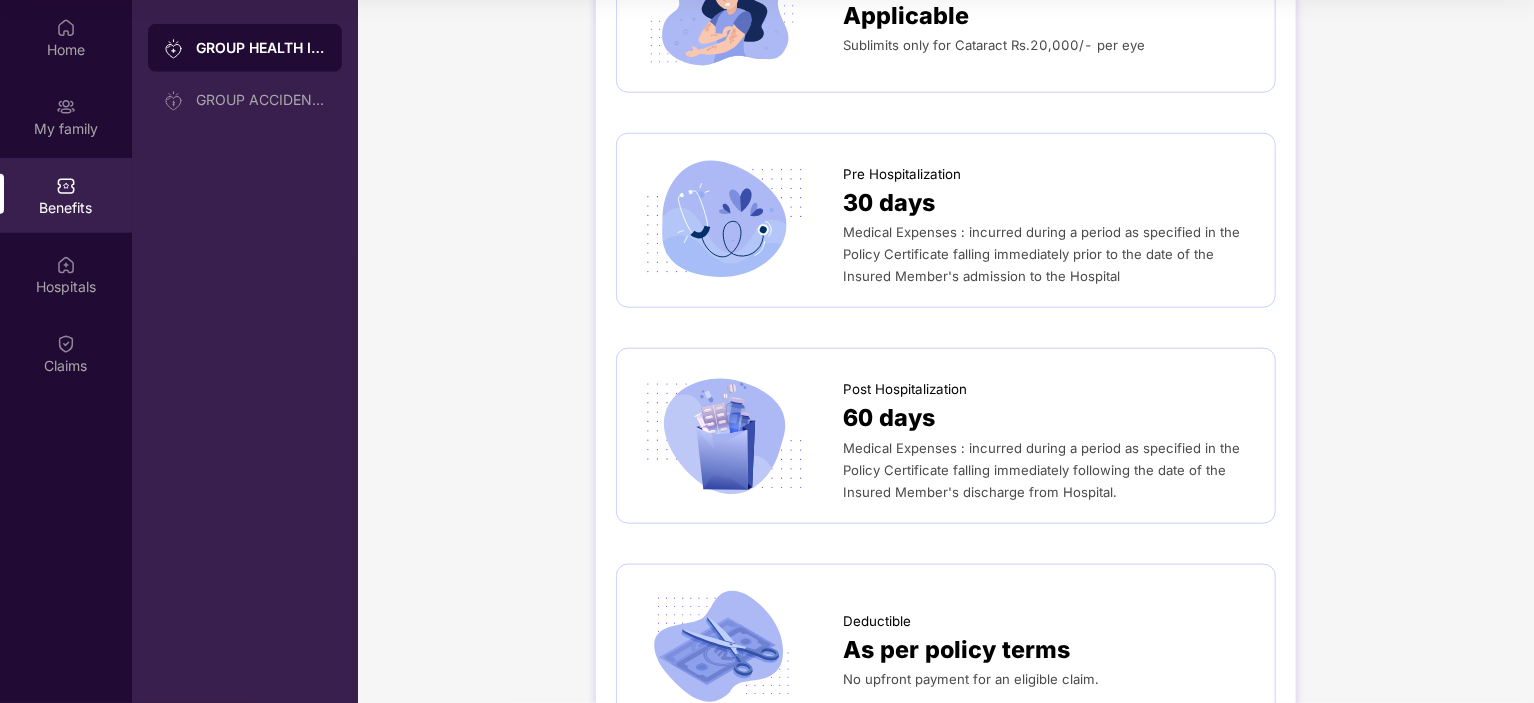click on "Medical Expenses : incurred during a period as specified in the Policy Certificate falling immediately following the date of the Insured Member's discharge from Hospital." at bounding box center [1041, 470] 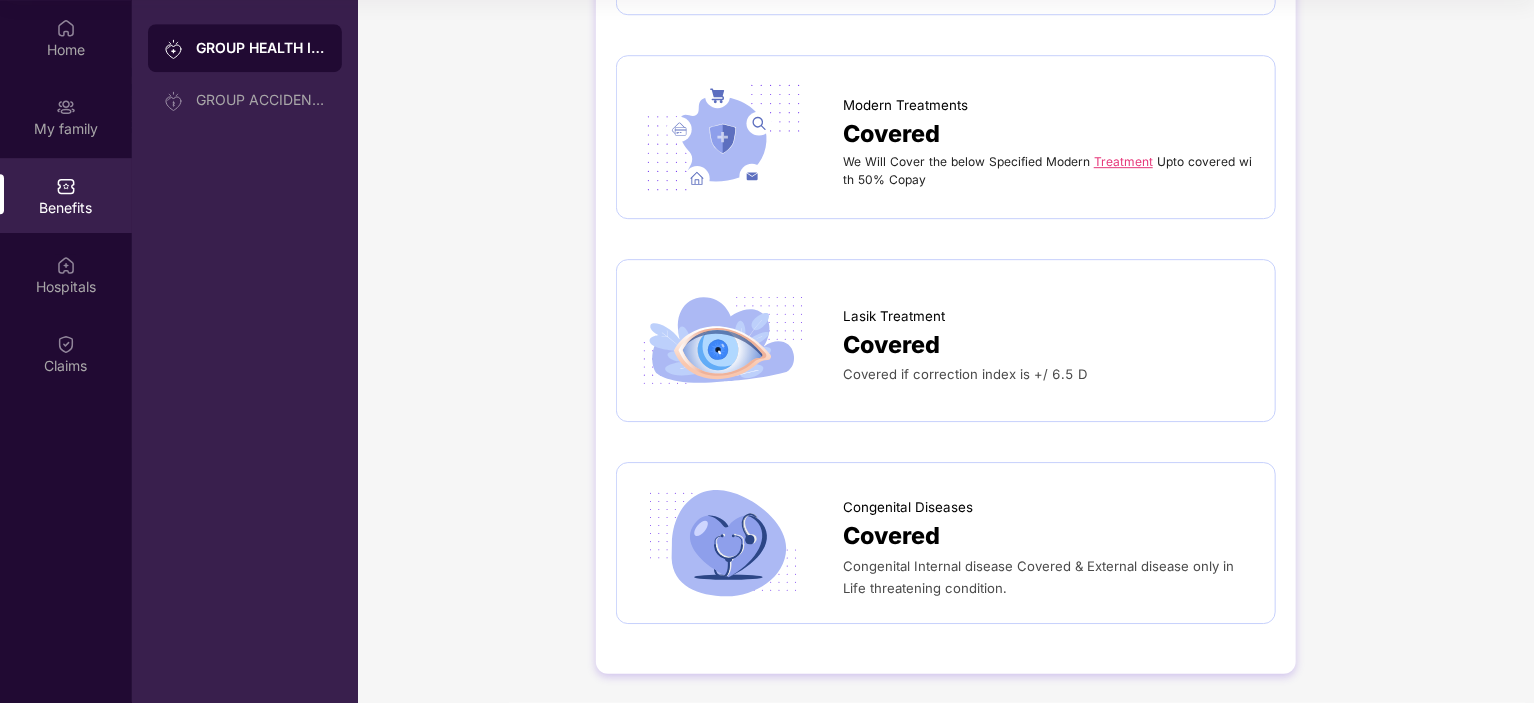 scroll, scrollTop: 3005, scrollLeft: 0, axis: vertical 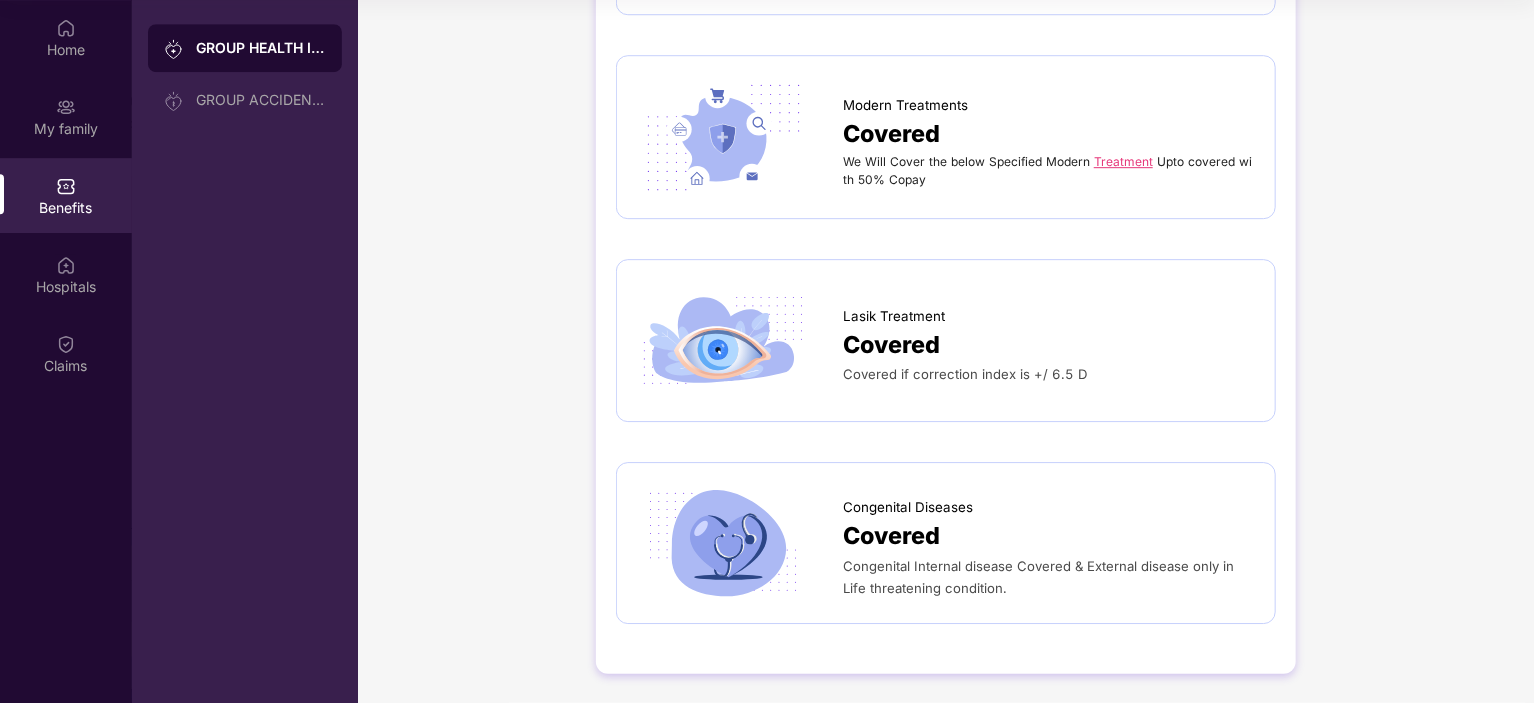 click at bounding box center [740, 543] 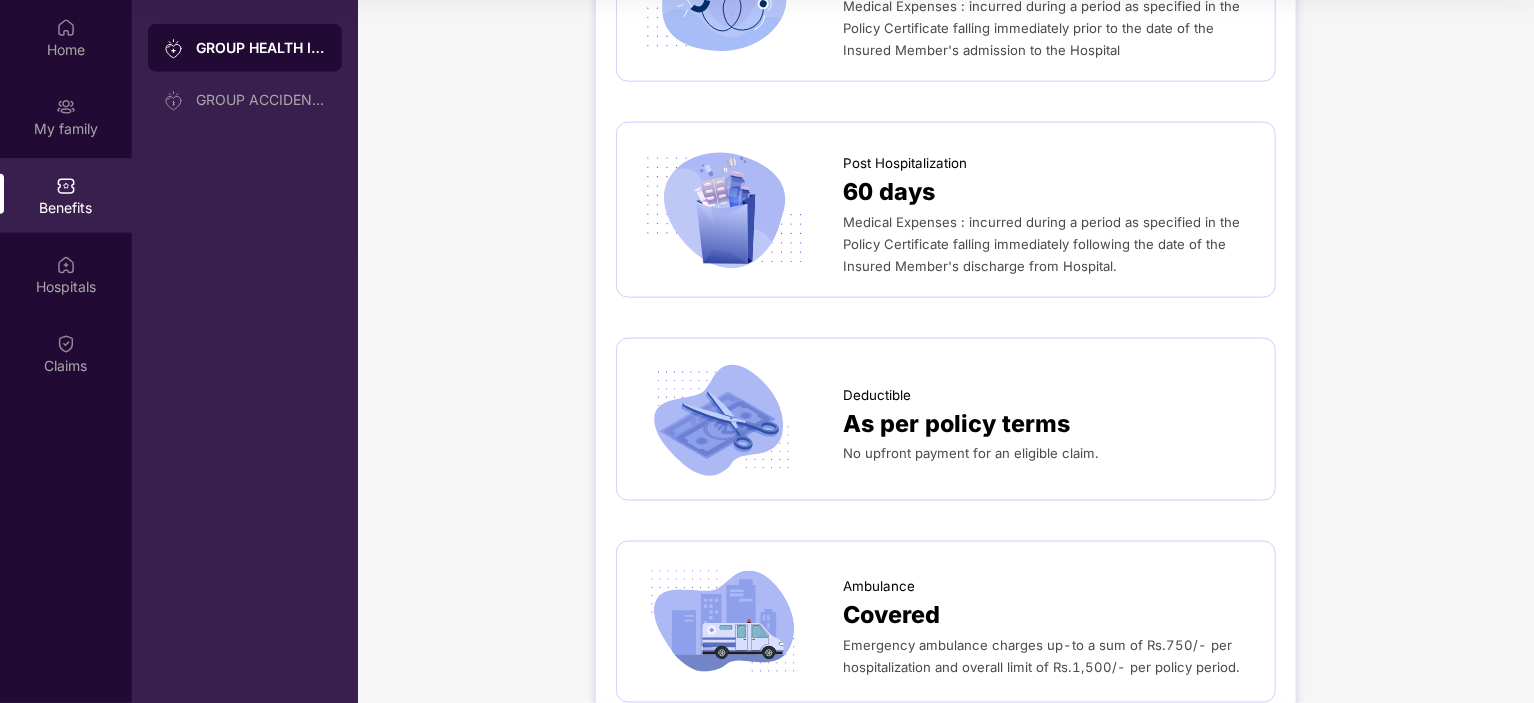 scroll, scrollTop: 0, scrollLeft: 0, axis: both 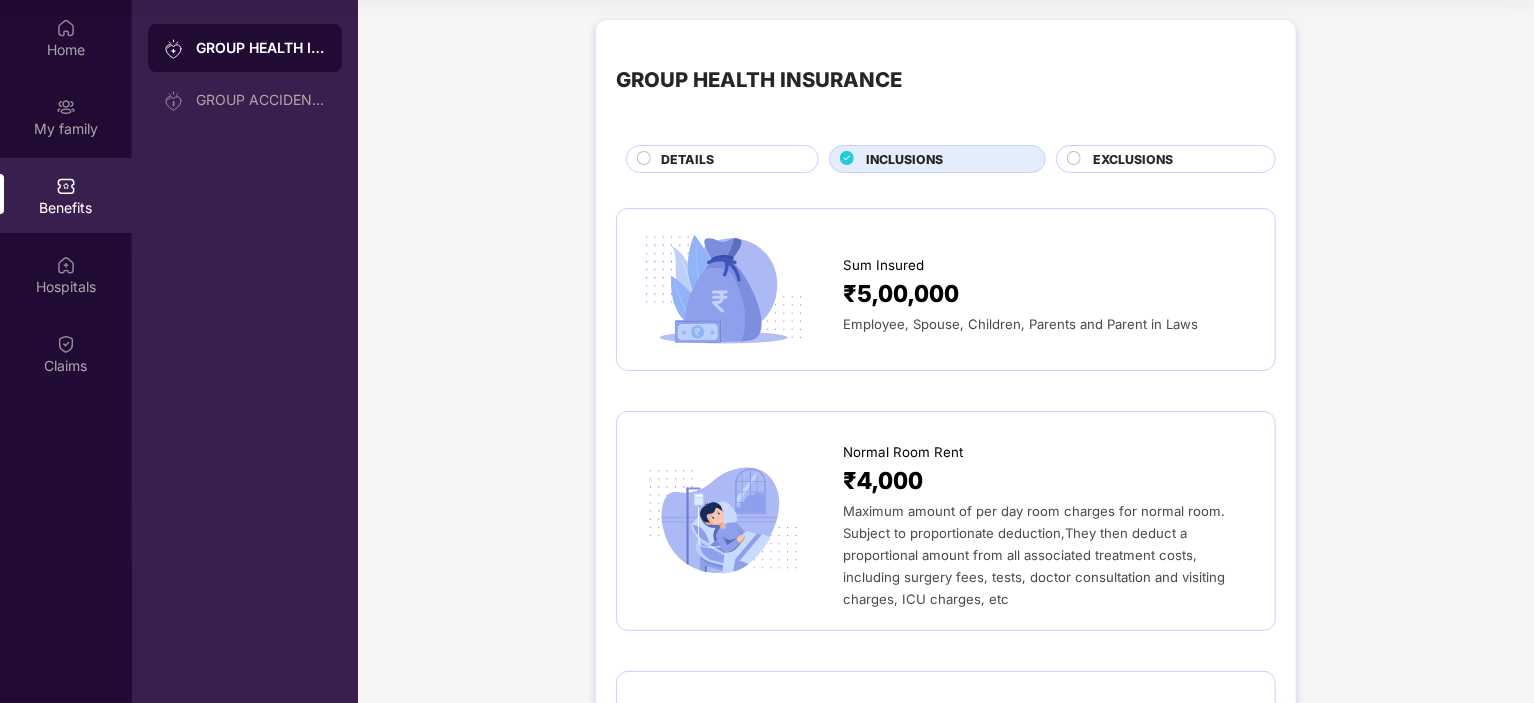click 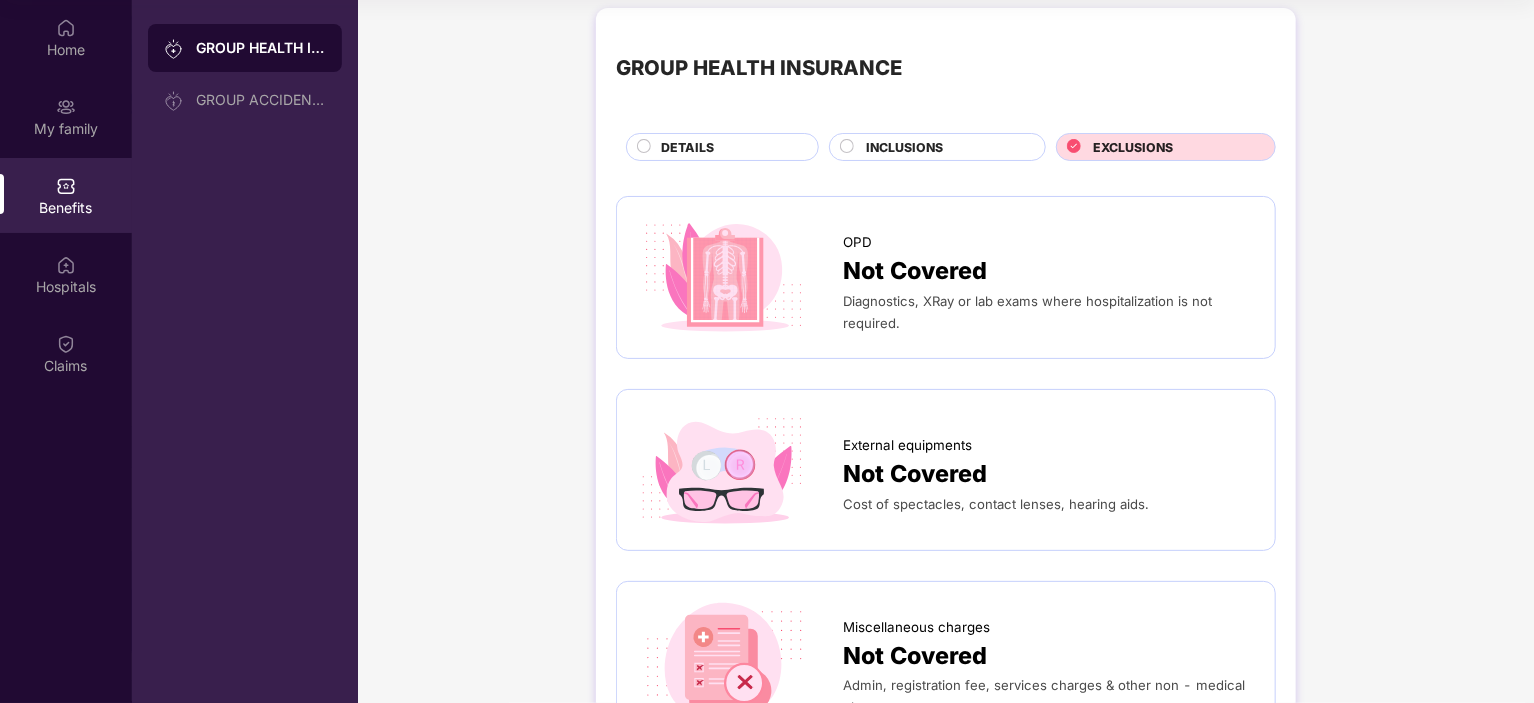 scroll, scrollTop: 0, scrollLeft: 0, axis: both 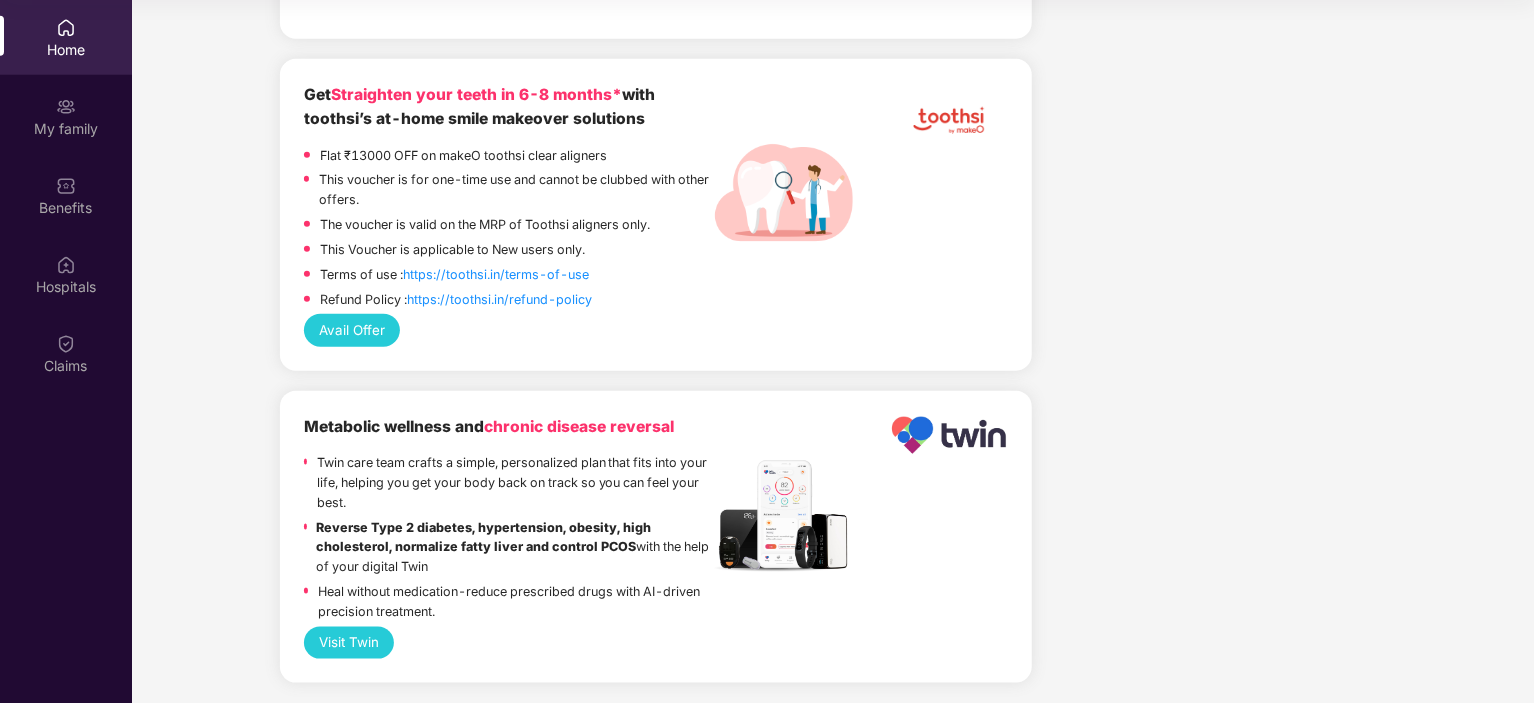 click on "Avail Offer" at bounding box center [352, 330] 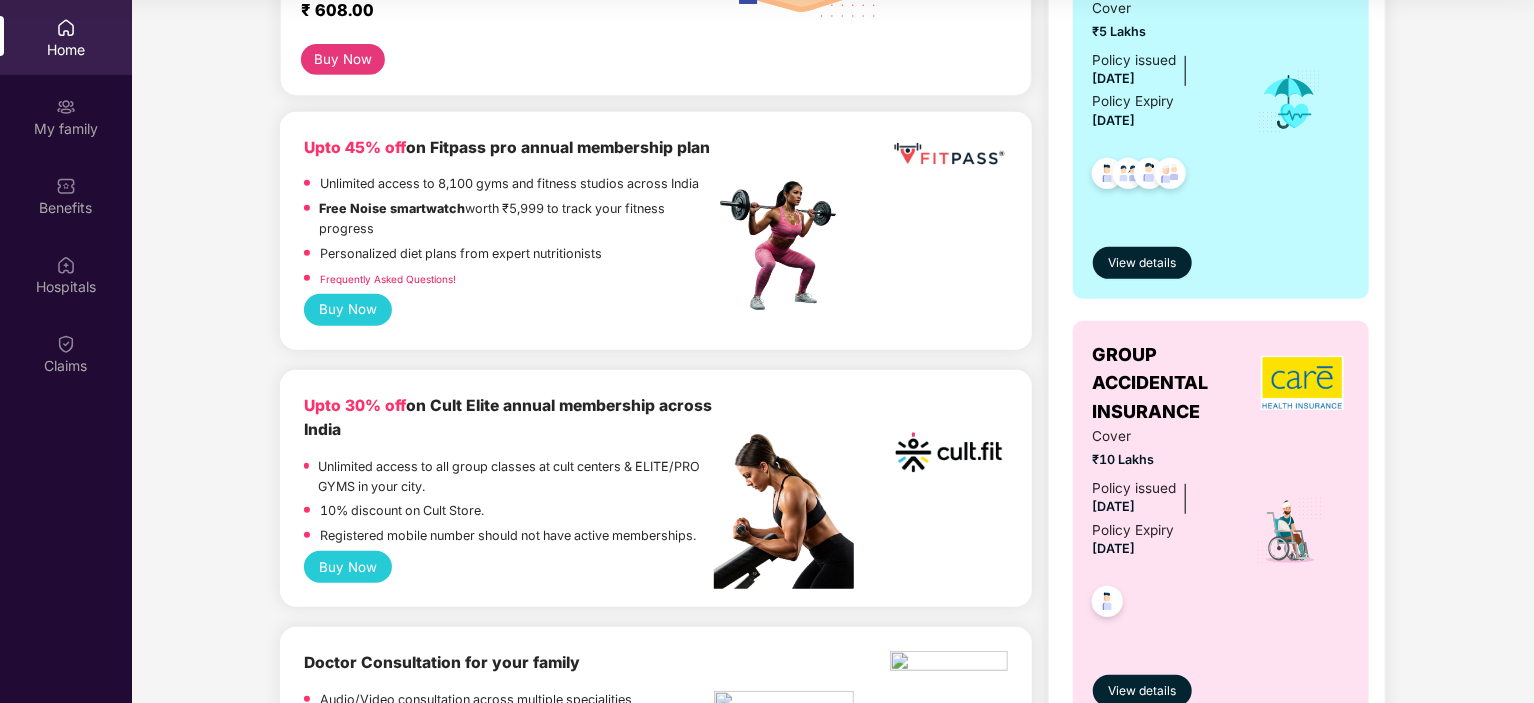 scroll, scrollTop: 432, scrollLeft: 0, axis: vertical 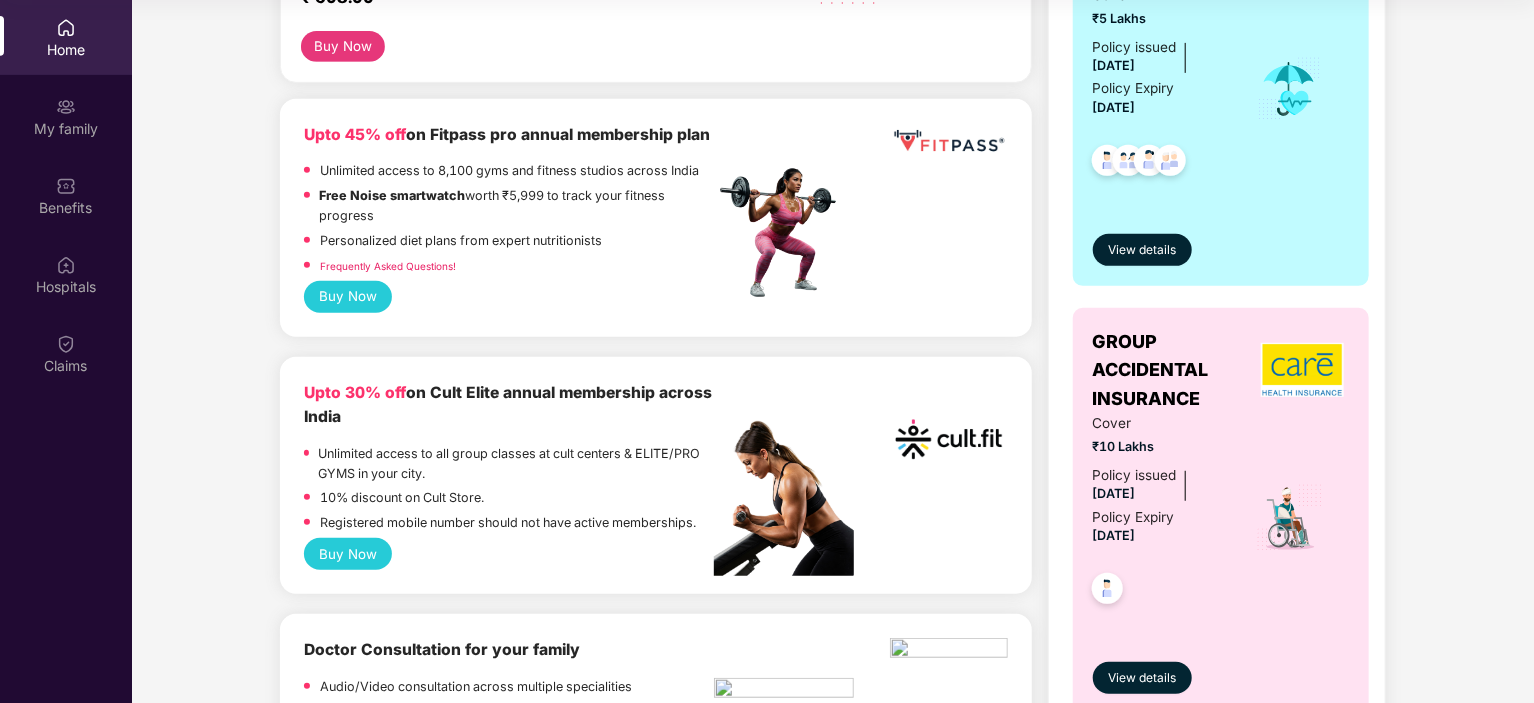 click on "Buy Now" at bounding box center (348, 297) 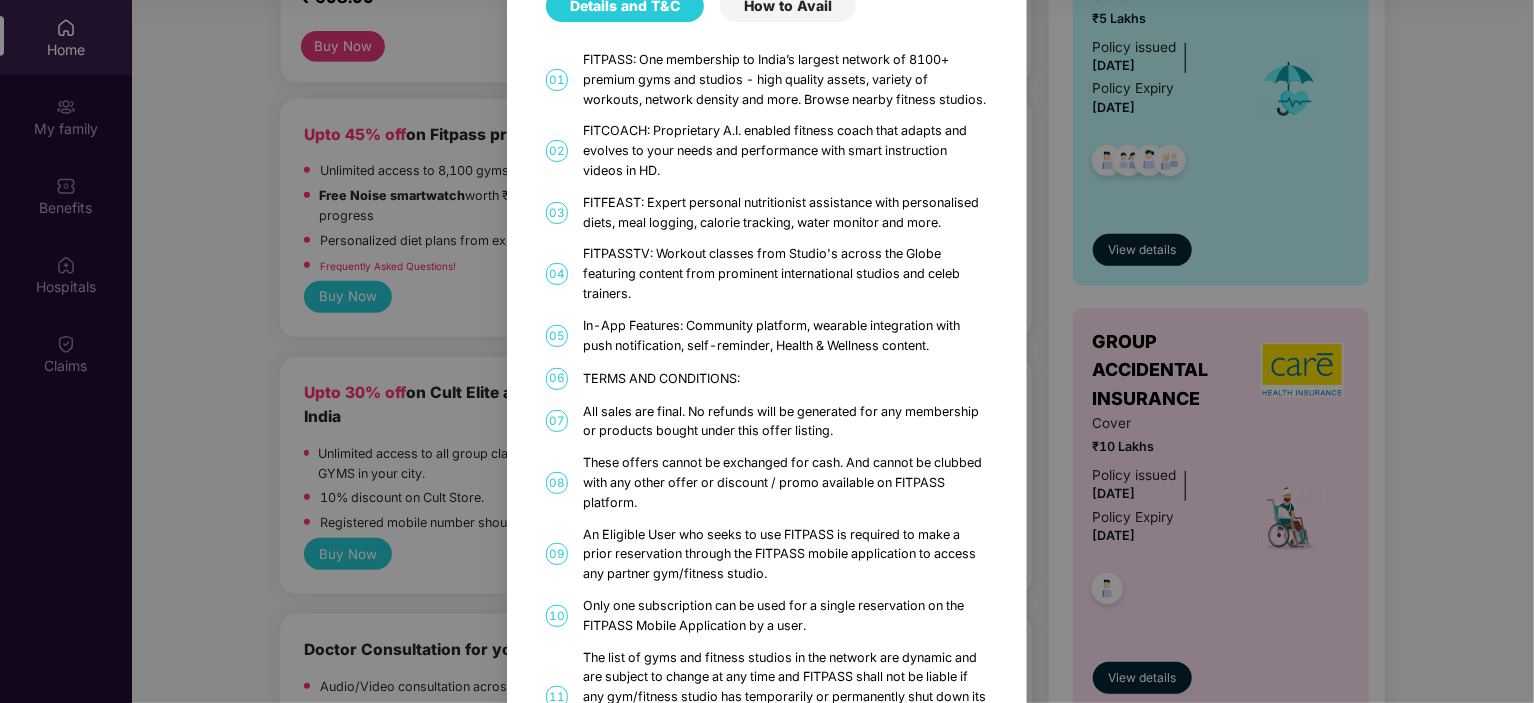 scroll, scrollTop: 0, scrollLeft: 0, axis: both 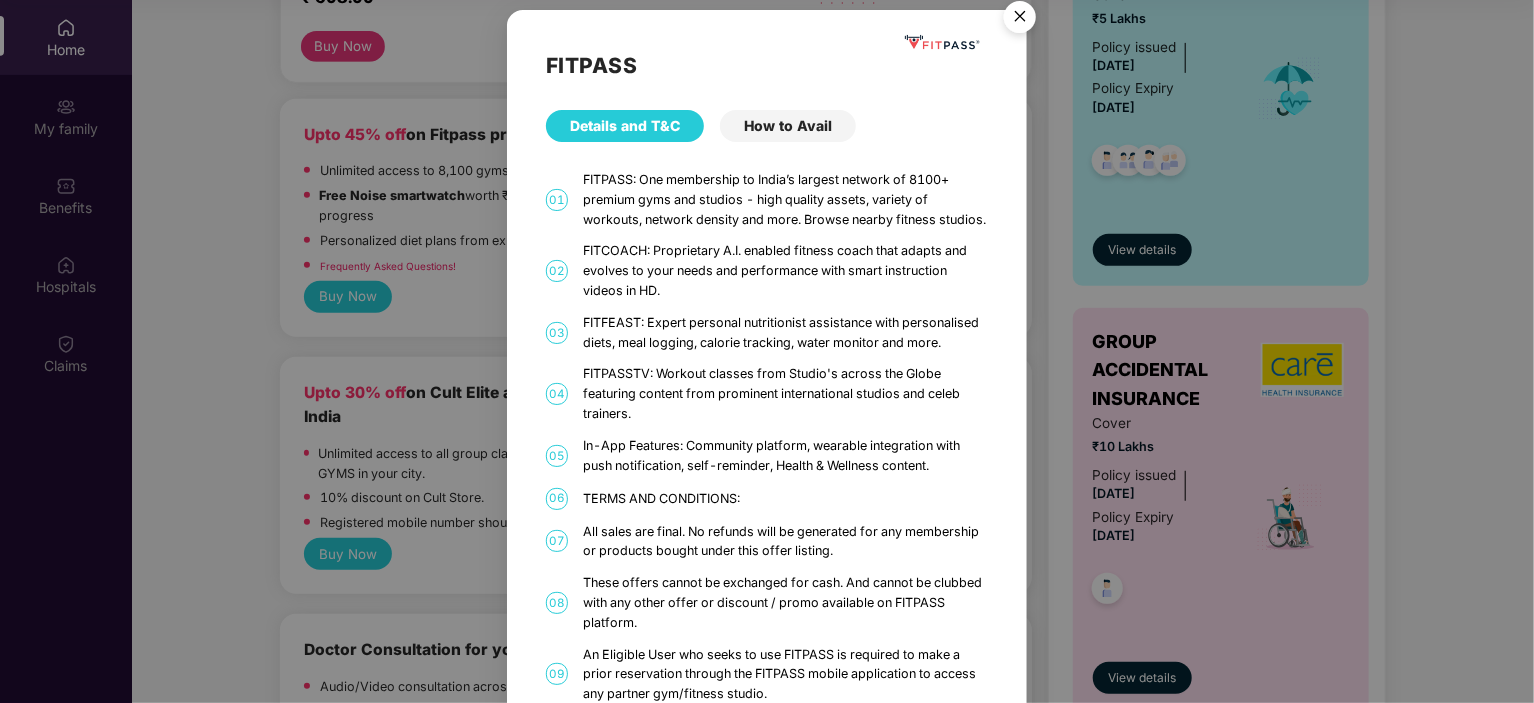 click on "How to Avail" at bounding box center (788, 126) 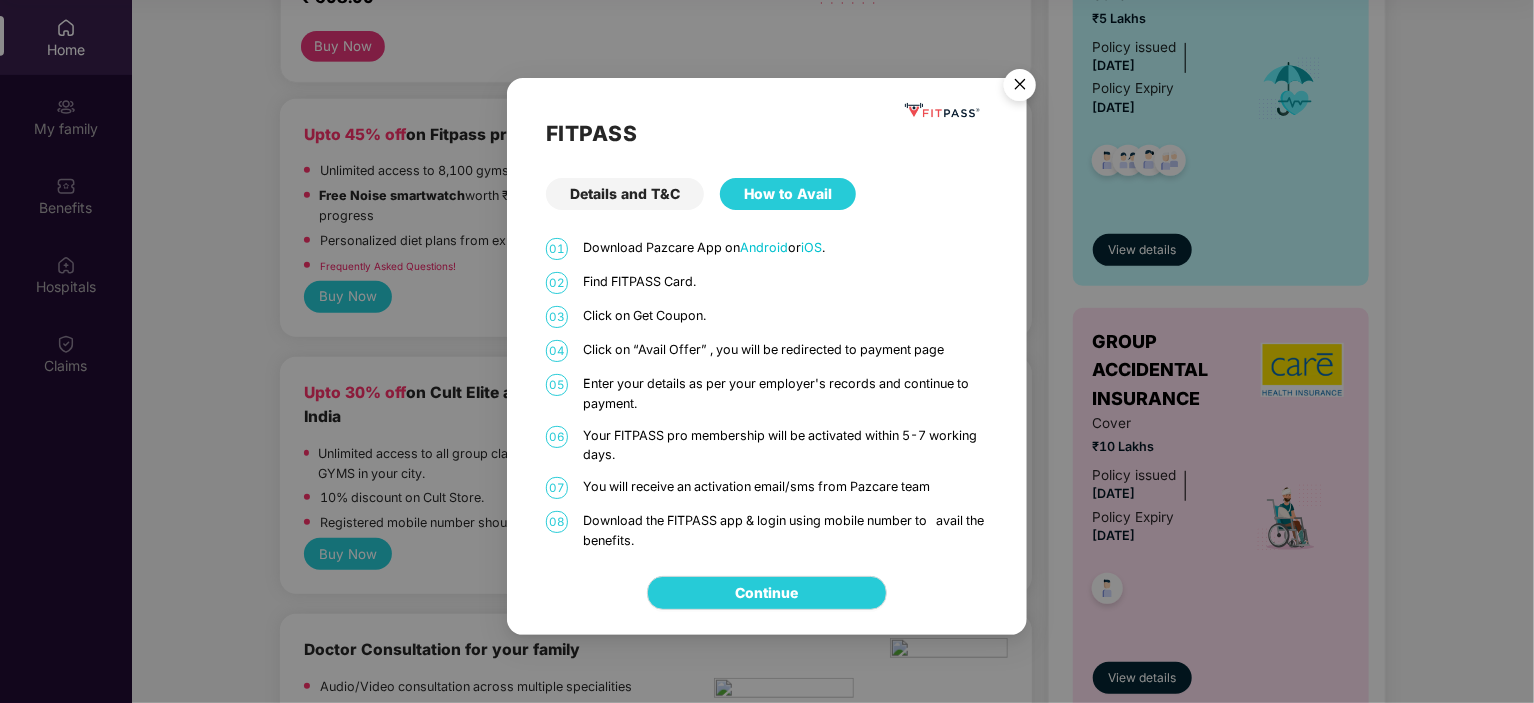 click at bounding box center [1020, 88] 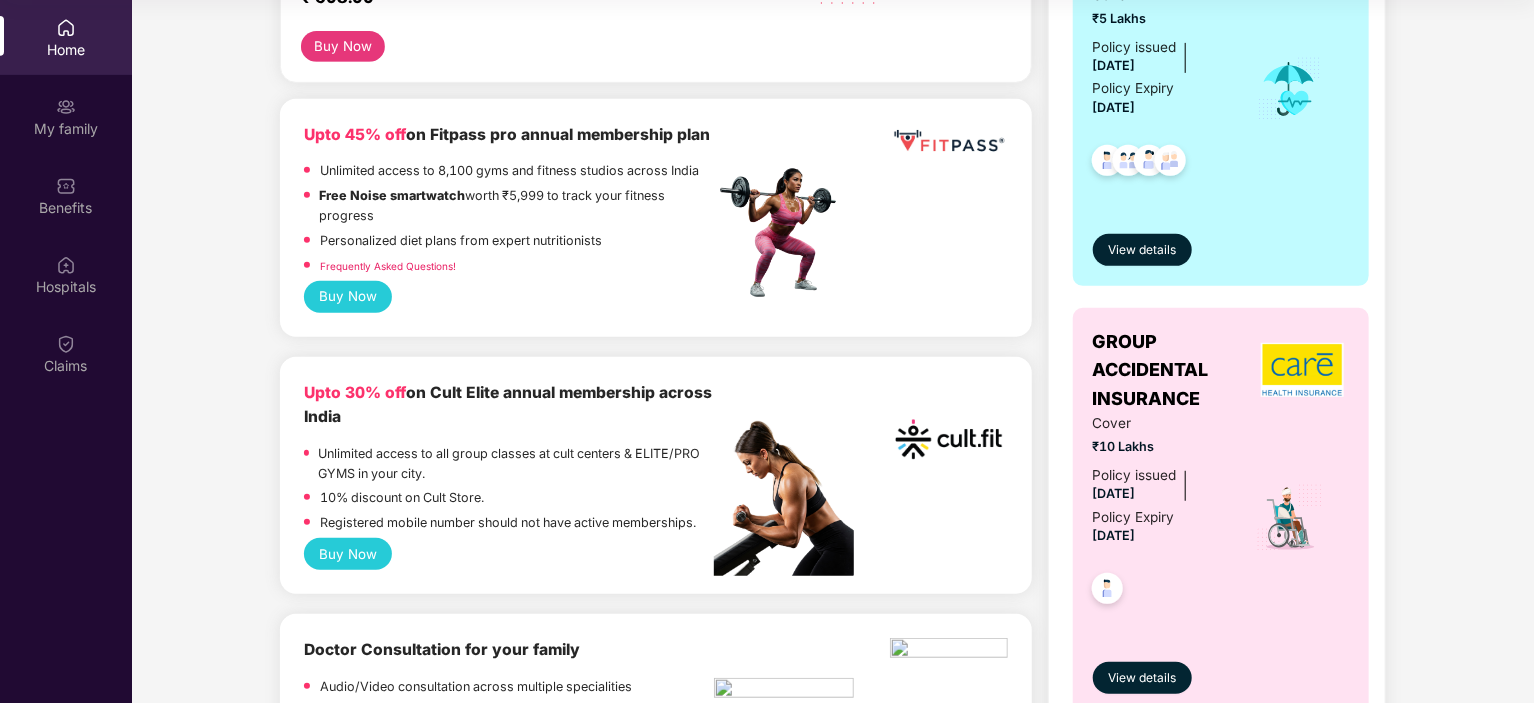 scroll, scrollTop: 352, scrollLeft: 0, axis: vertical 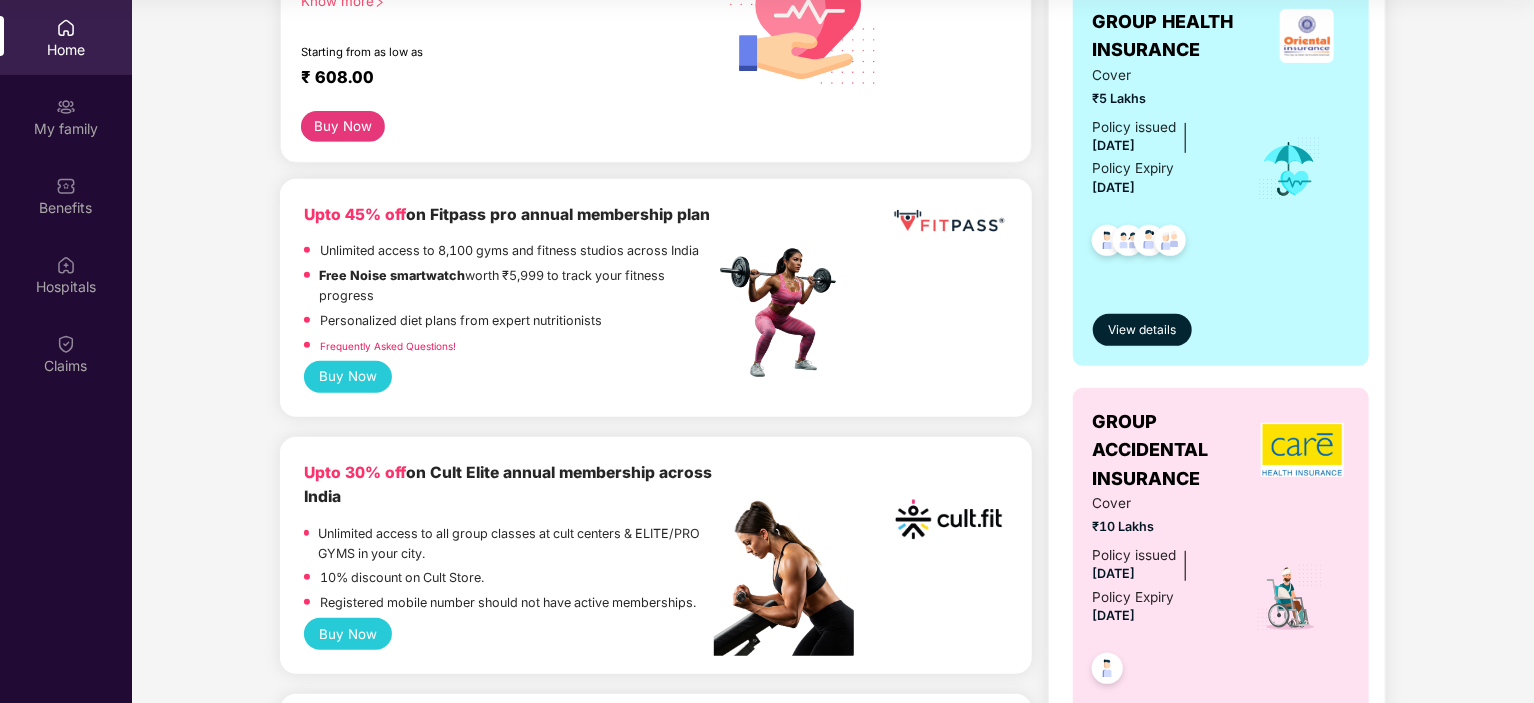click on "Upto 45% off  on Fitpass pro annual membership plan" at bounding box center [509, 215] 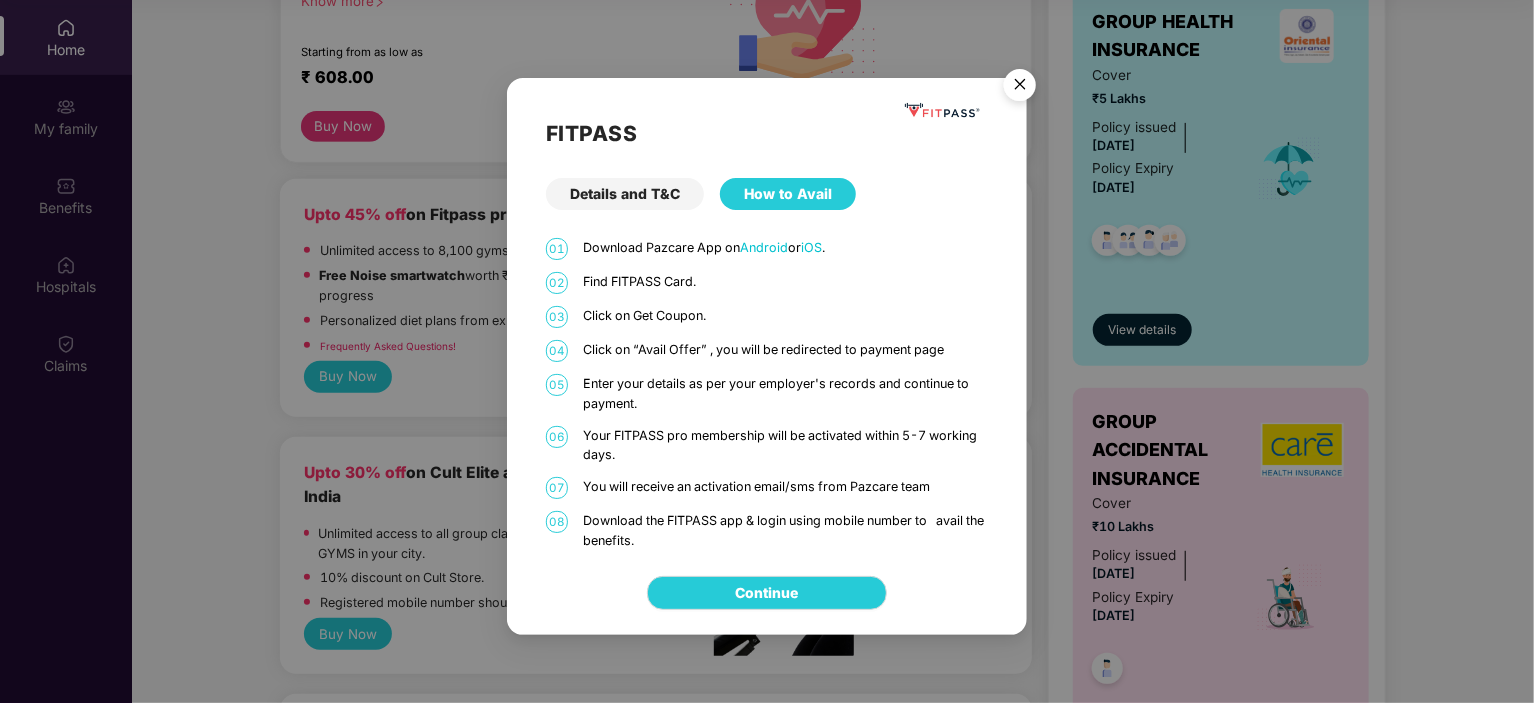 click on "Details and T&C" at bounding box center [625, 194] 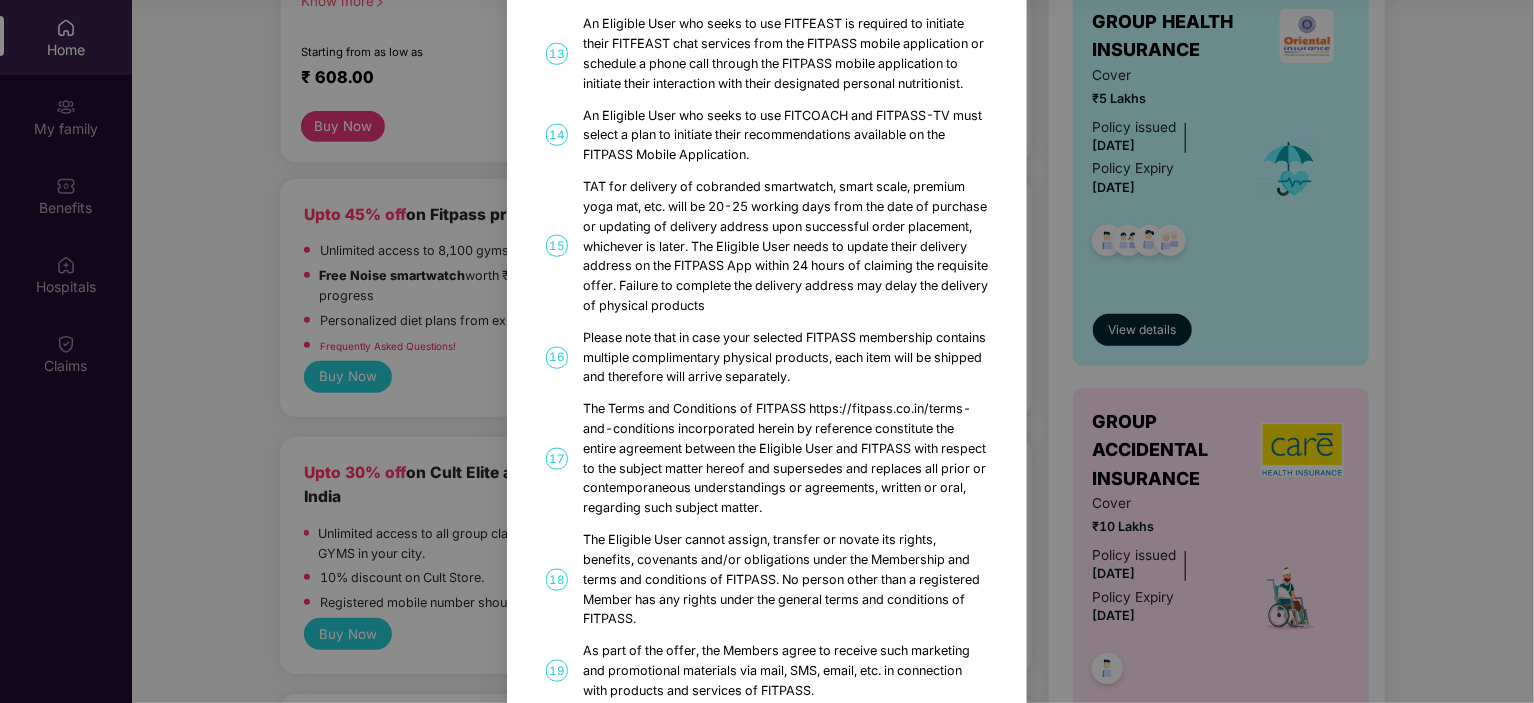 scroll, scrollTop: 1150, scrollLeft: 0, axis: vertical 